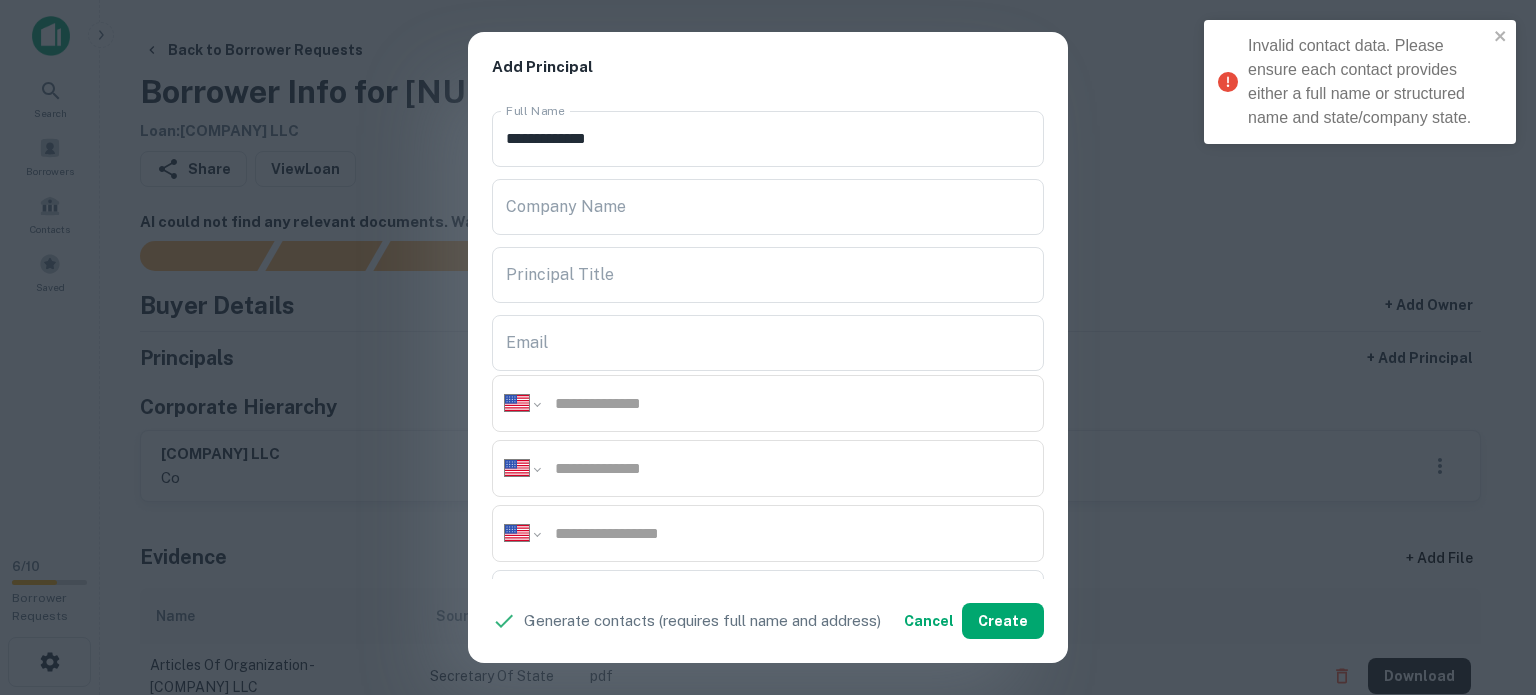 select on "**" 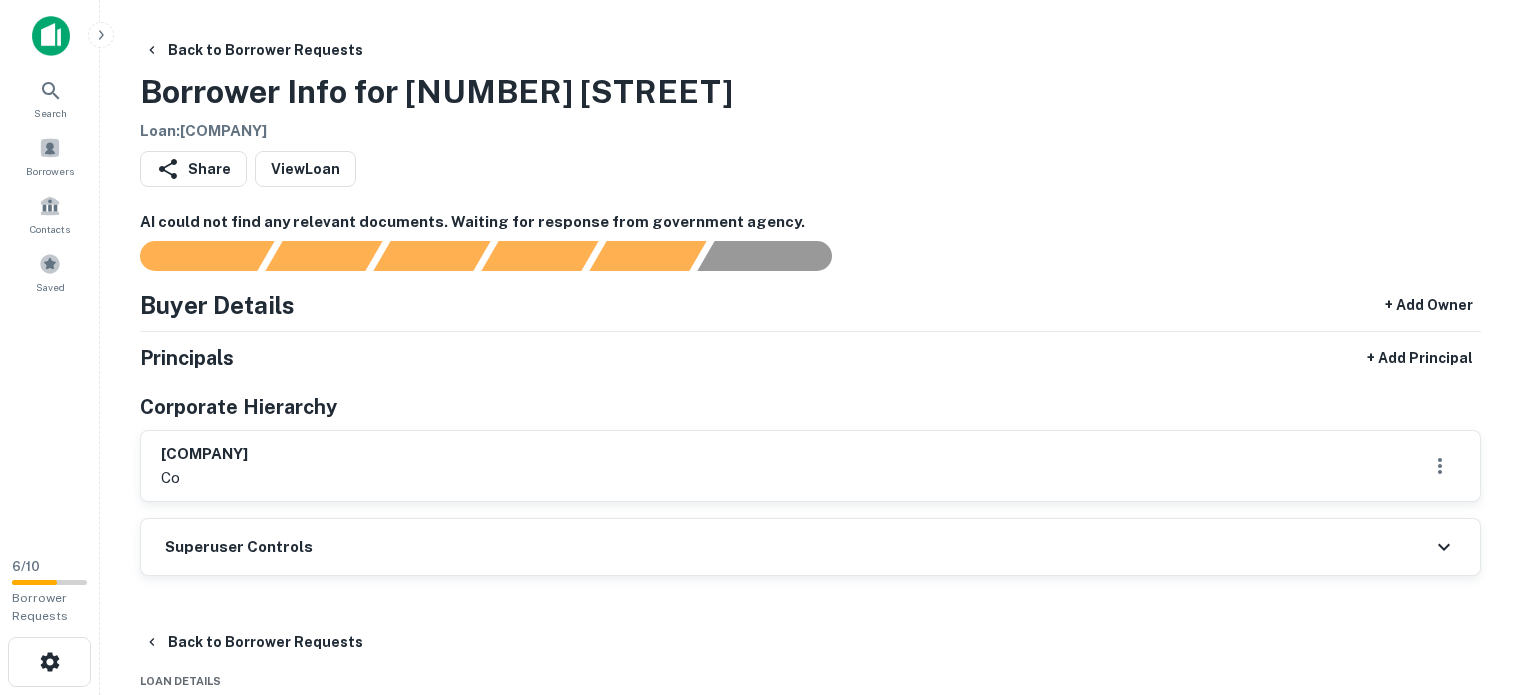 scroll, scrollTop: 0, scrollLeft: 0, axis: both 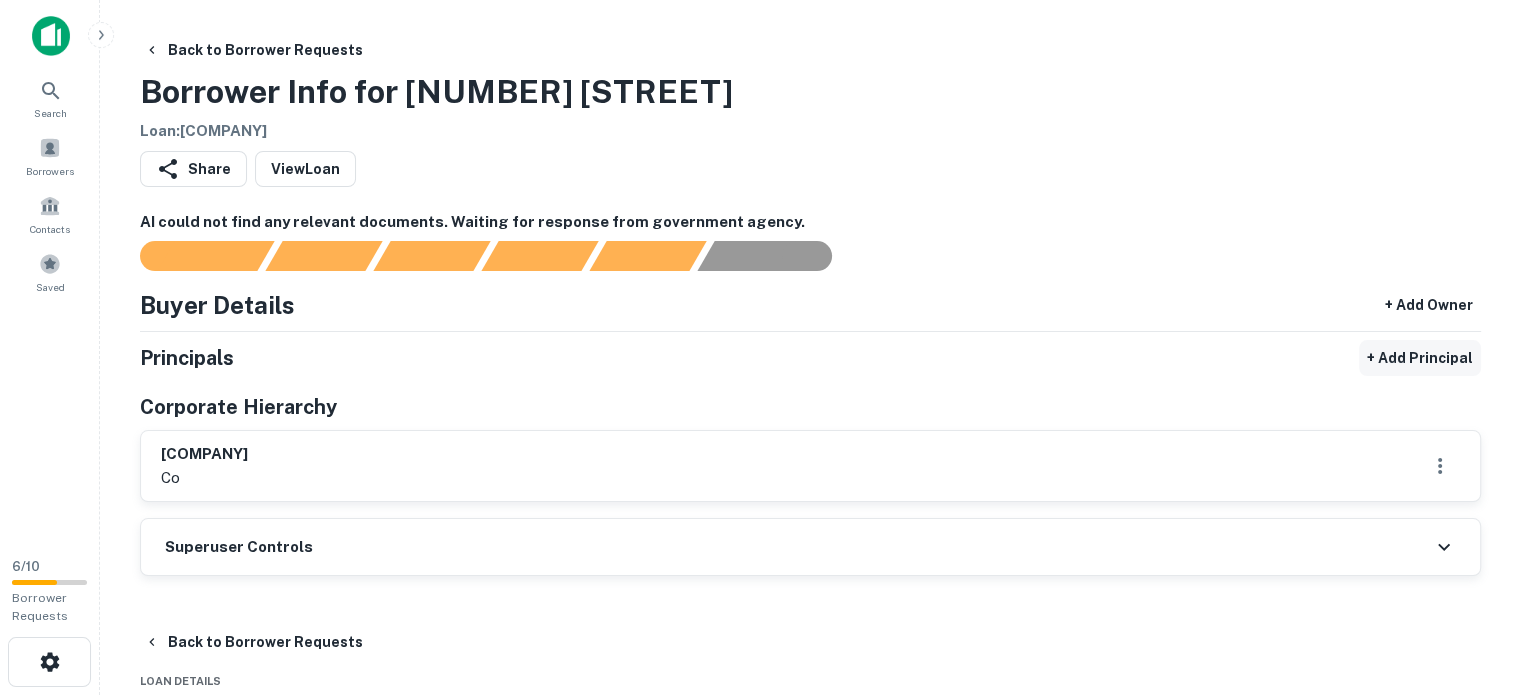 click on "+ Add Principal" at bounding box center [1420, 358] 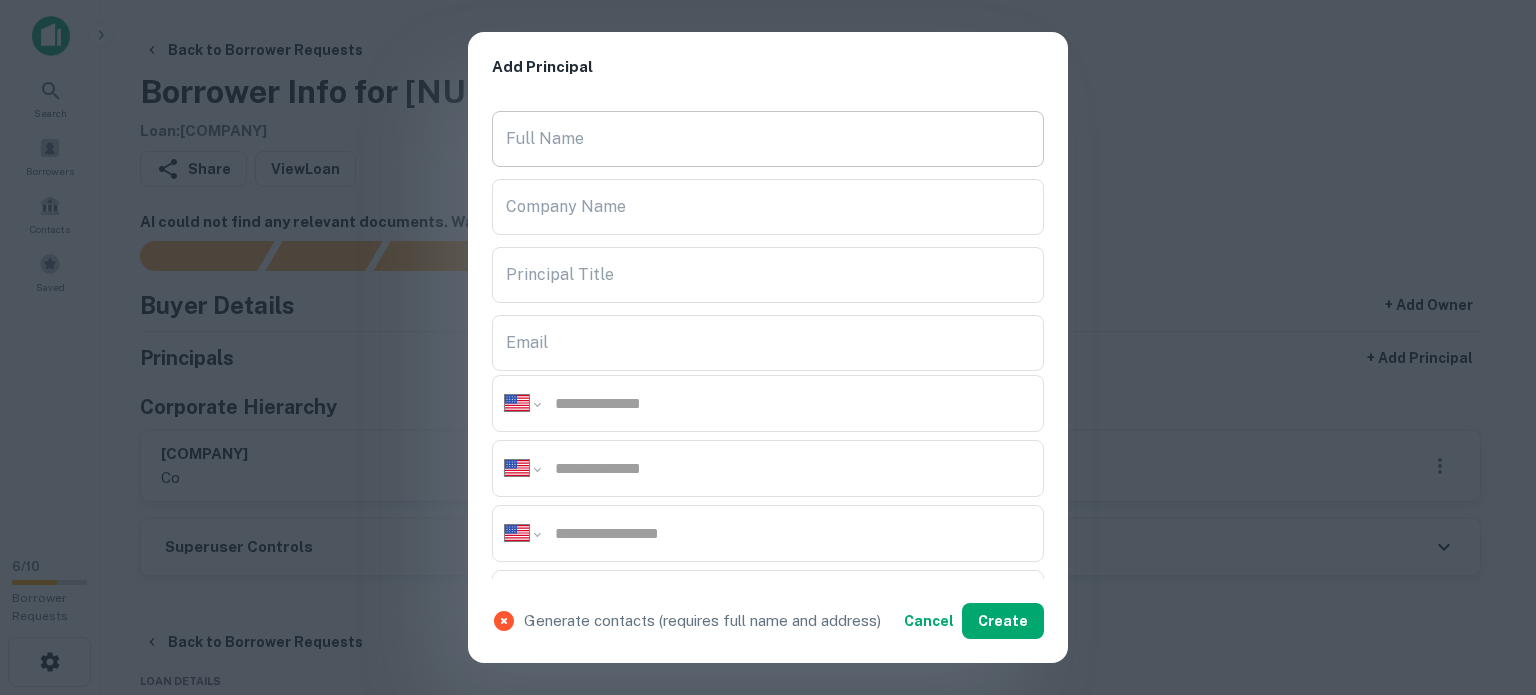 click on "Full Name" at bounding box center (768, 139) 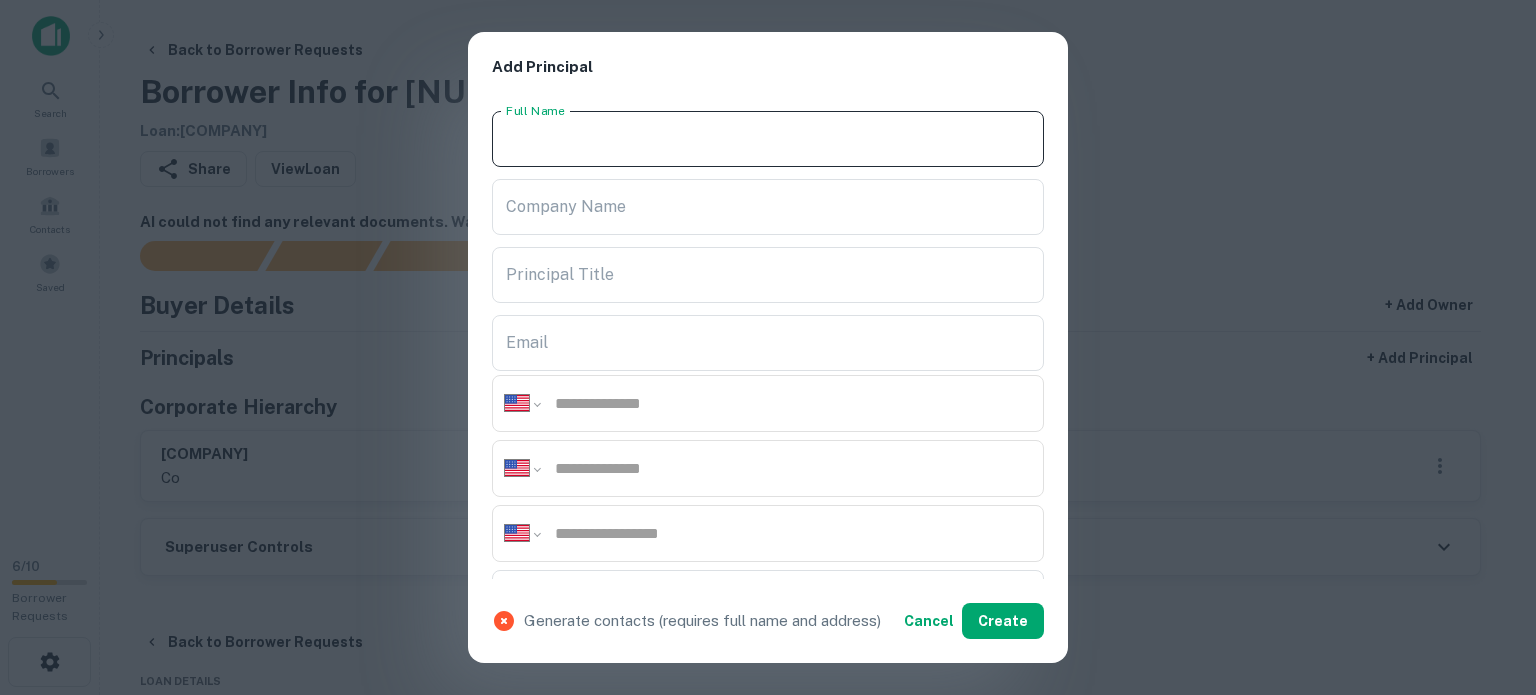 paste on "**********" 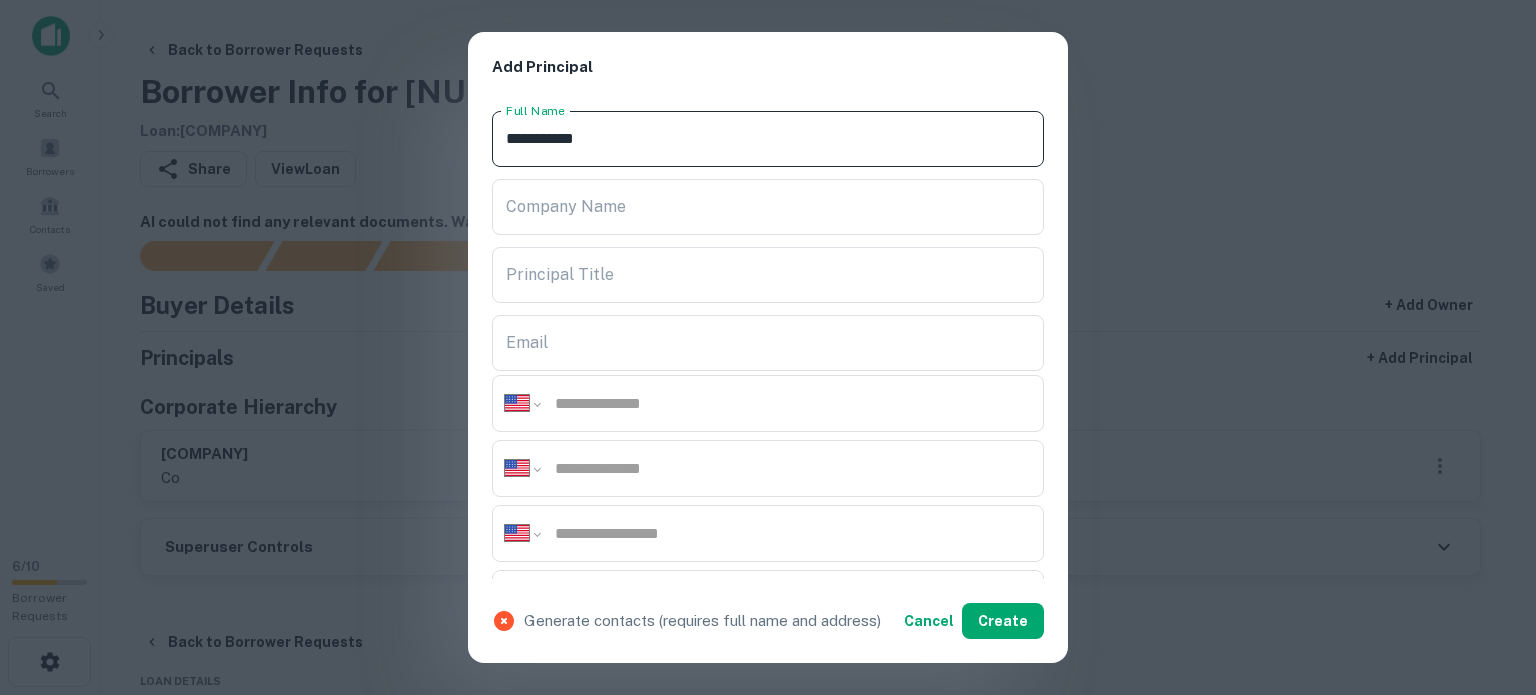 type on "**********" 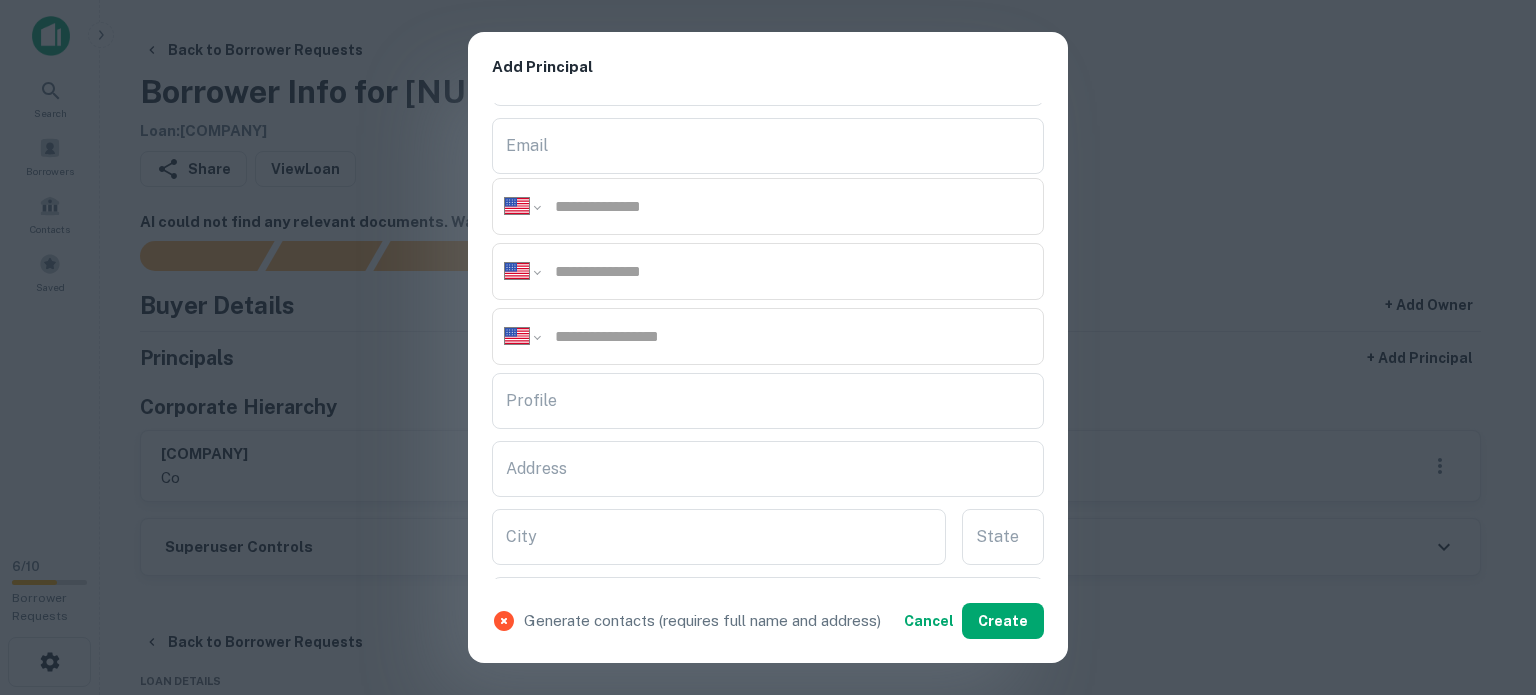 scroll, scrollTop: 200, scrollLeft: 0, axis: vertical 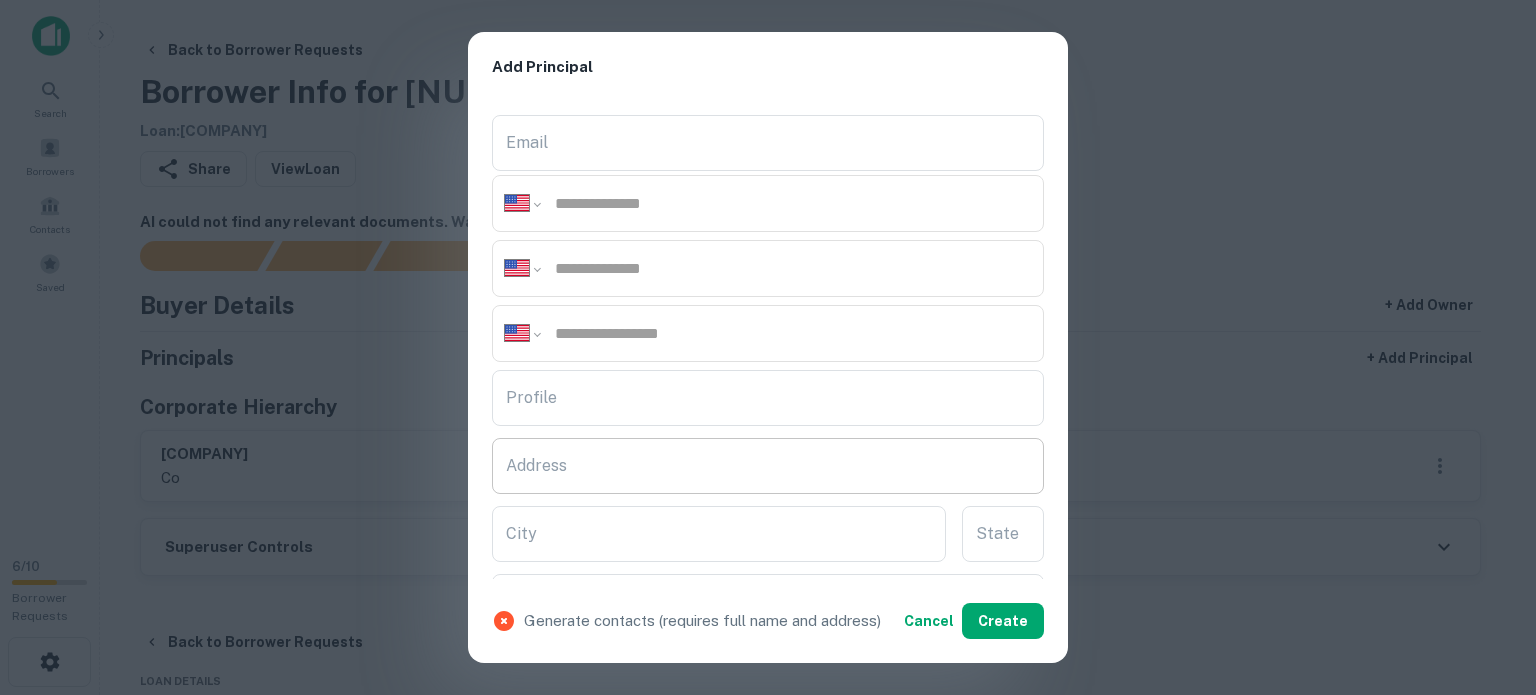 click on "Address" at bounding box center (768, 466) 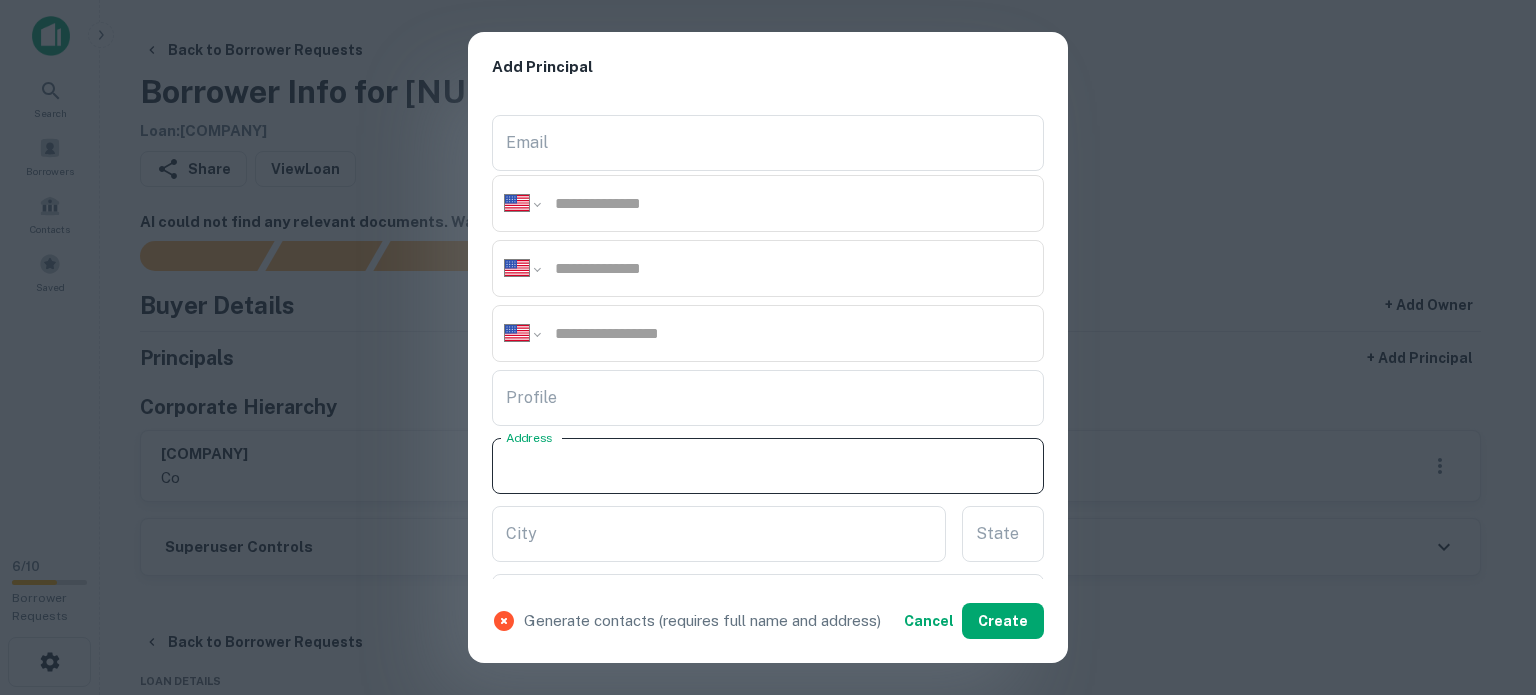 paste on "**********" 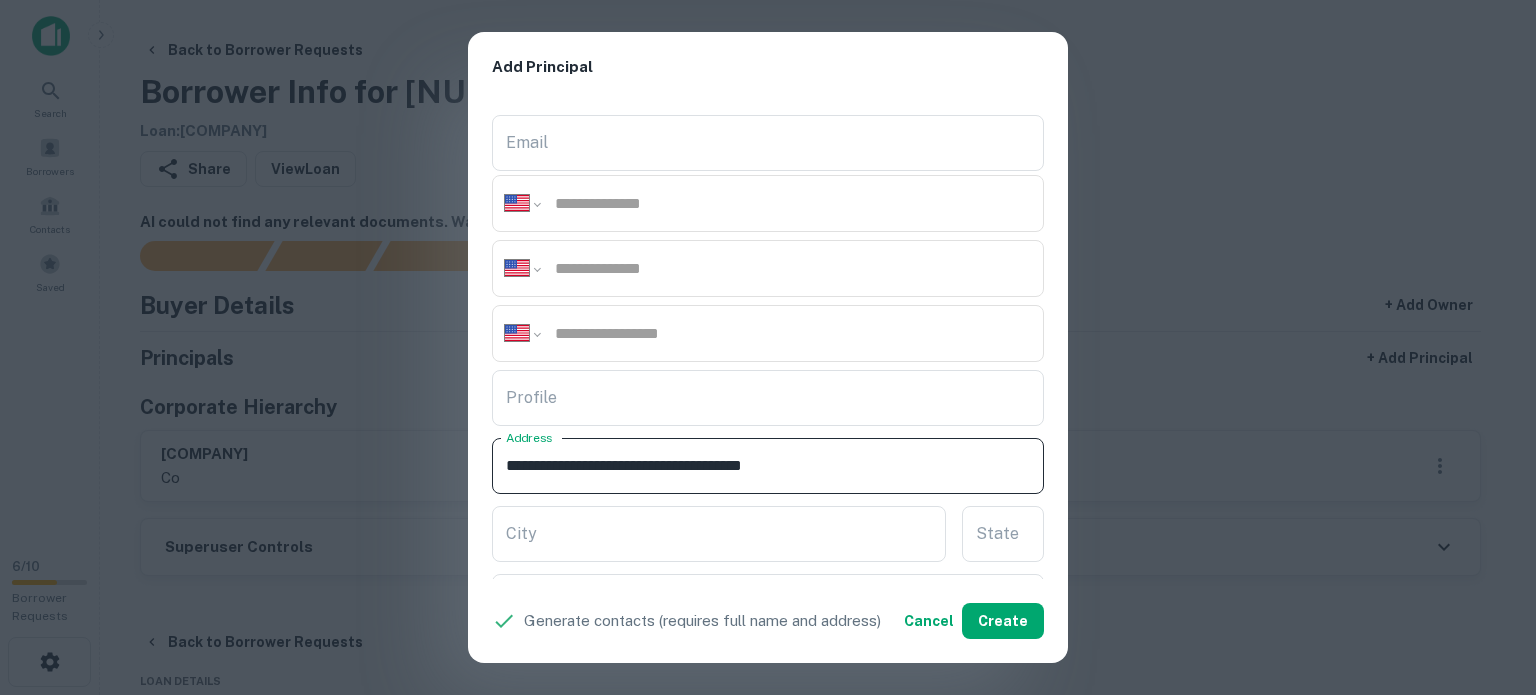 drag, startPoint x: 845, startPoint y: 472, endPoint x: 869, endPoint y: 491, distance: 30.610456 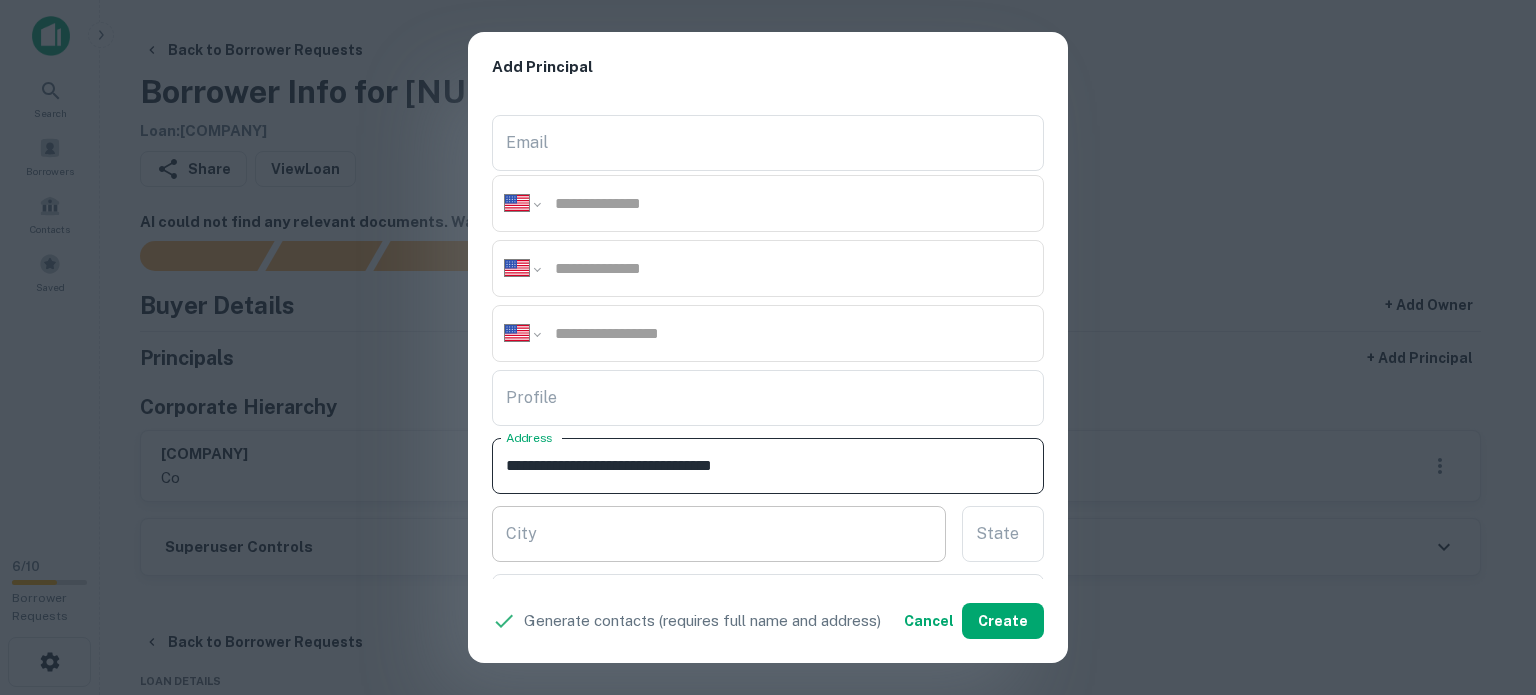 type on "**********" 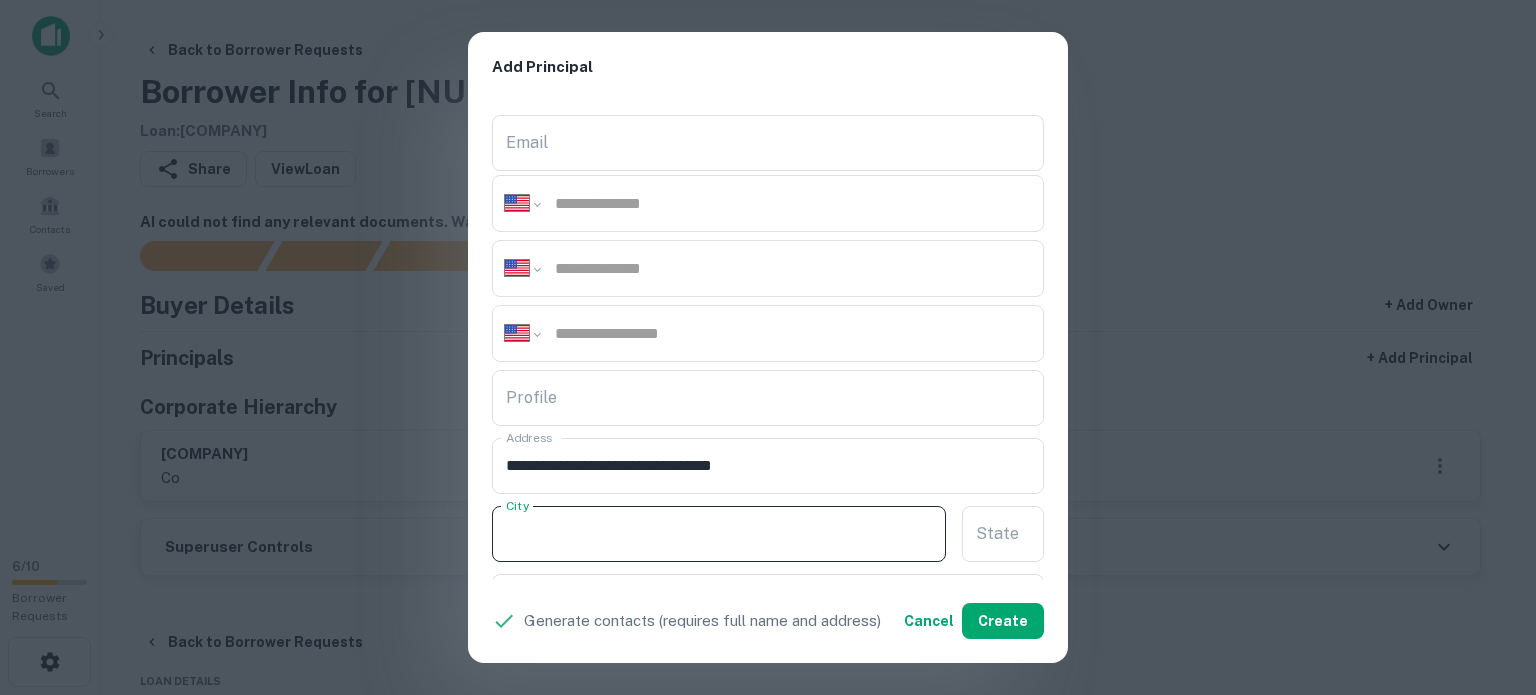 click on "City" at bounding box center [719, 534] 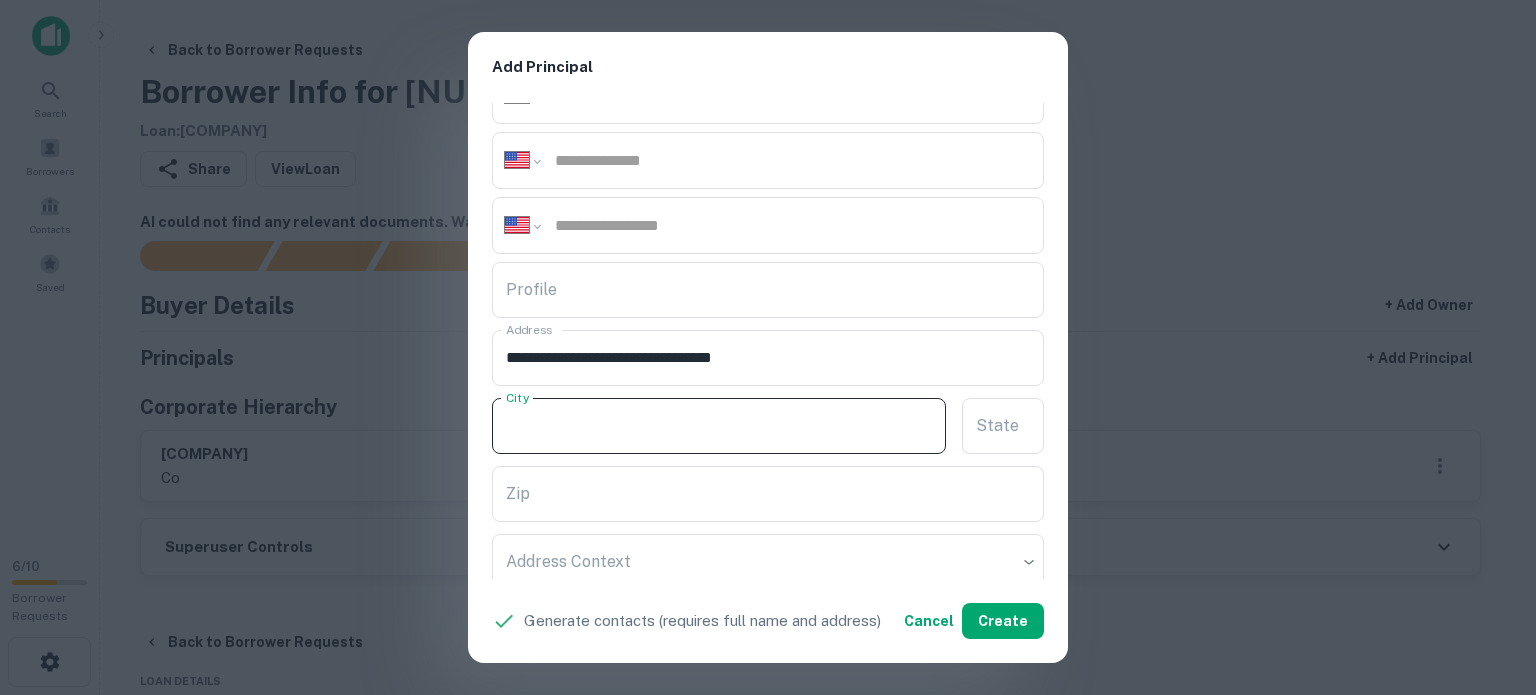scroll, scrollTop: 500, scrollLeft: 0, axis: vertical 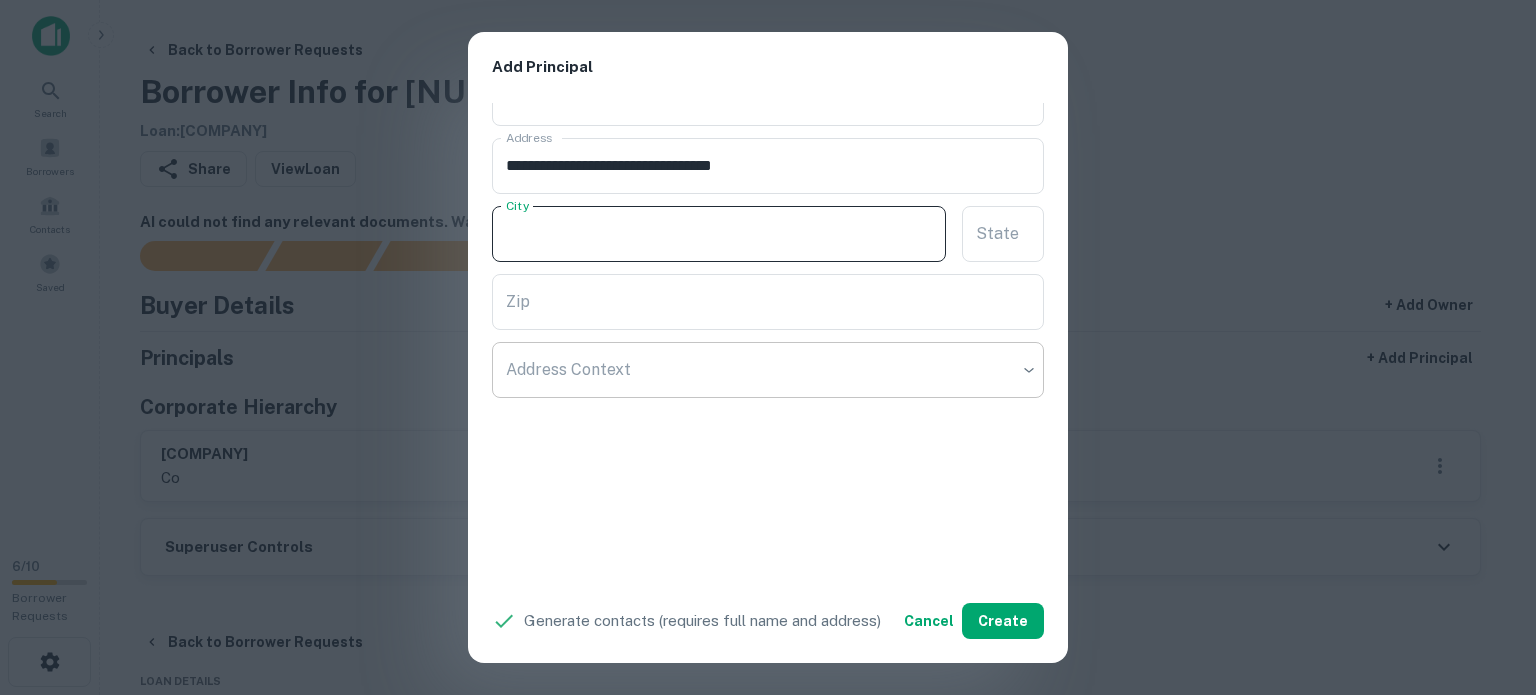 click on "Search         Borrowers         Contacts         Saved     6  /  10   Borrower Requests Back to Borrower Requests Borrower Info   for 360 Lake Ave Loan :  LAKE AVENUE PARTNERS LLC Share View  Loan AI could not find any relevant documents. Waiting for response from government agency.   Buyer Details + Add Owner Principals + Add Principal Corporate Hierarchy lake avenue partners llc co Superuser Controls Back to Borrower Requests Loan Details B   O Portfolio Loan 2  properties  (CO) Save Loan More Portfolio Overview Mortgage Details Borrower Name lake avenue partners llc Request Borrower Info Mortgage Amount $37.4m Lender Name bank of america na Term 17.5 years Due Date 9/1/2042 Estimated Due Date 9/1/2042 Interest Rate 6.87% Sales Details Buyer Name lake avenue partners llc Recording Date 3/13/2025 Sale Date 3/12/2025 Document Type stand alone mortgage Locations ← Move left → Move right ↑ Move up ↓ Move down + Zoom in - Zoom out Home Jump left by 75% End Jump right by 75% Page Up Page Down" at bounding box center (768, 347) 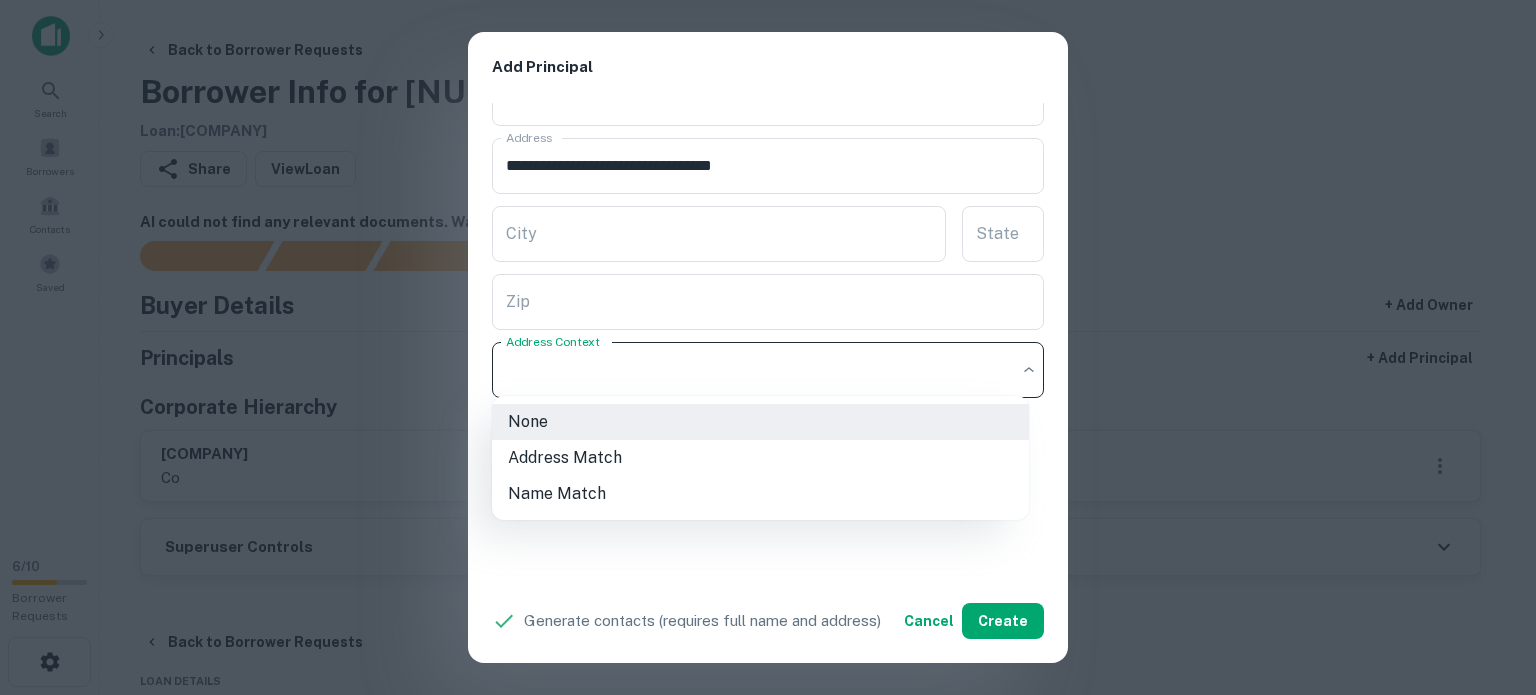 click at bounding box center (768, 347) 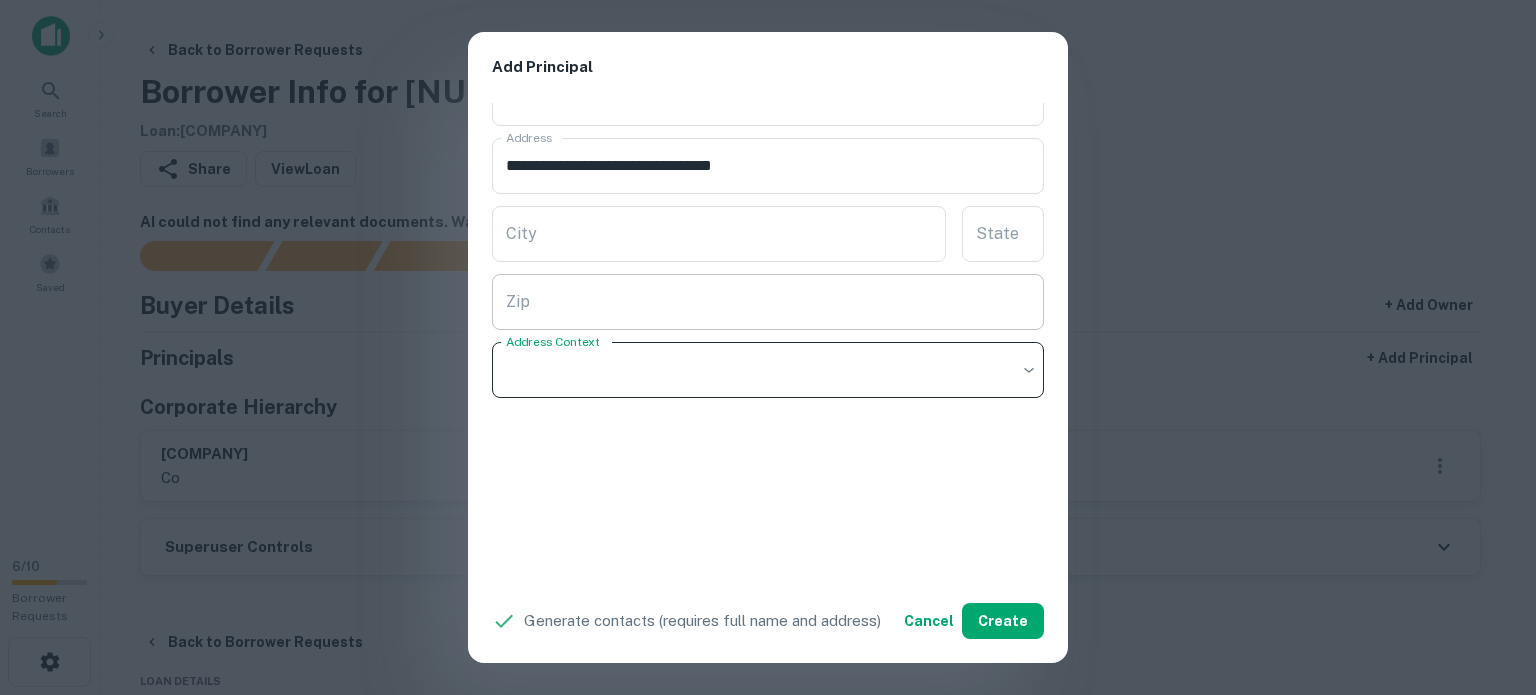 click on "Zip" at bounding box center (768, 302) 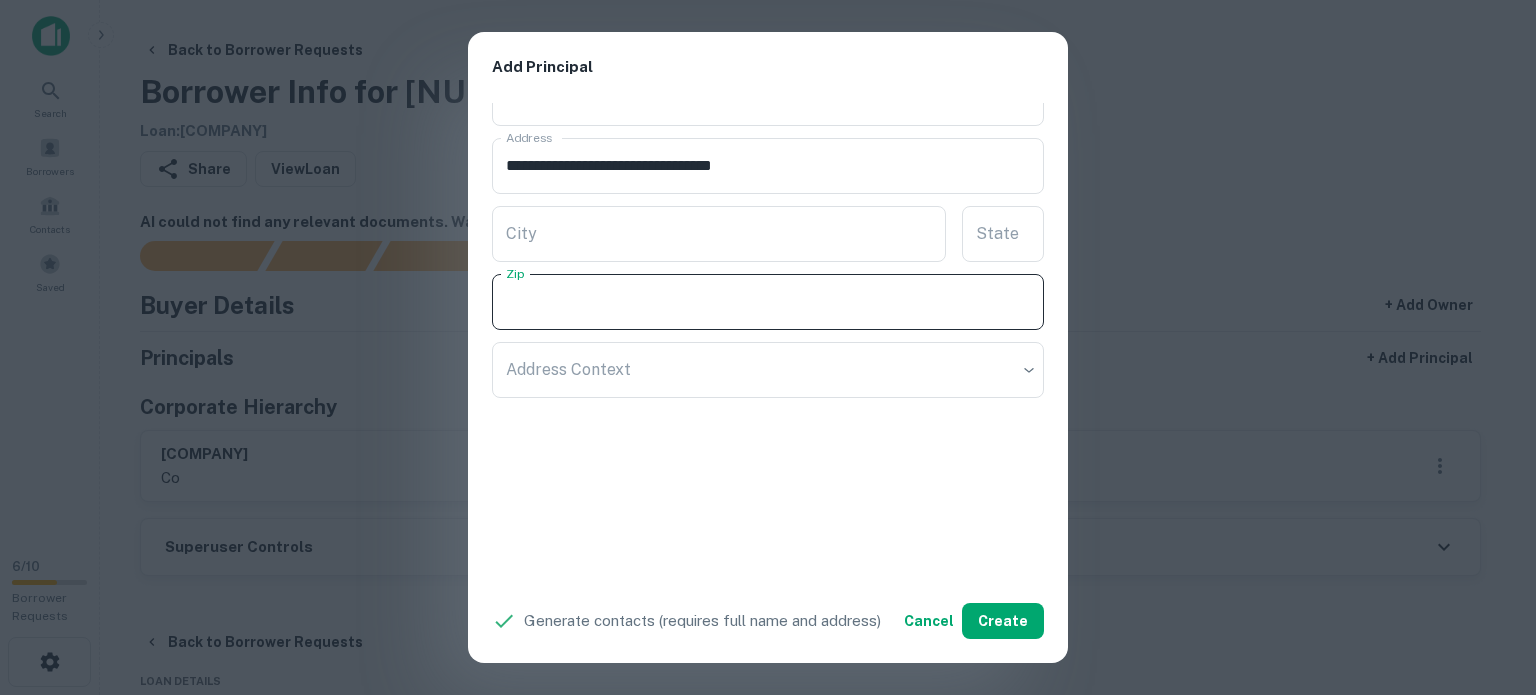 paste on "*****" 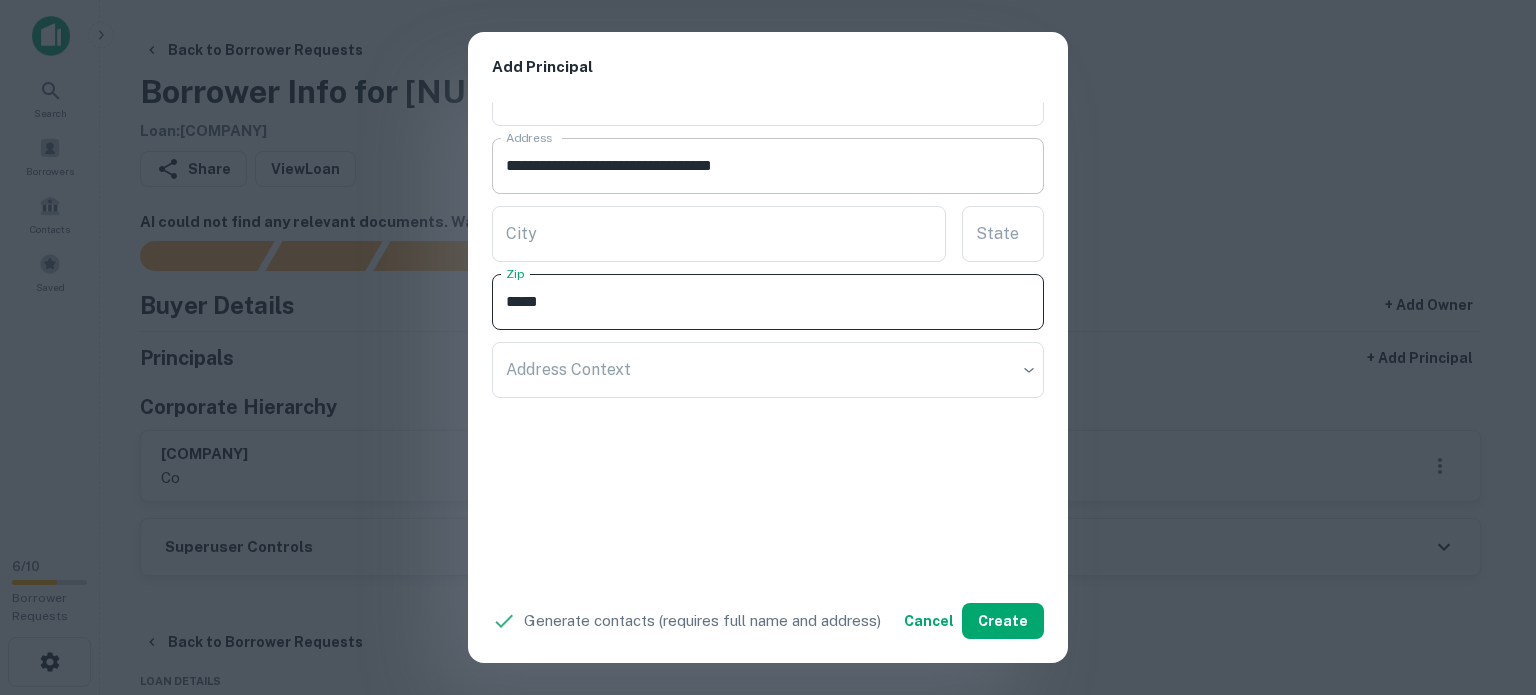 type on "*****" 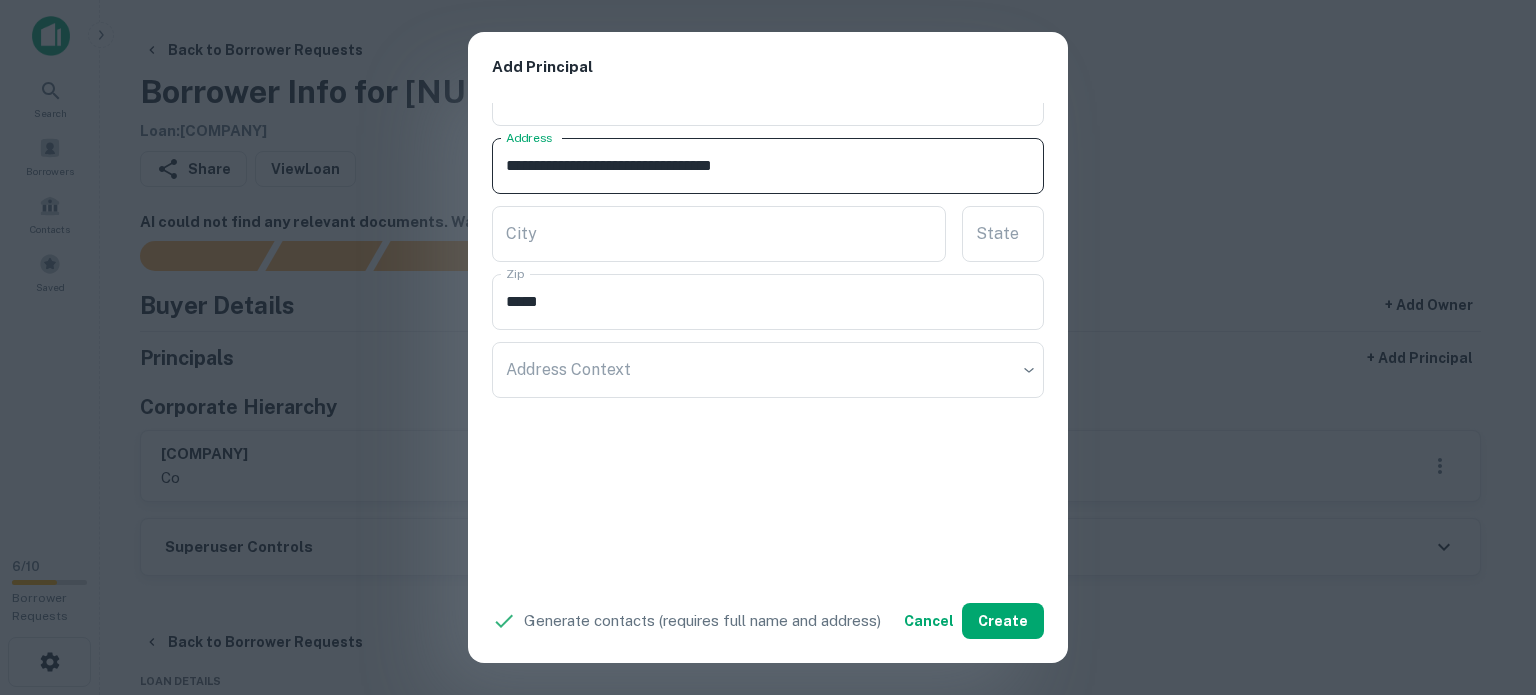 drag, startPoint x: 754, startPoint y: 156, endPoint x: 793, endPoint y: 175, distance: 43.382023 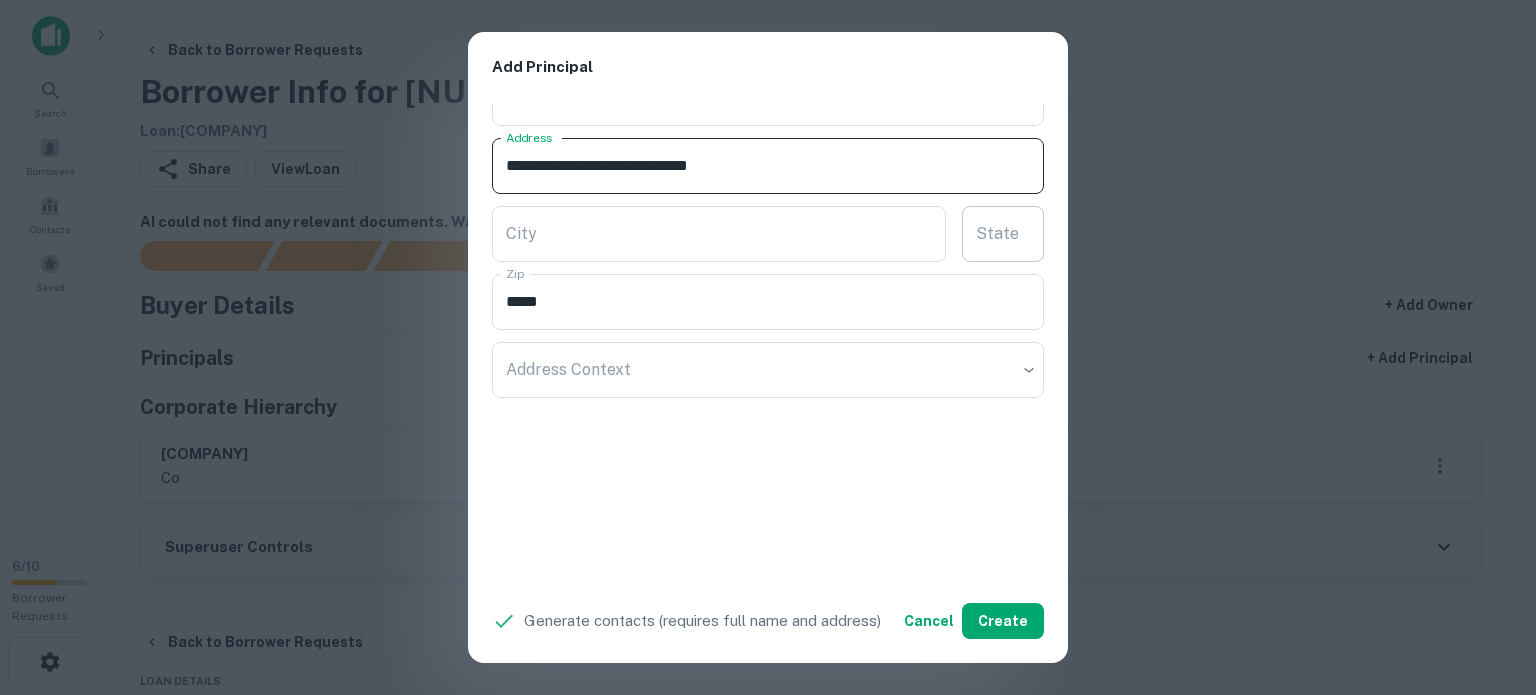 type on "**********" 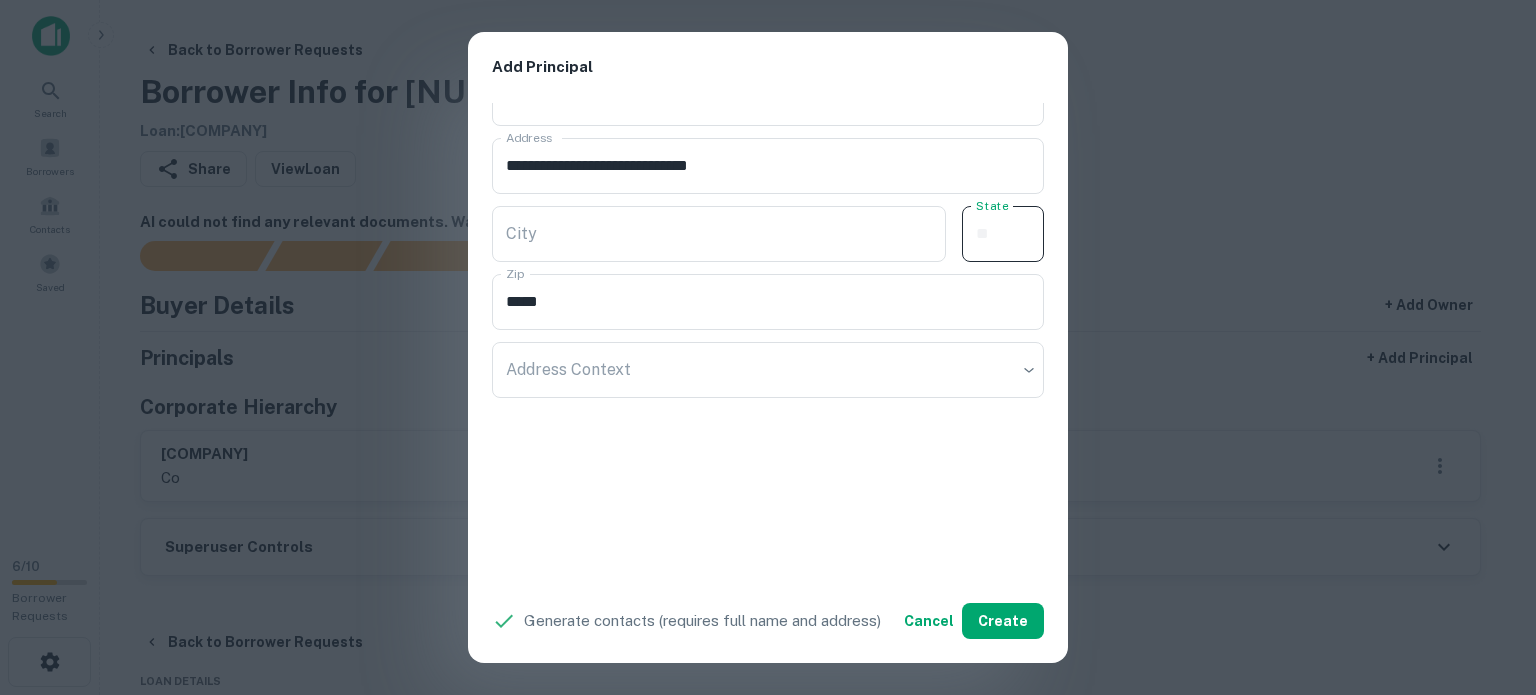 paste on "**" 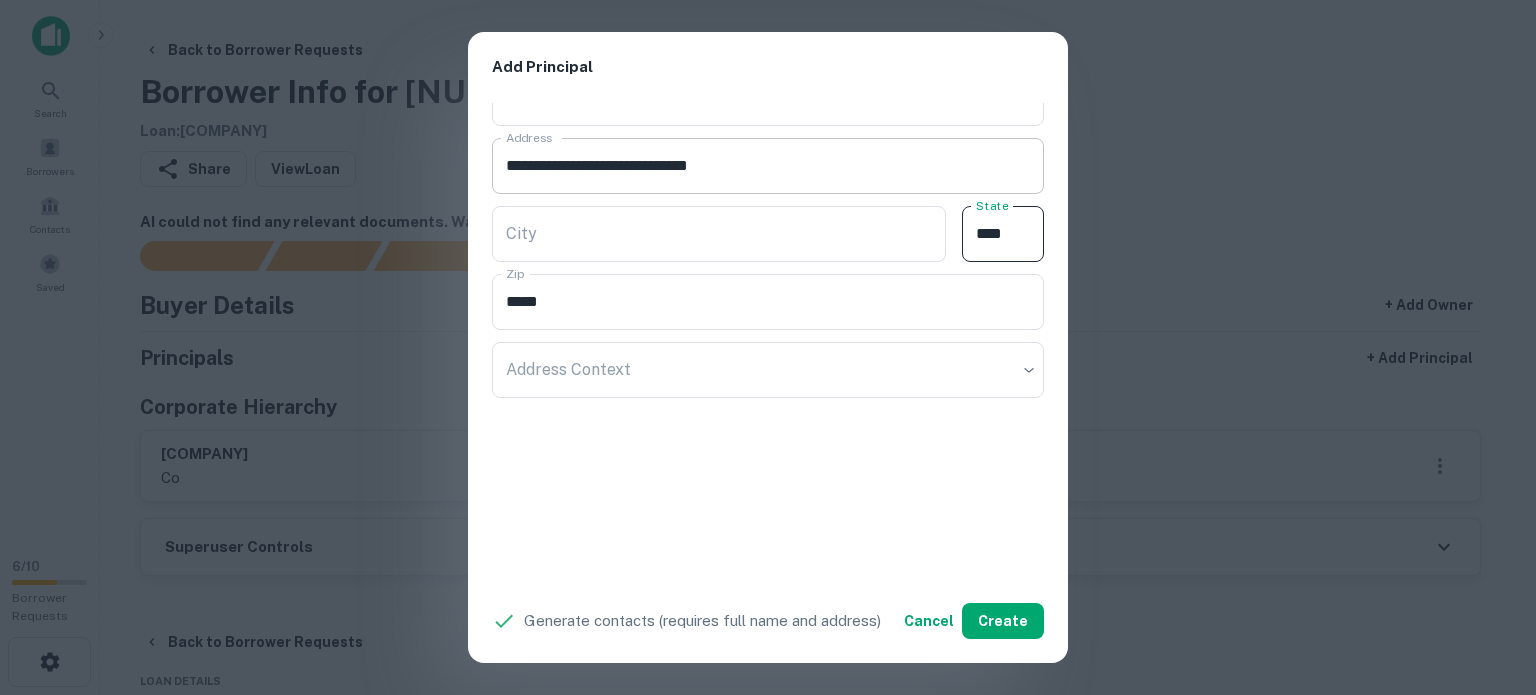 type on "**" 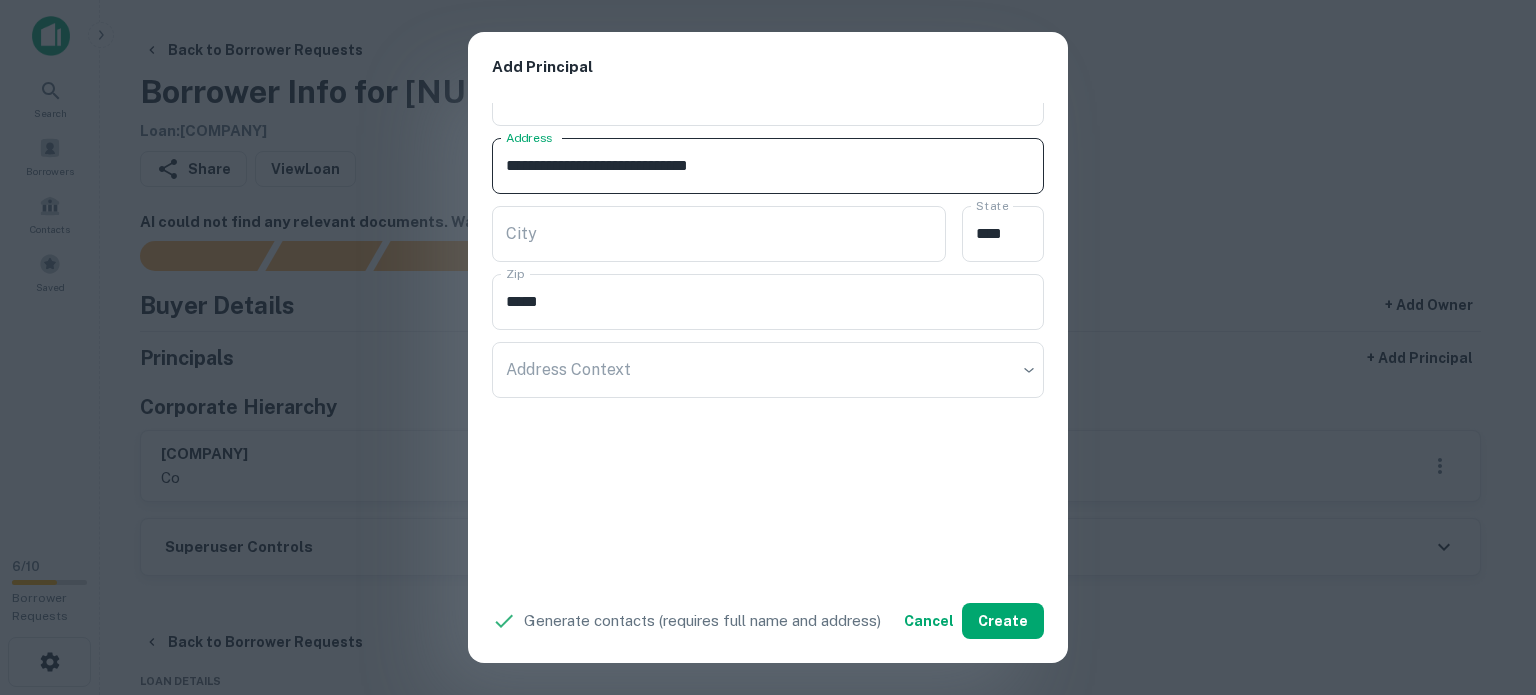 drag, startPoint x: 698, startPoint y: 155, endPoint x: 763, endPoint y: 175, distance: 68.007355 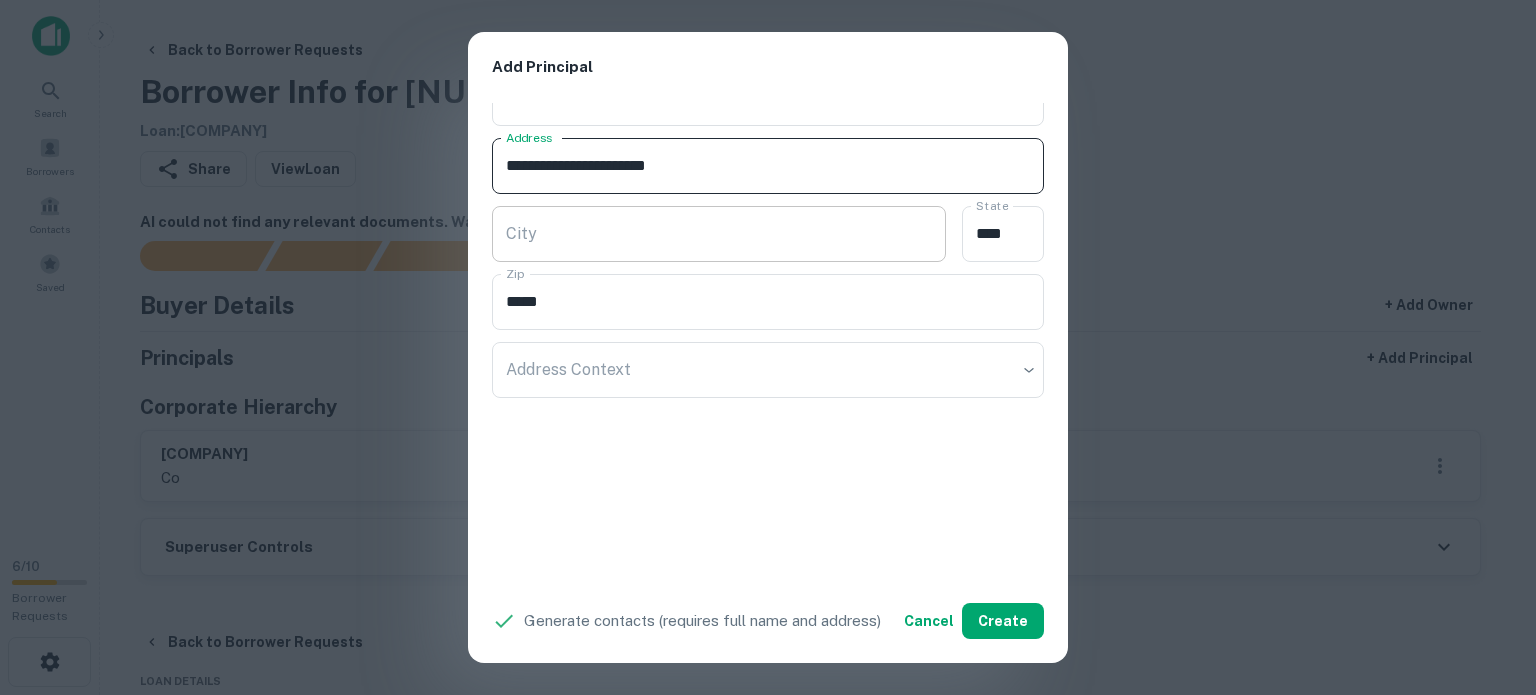 type on "**********" 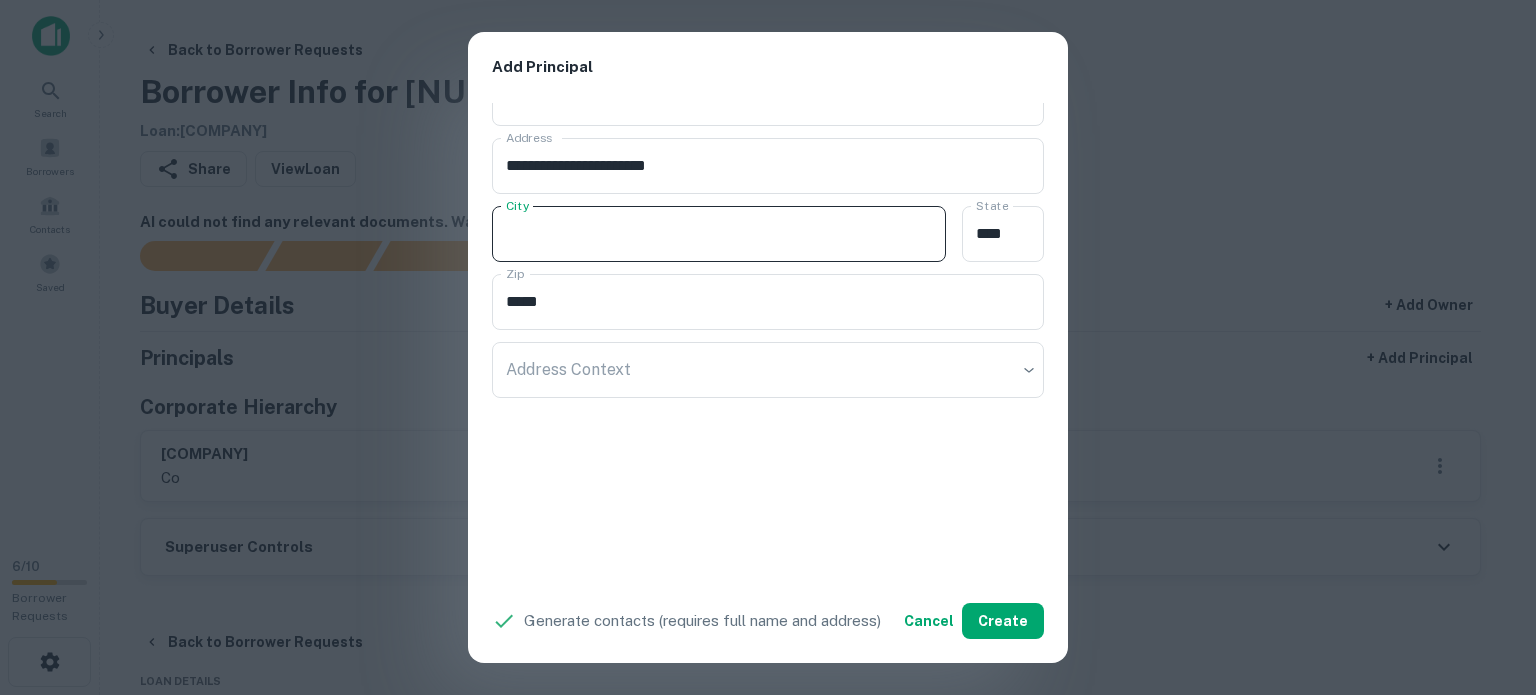 paste on "*******" 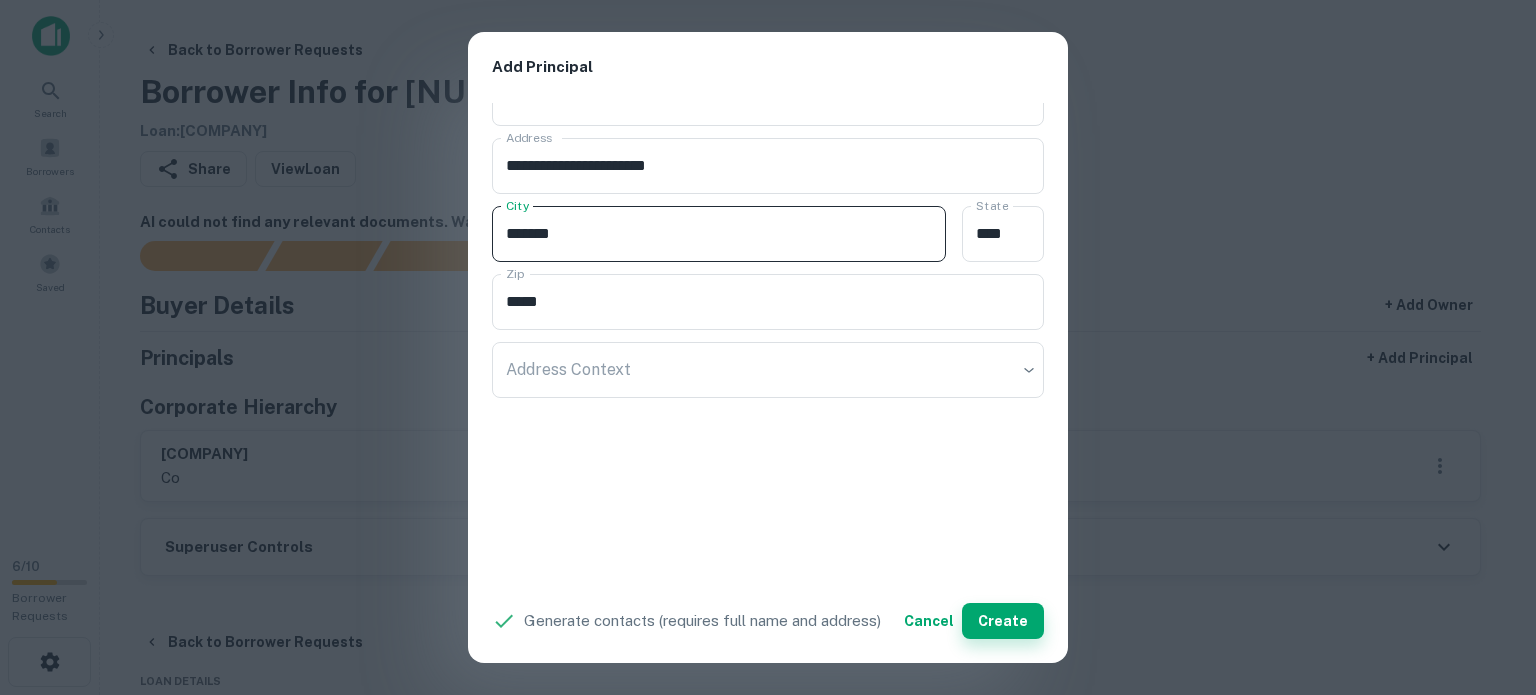 type on "*******" 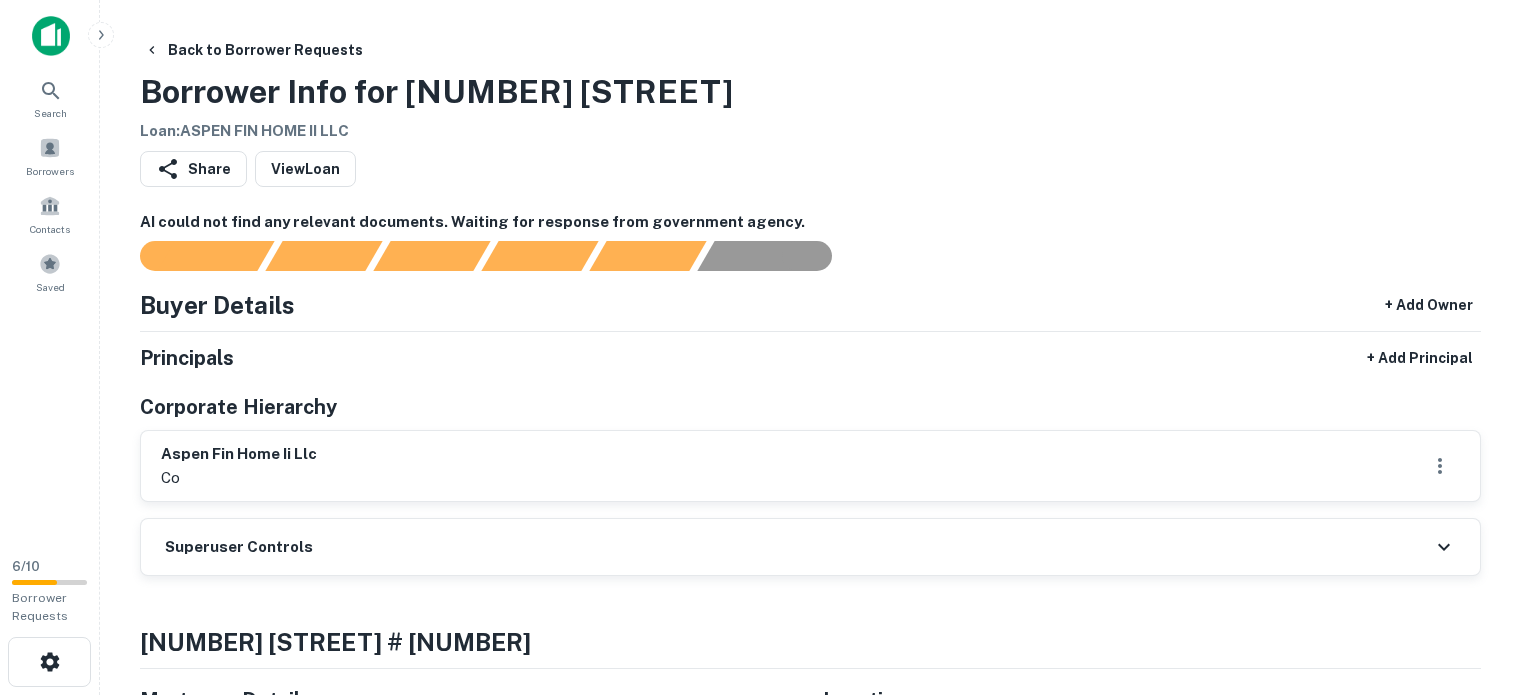 scroll, scrollTop: 0, scrollLeft: 0, axis: both 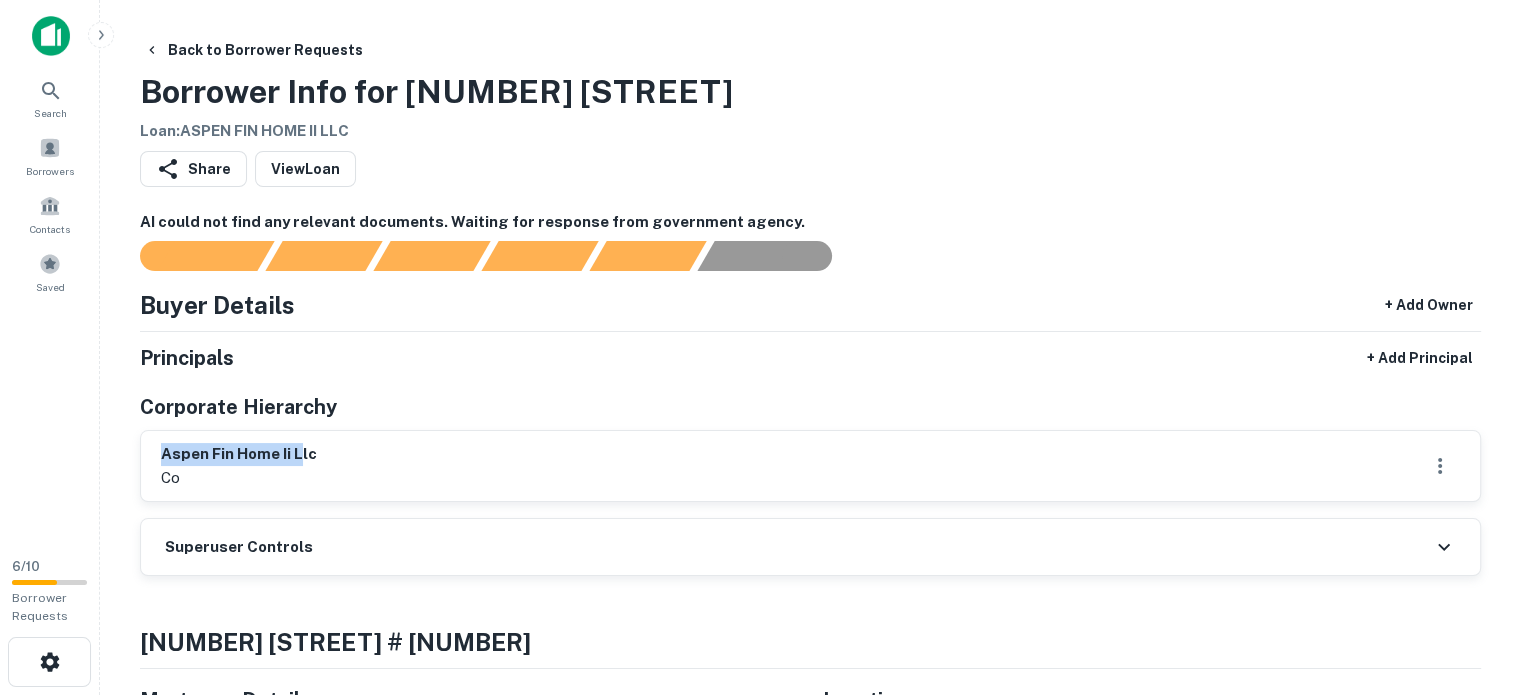 drag, startPoint x: 158, startPoint y: 447, endPoint x: 328, endPoint y: 456, distance: 170.23807 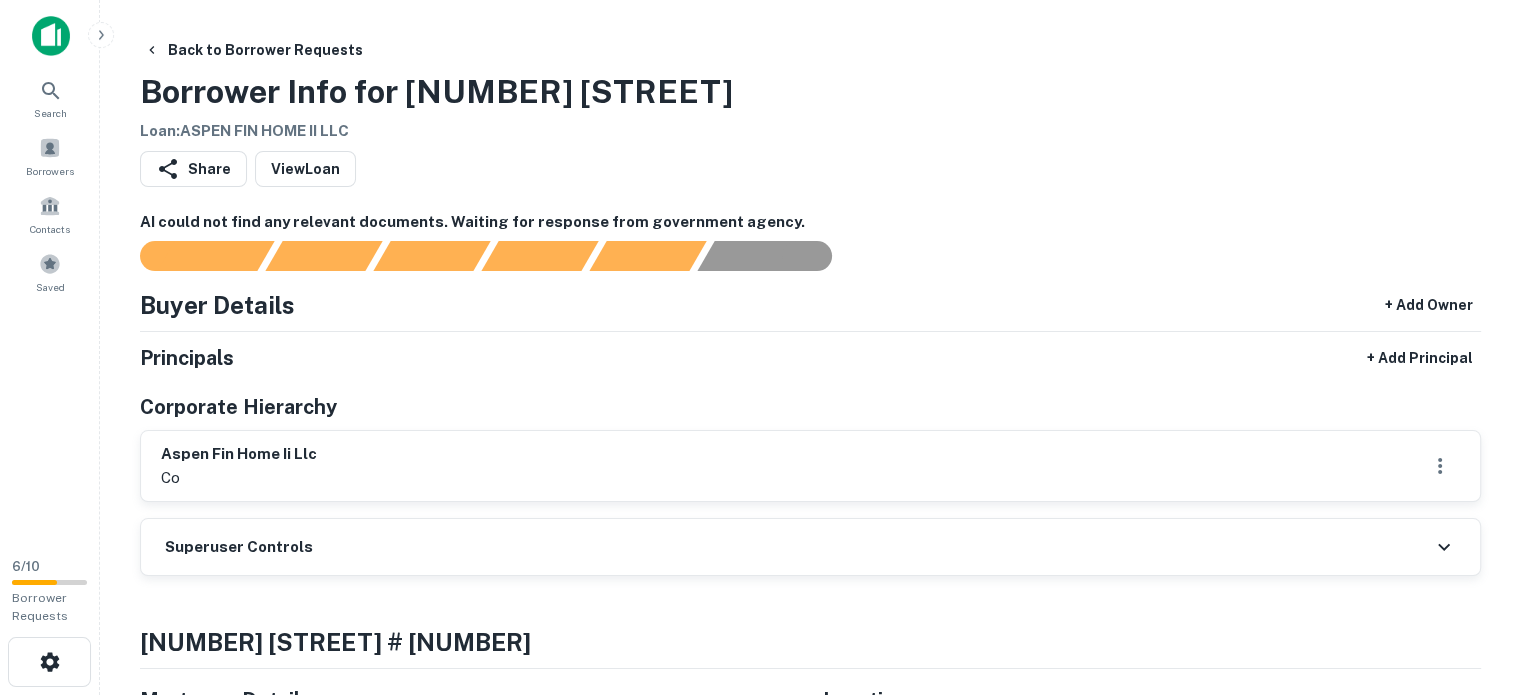 click on "aspen fin home ii llc co" at bounding box center [810, 466] 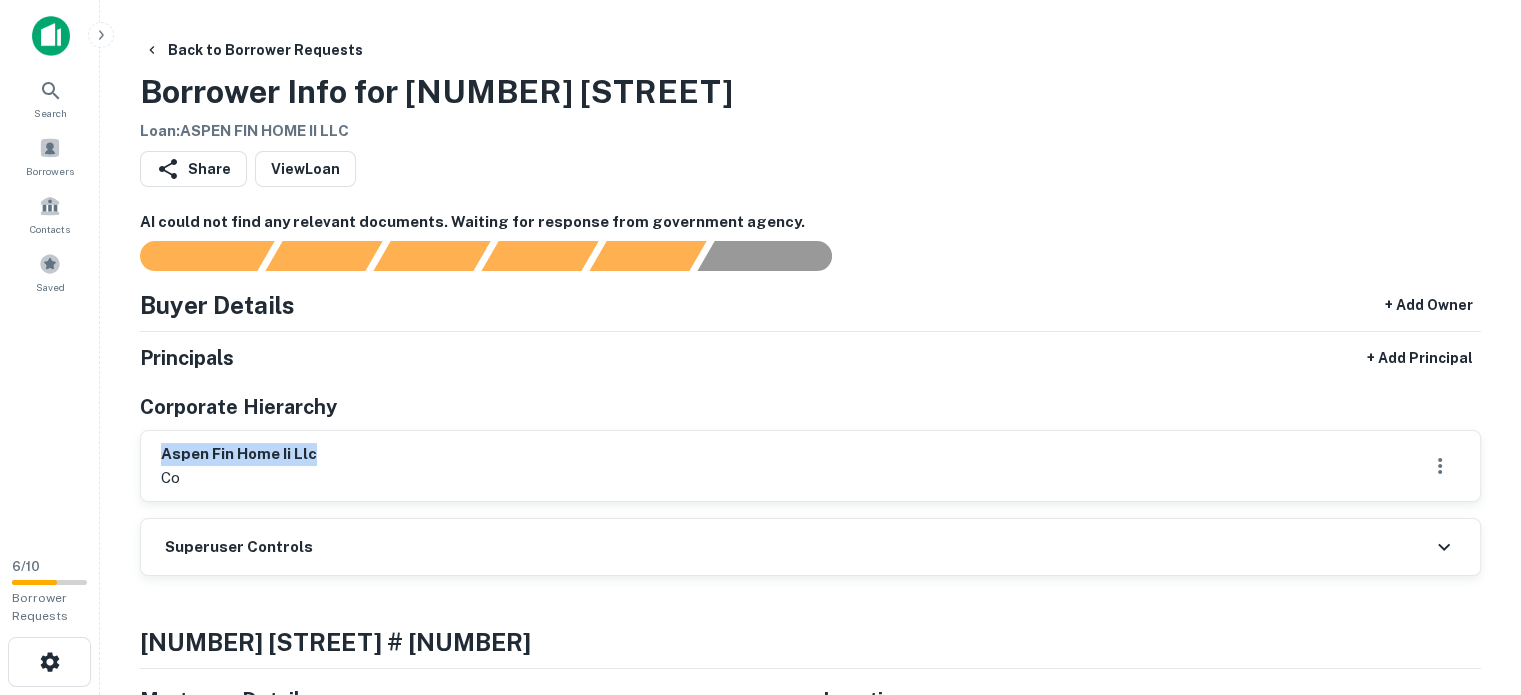drag, startPoint x: 157, startPoint y: 451, endPoint x: 363, endPoint y: 445, distance: 206.08736 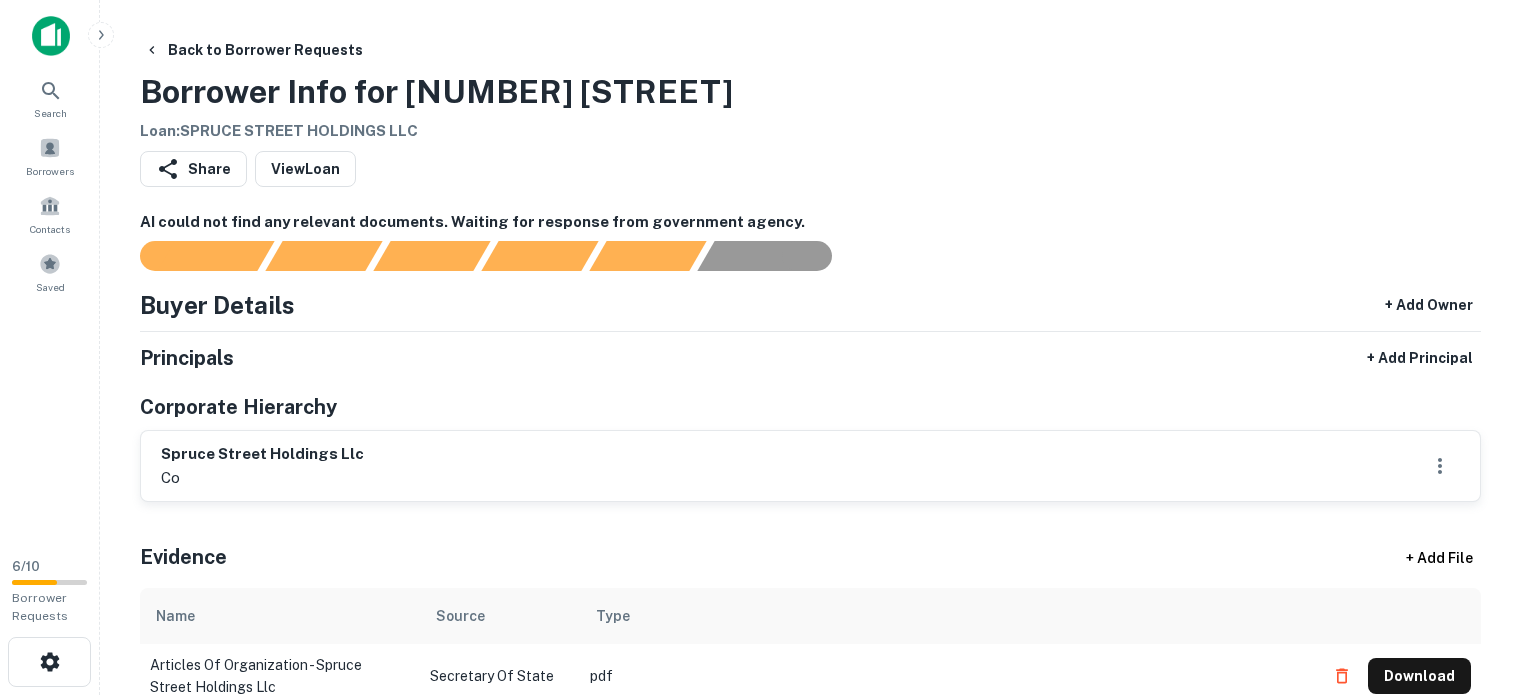 scroll, scrollTop: 0, scrollLeft: 0, axis: both 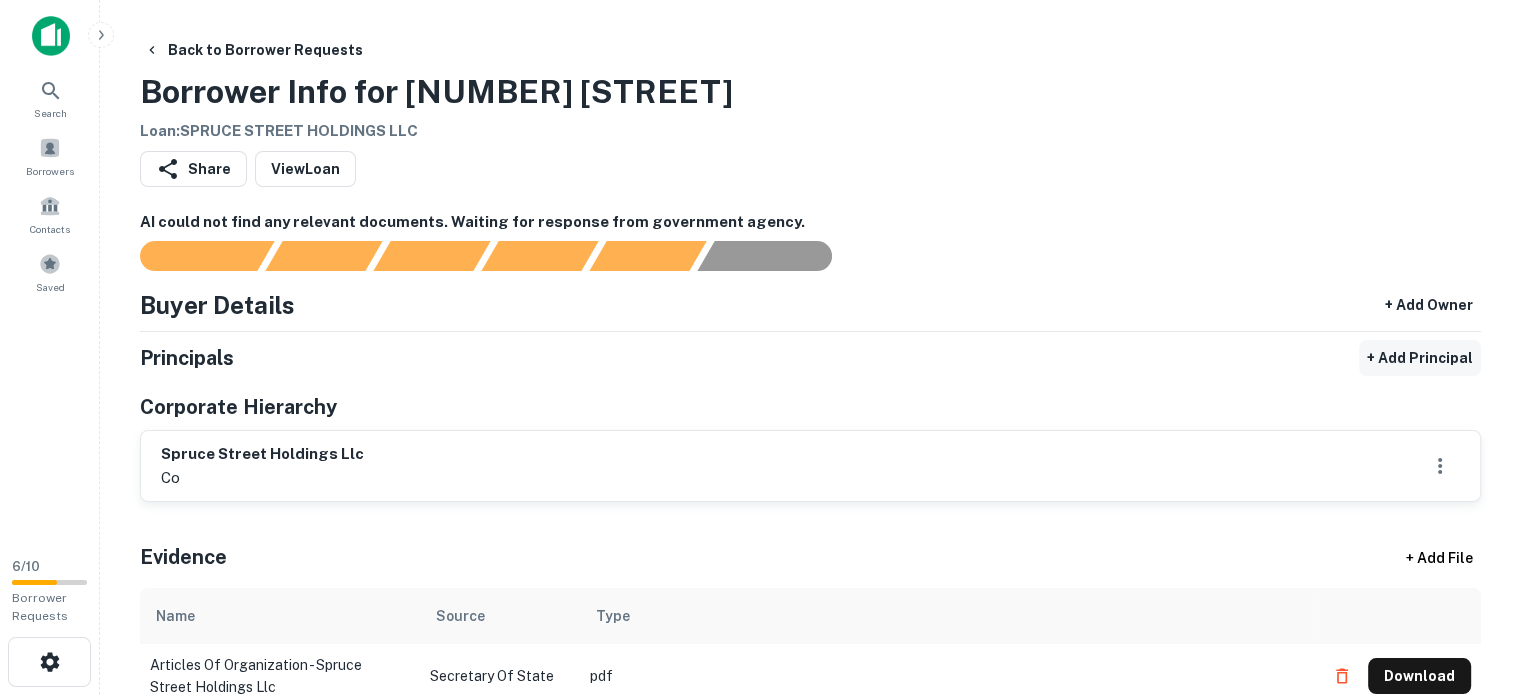 click on "+ Add Principal" at bounding box center [1420, 358] 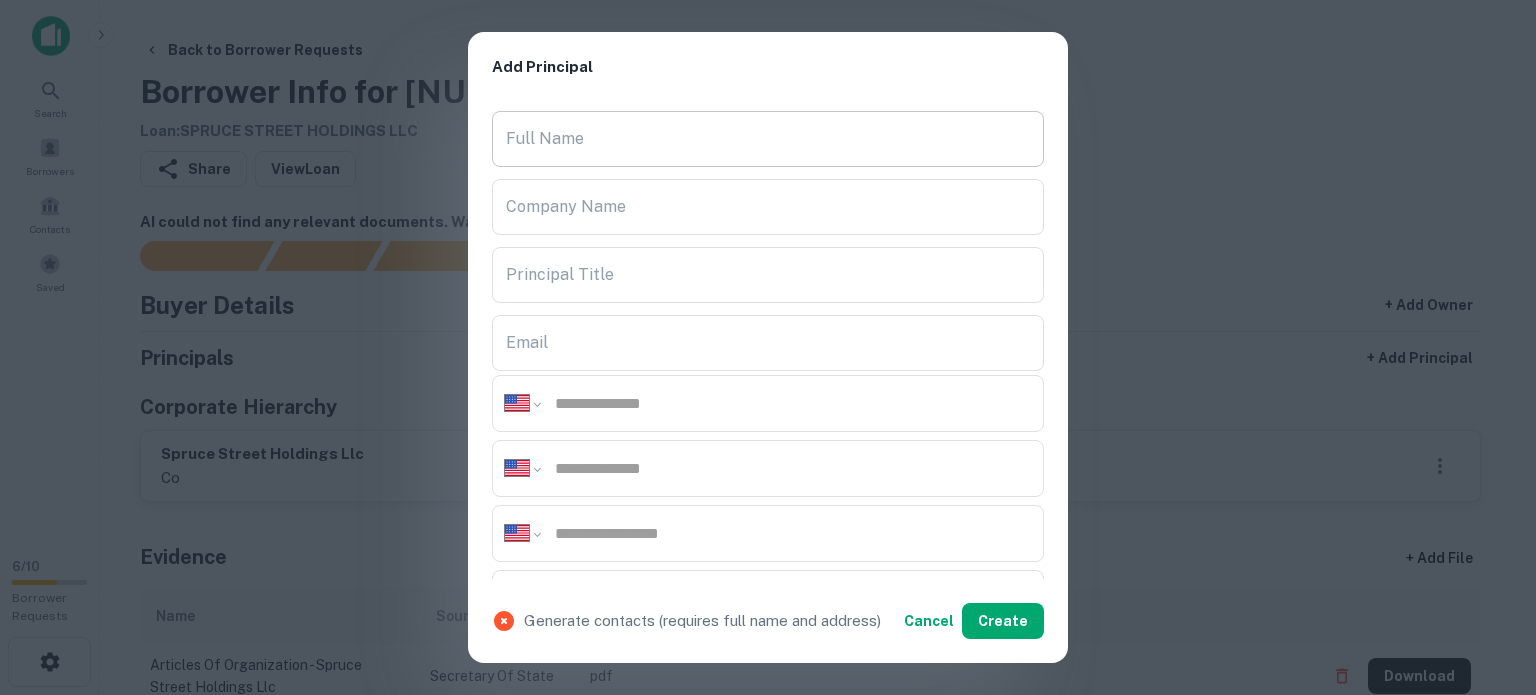 click on "Full Name" at bounding box center (768, 139) 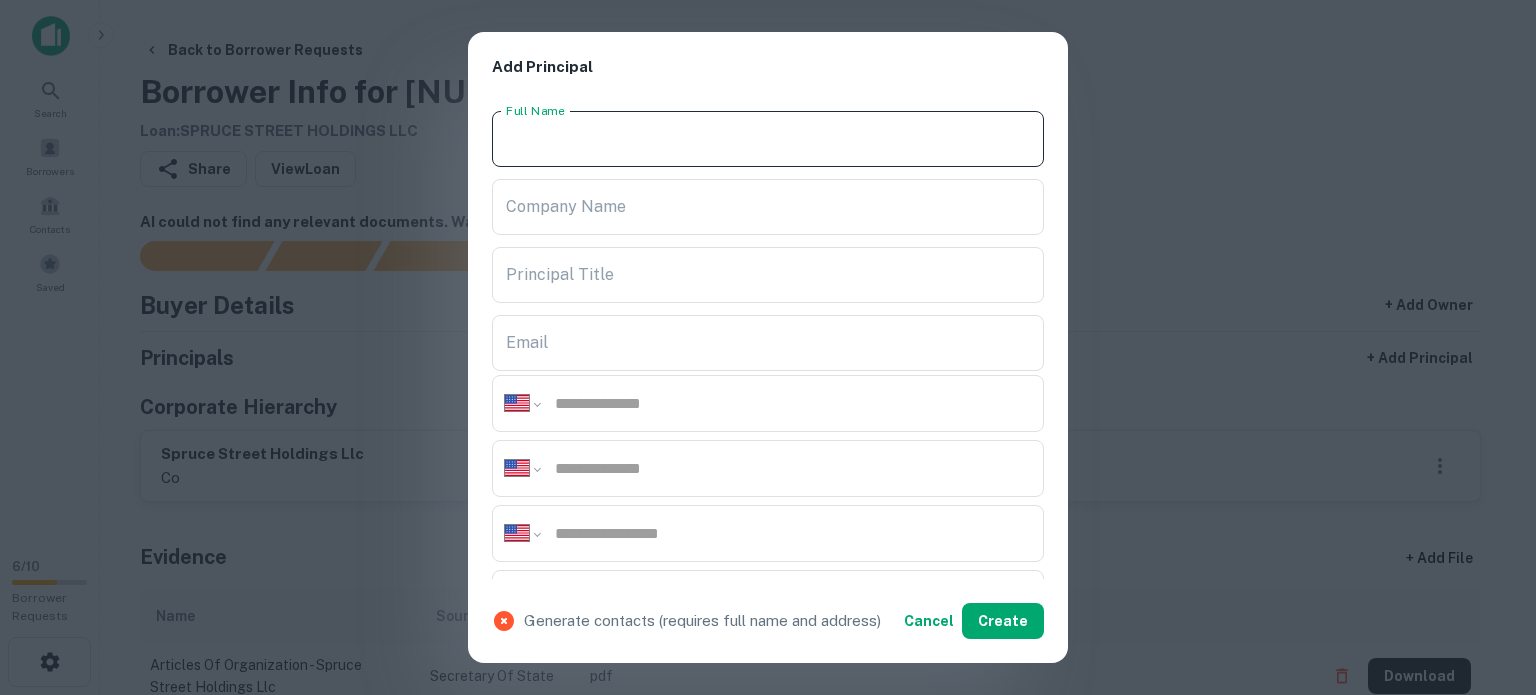 paste on "**********" 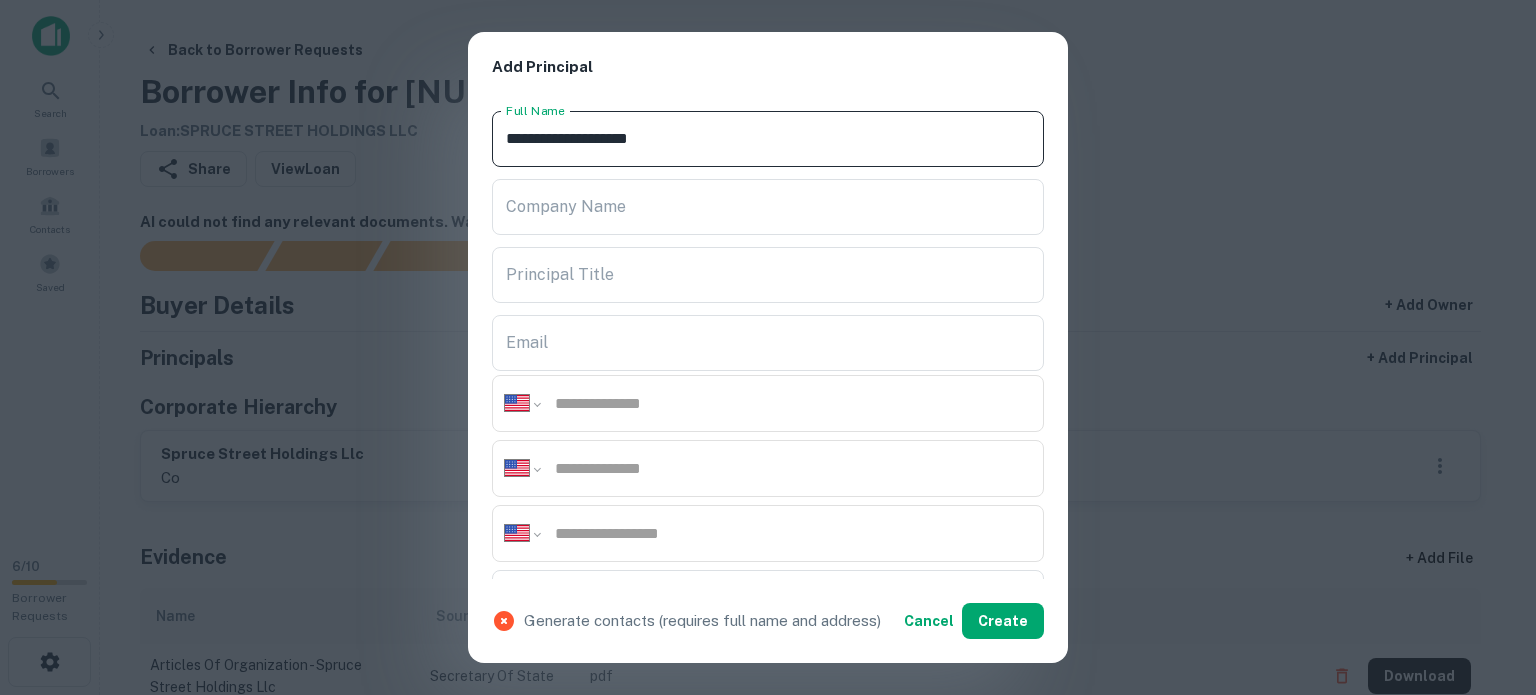 type on "**********" 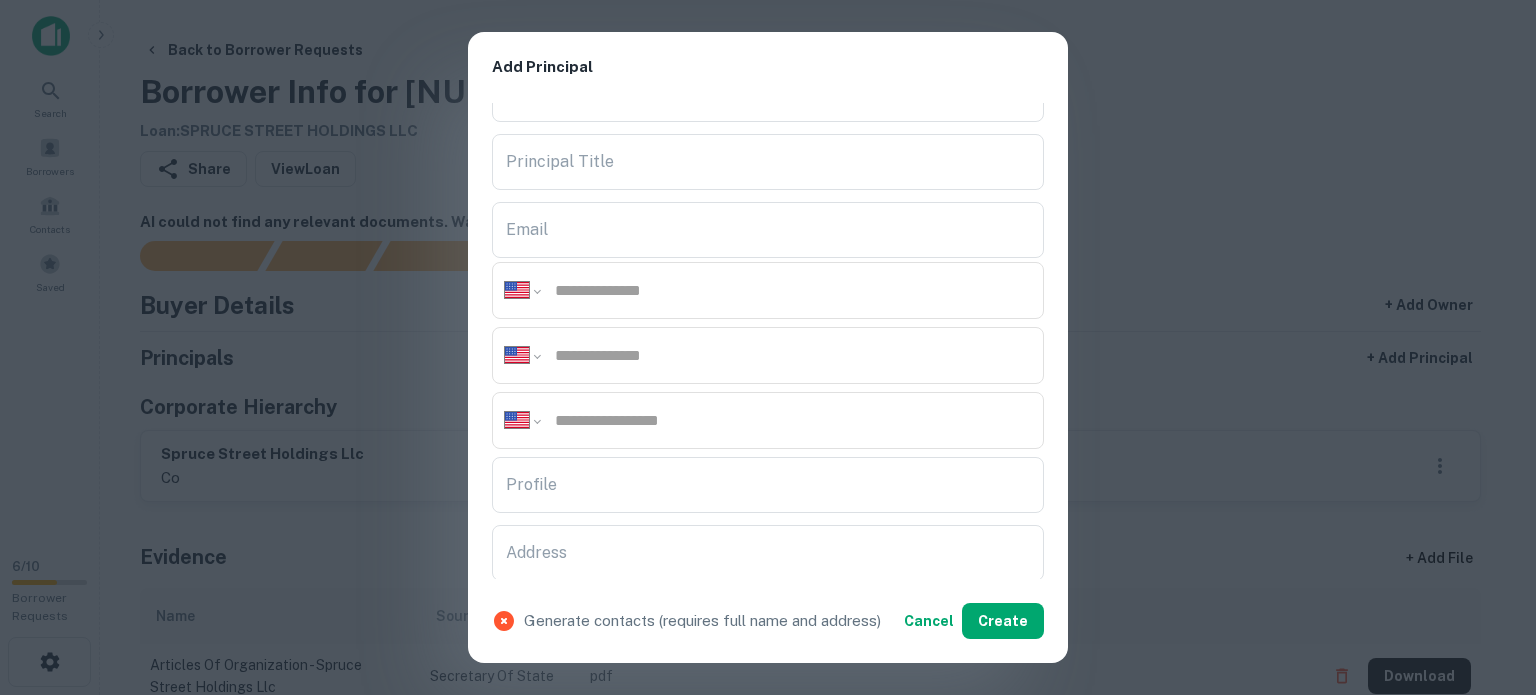 scroll, scrollTop: 200, scrollLeft: 0, axis: vertical 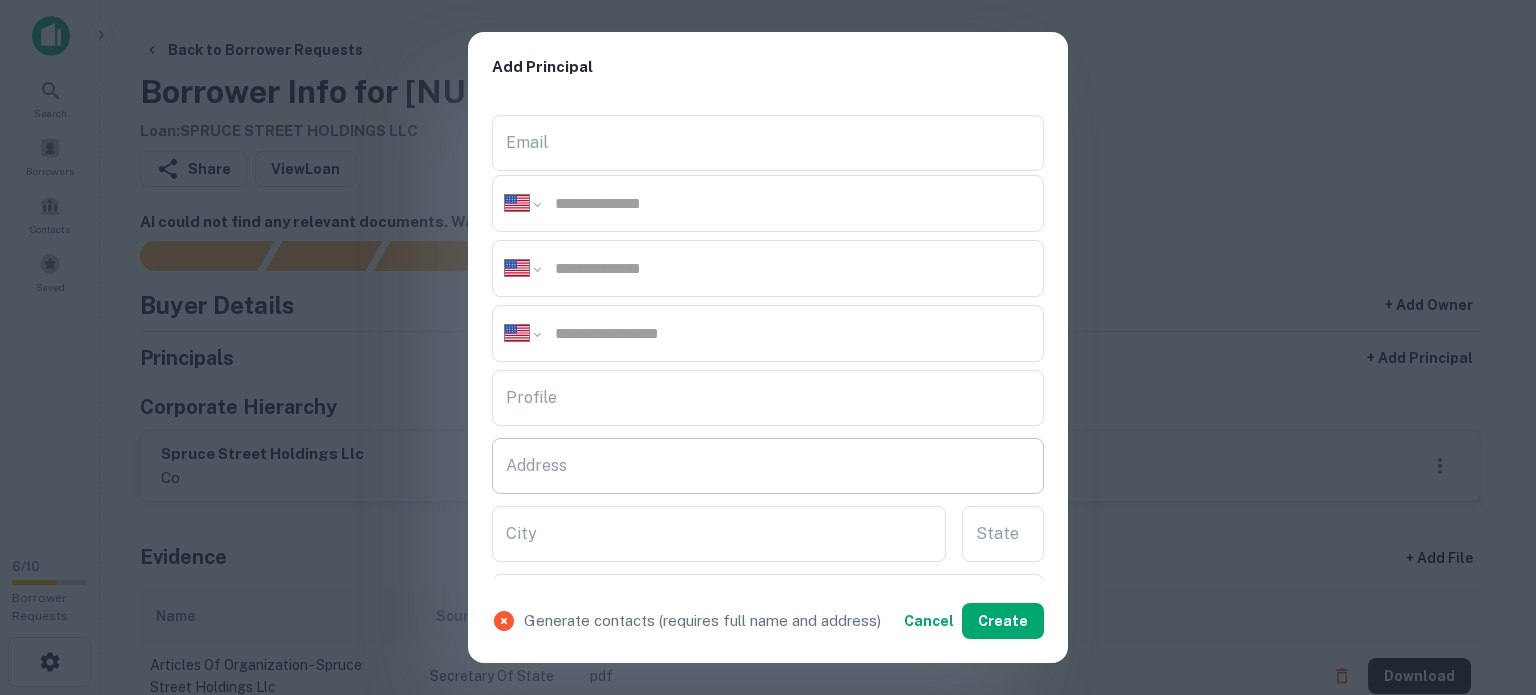 click on "Address" at bounding box center (768, 466) 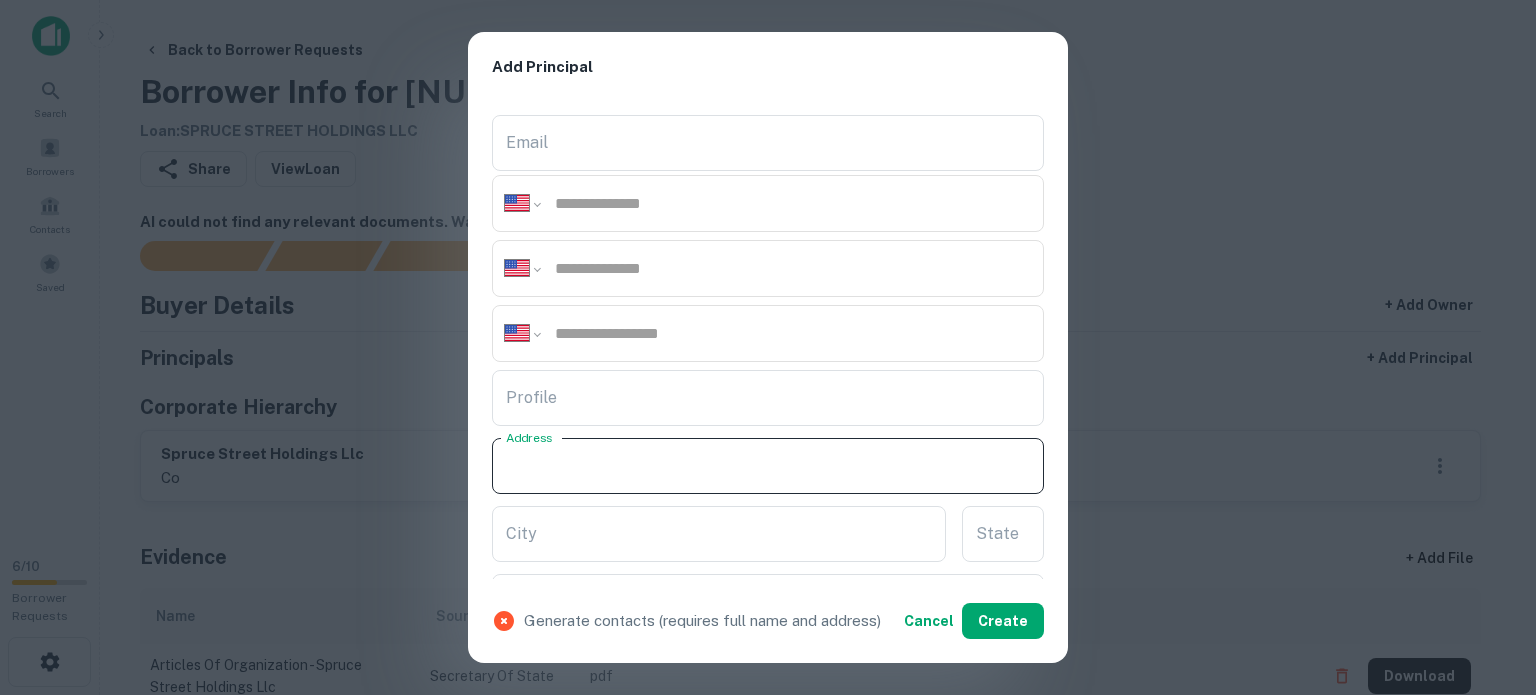paste on "**********" 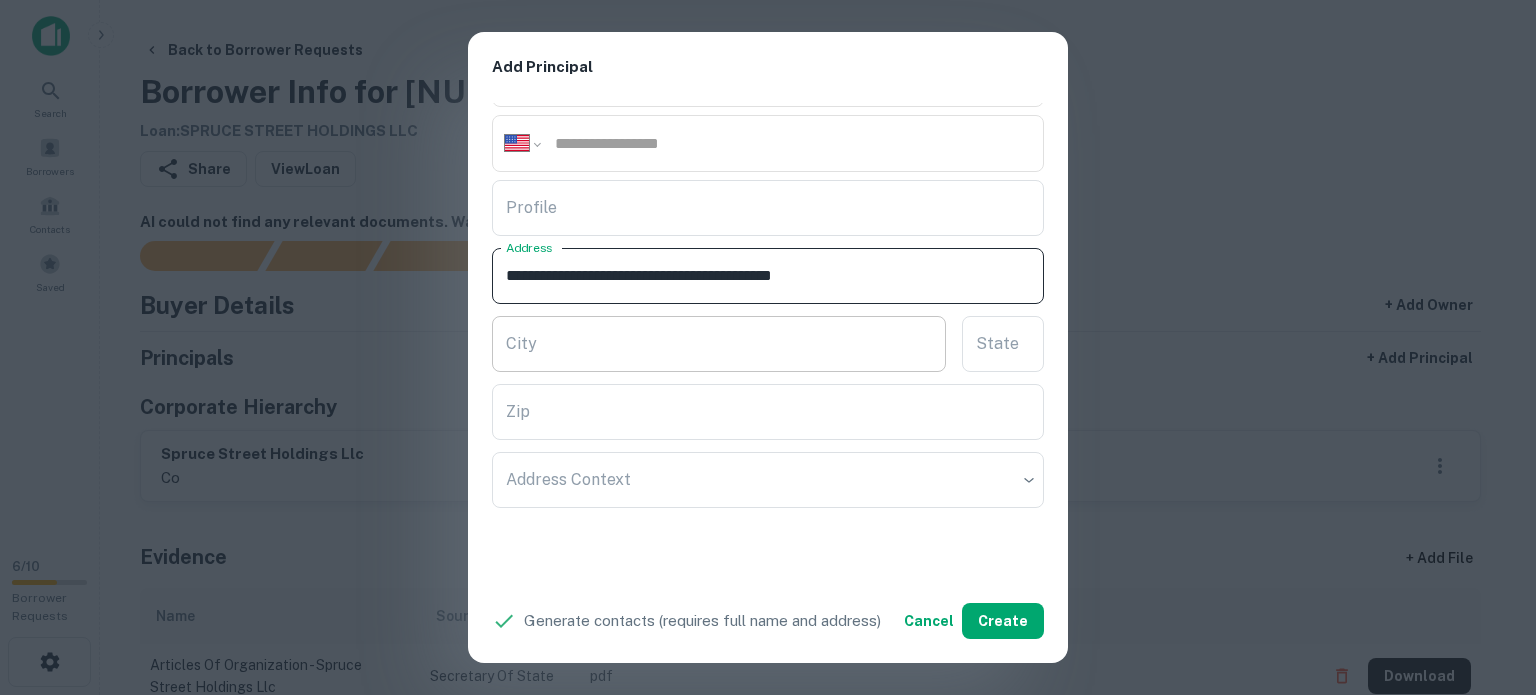 scroll, scrollTop: 400, scrollLeft: 0, axis: vertical 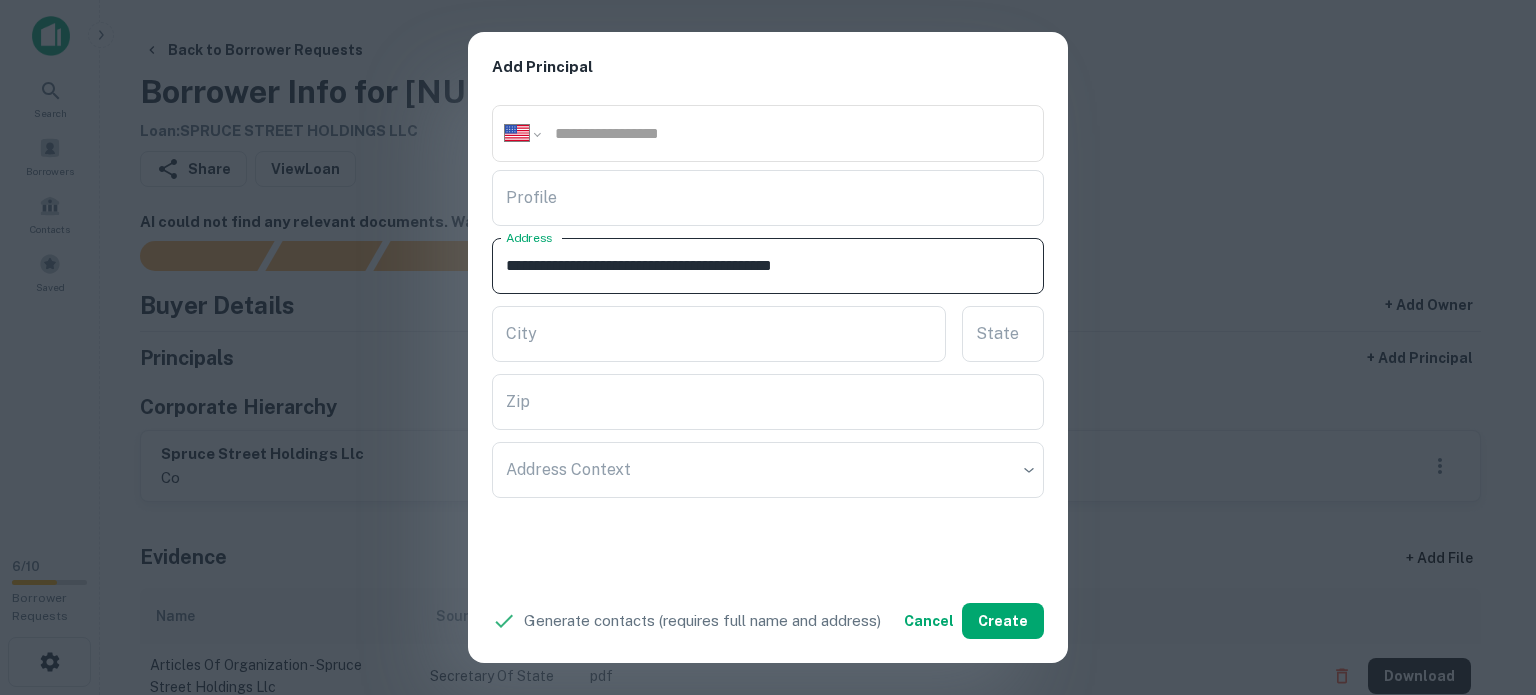 drag, startPoint x: 808, startPoint y: 263, endPoint x: 915, endPoint y: 271, distance: 107.298645 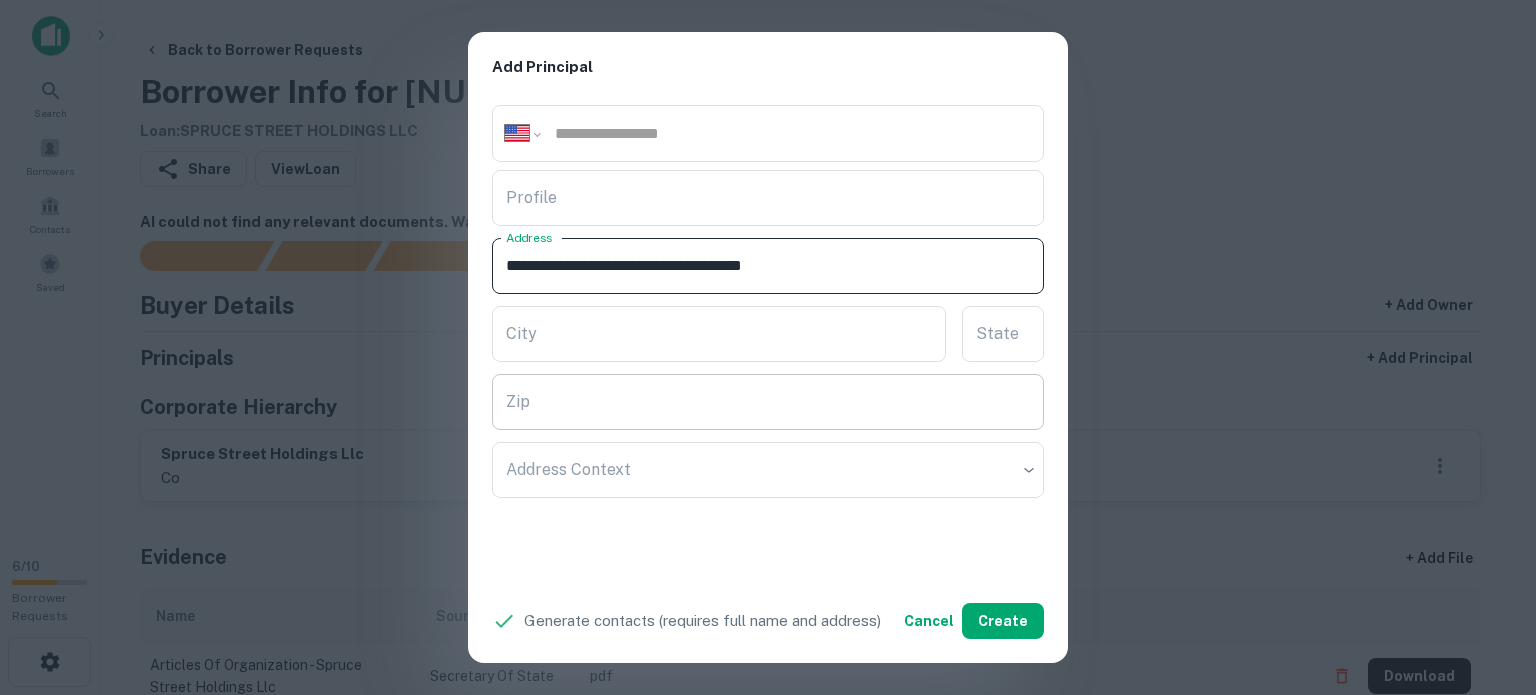 type on "**********" 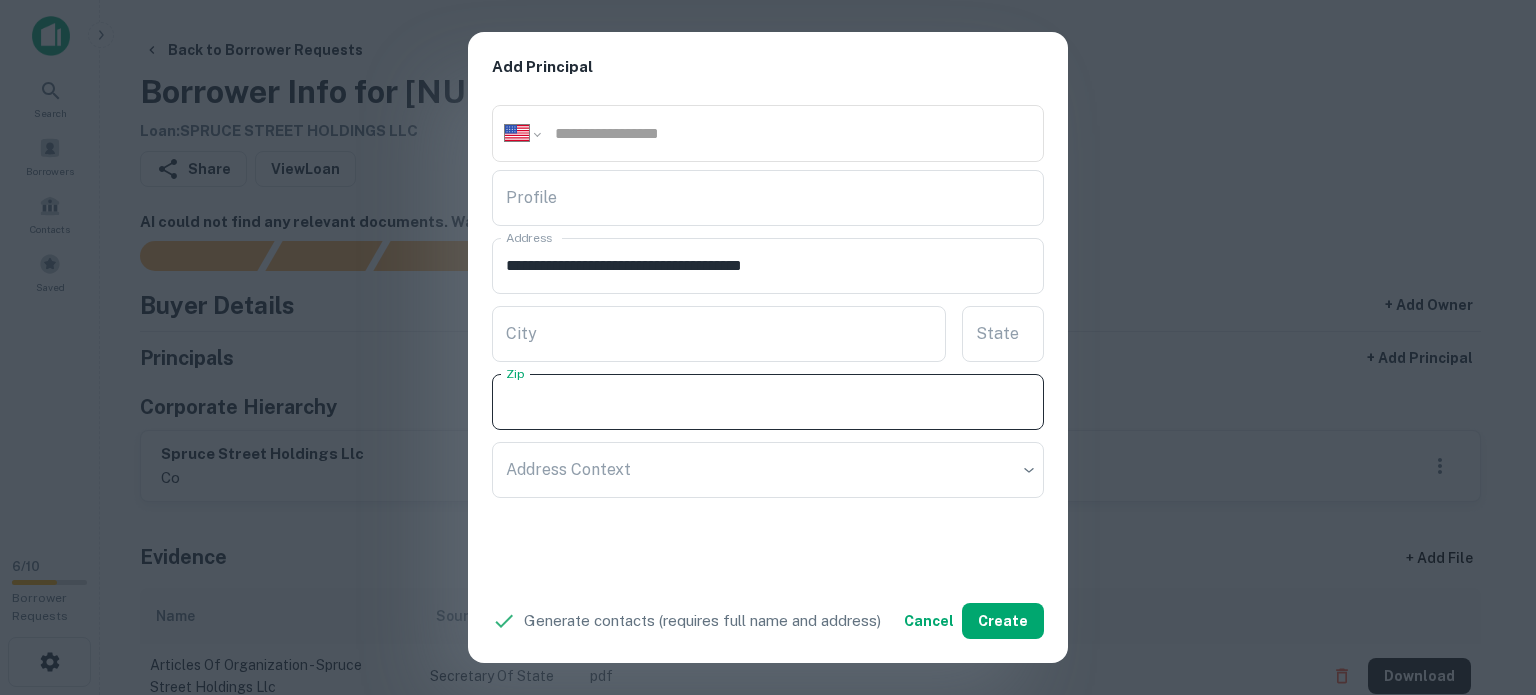 paste on "*****" 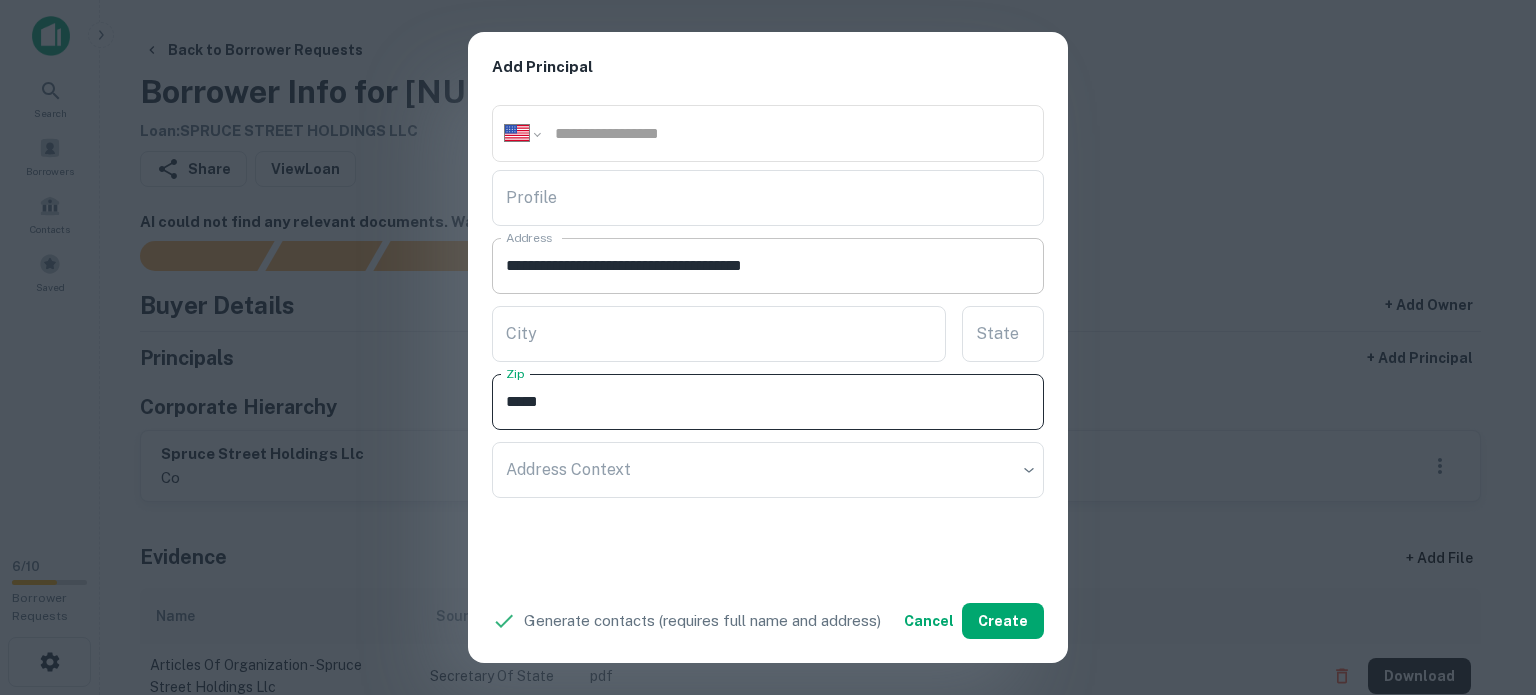 type on "*****" 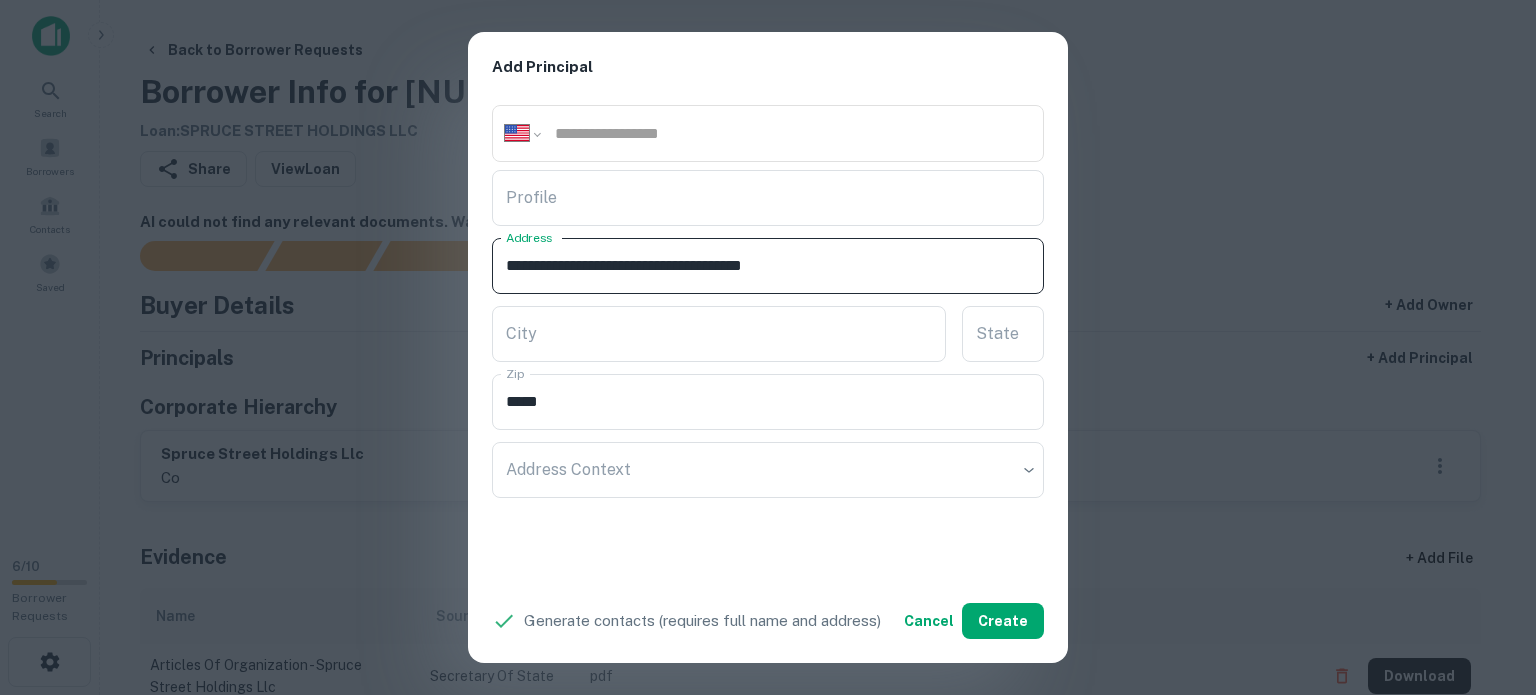 drag, startPoint x: 792, startPoint y: 259, endPoint x: 833, endPoint y: 267, distance: 41.773197 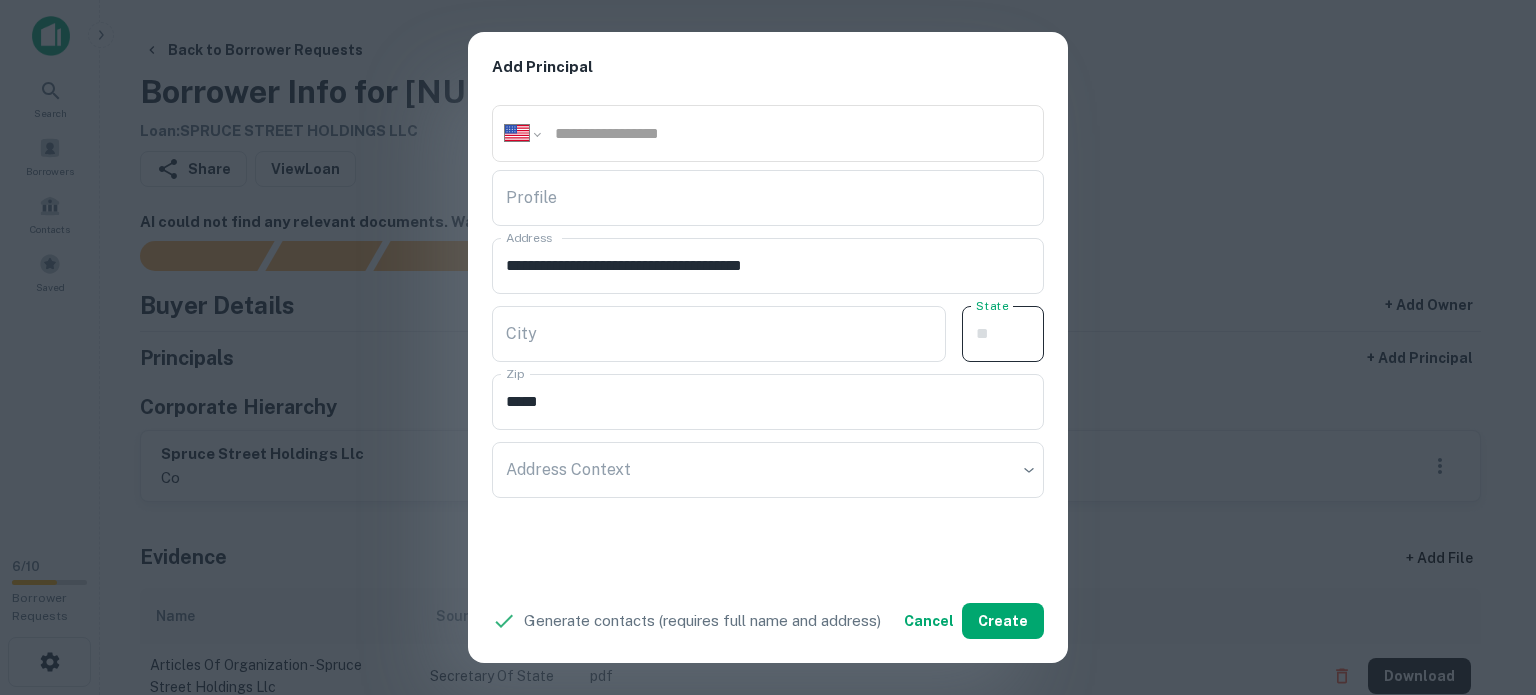 paste on "**" 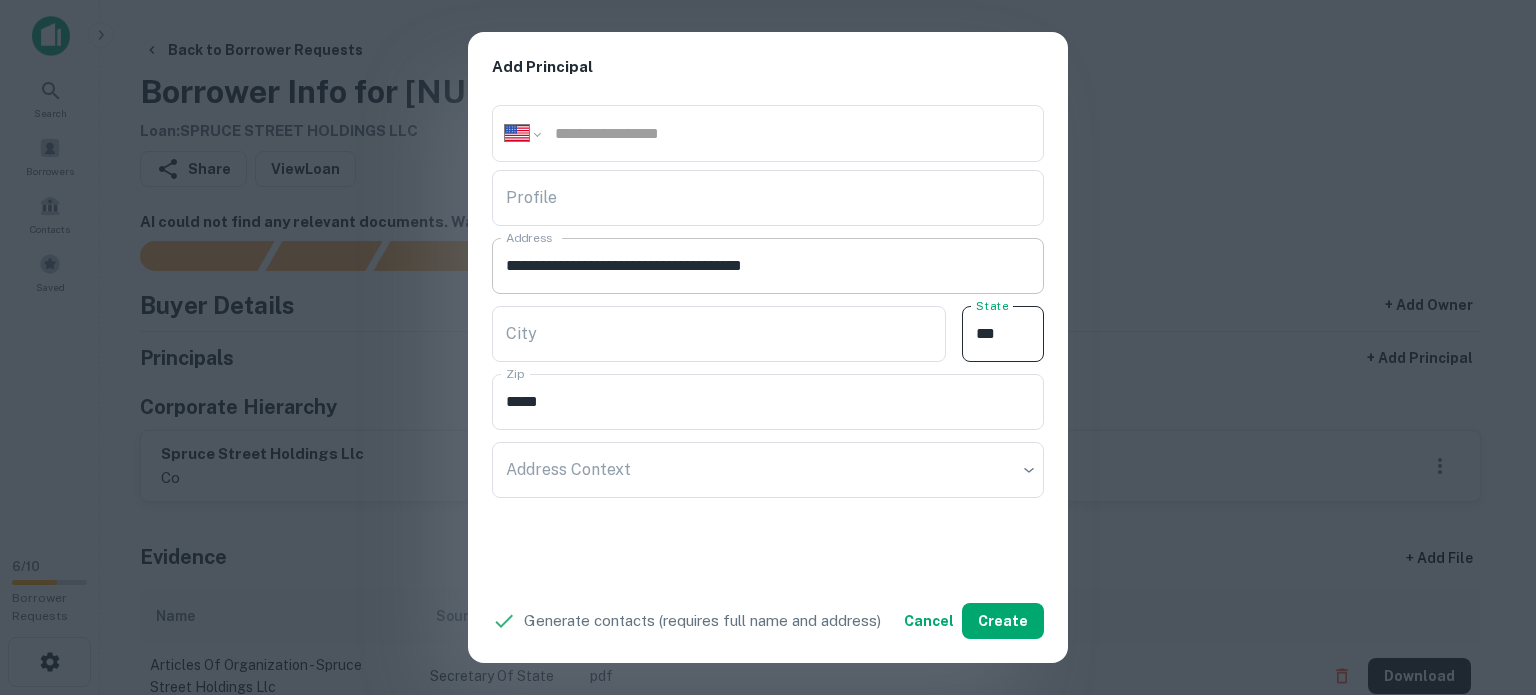 type on "**" 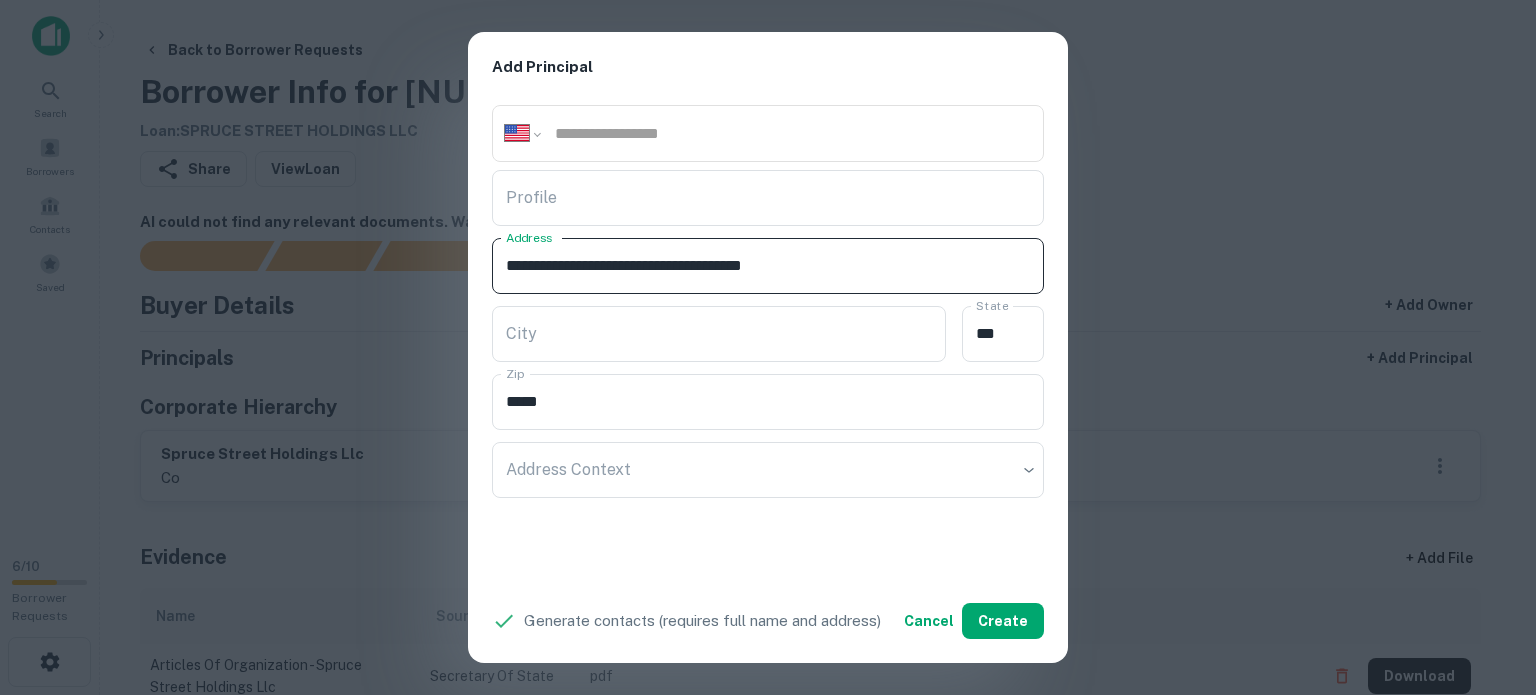 drag, startPoint x: 732, startPoint y: 257, endPoint x: 780, endPoint y: 271, distance: 50 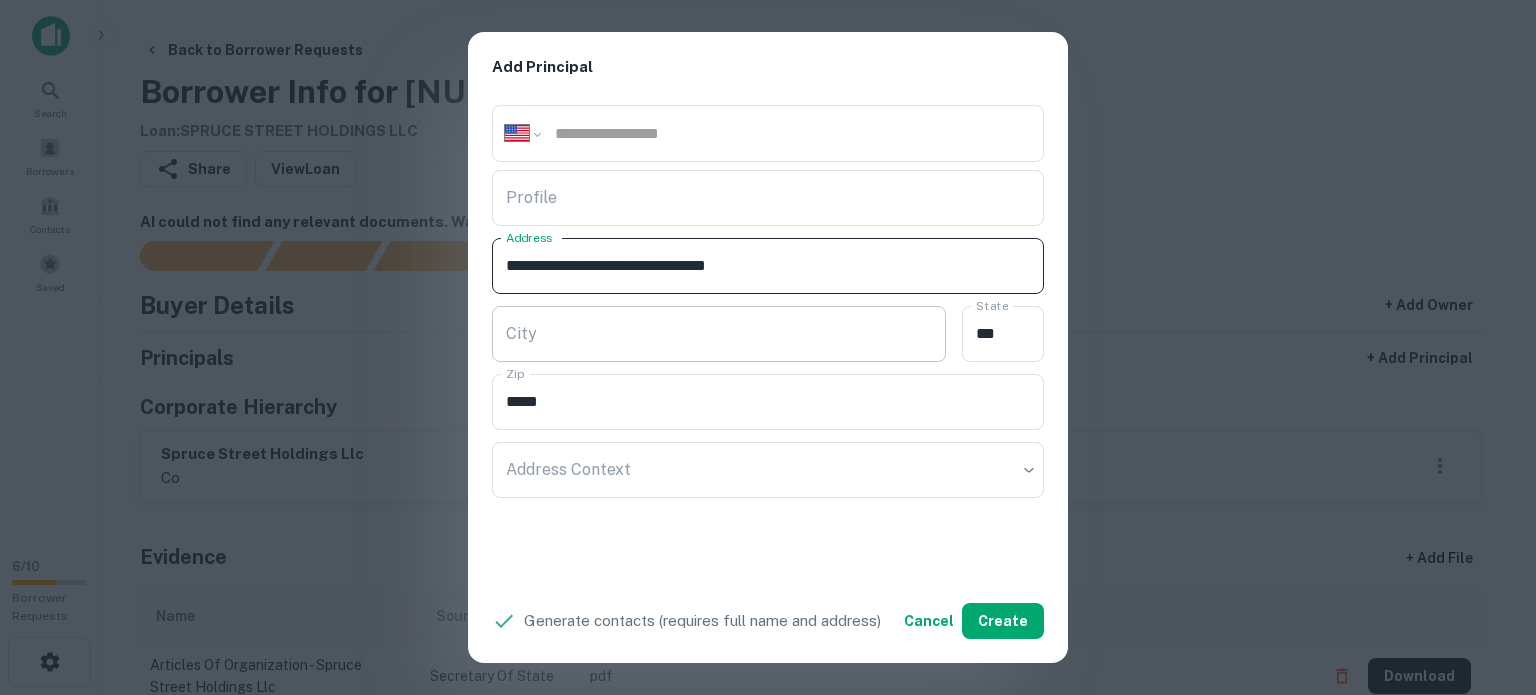 type on "**********" 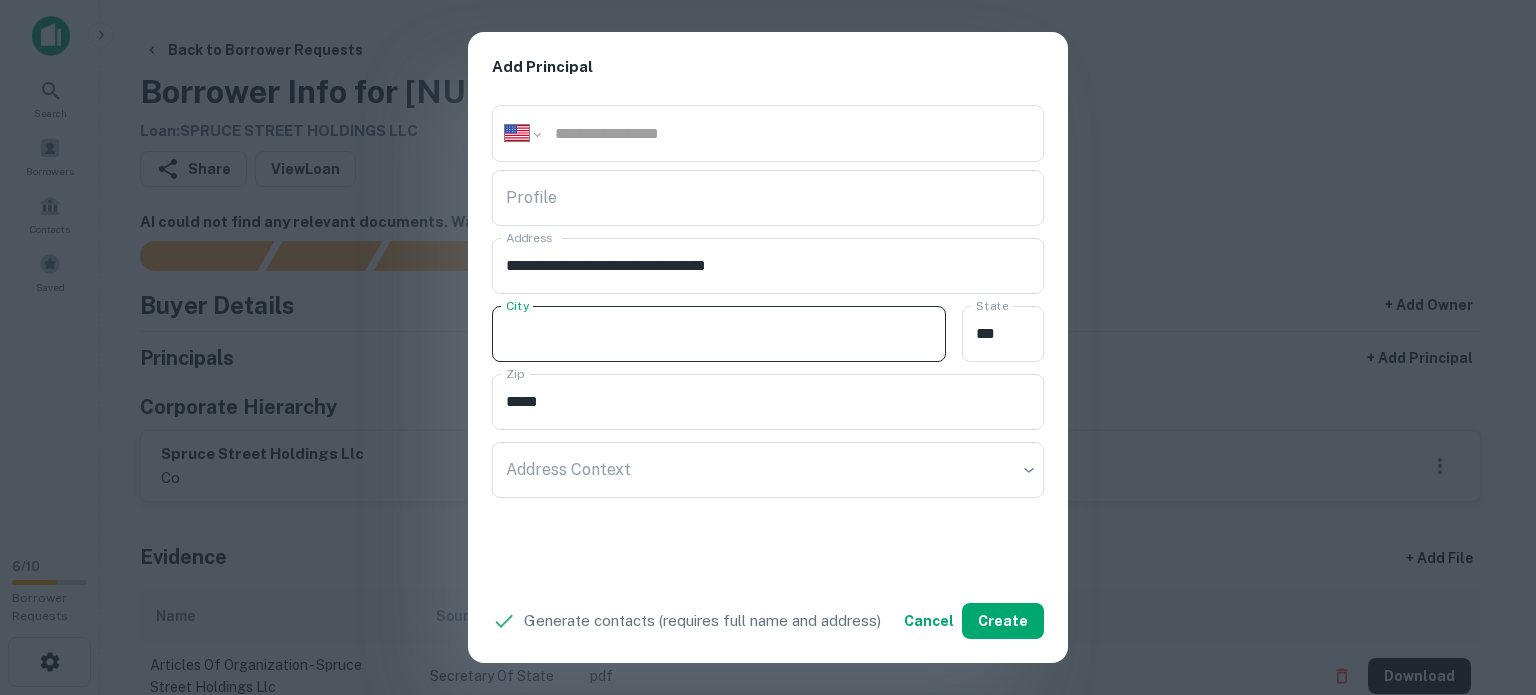 paste on "*****" 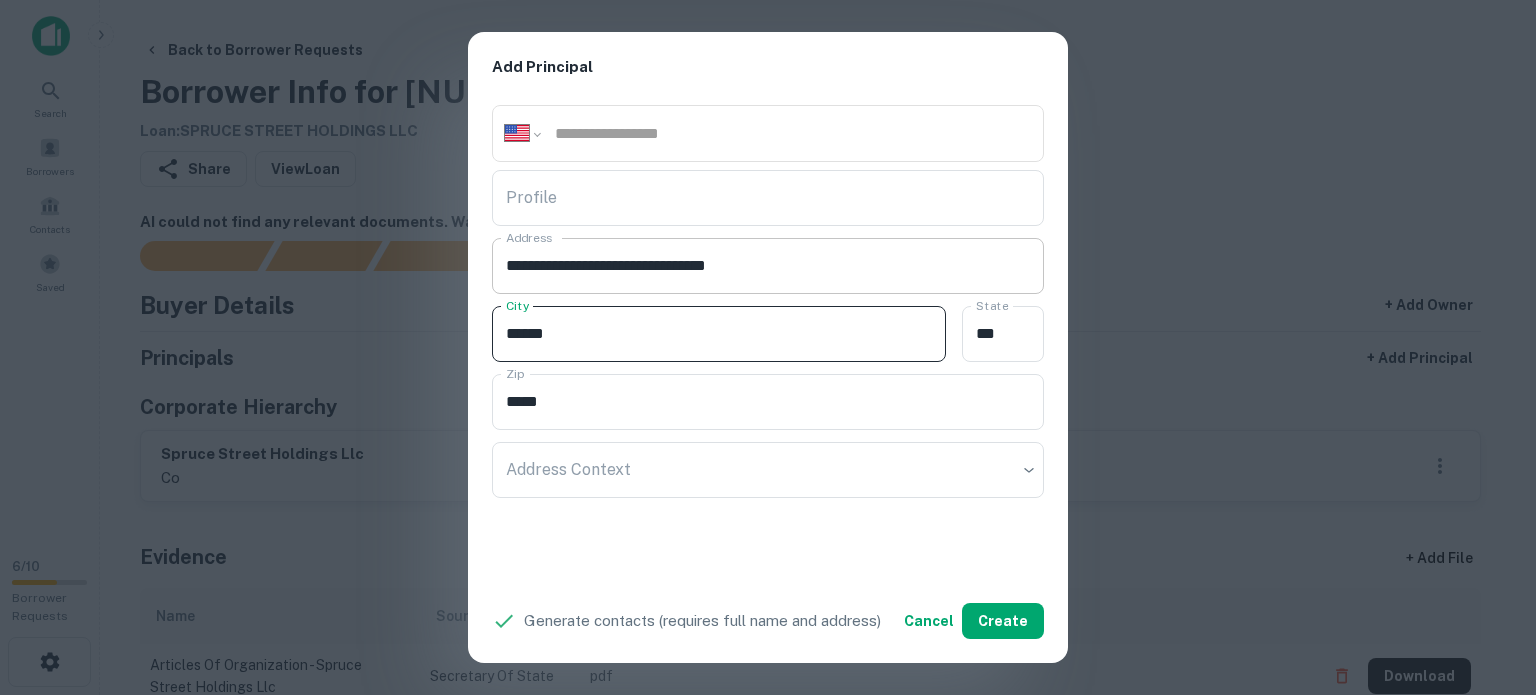 type on "*****" 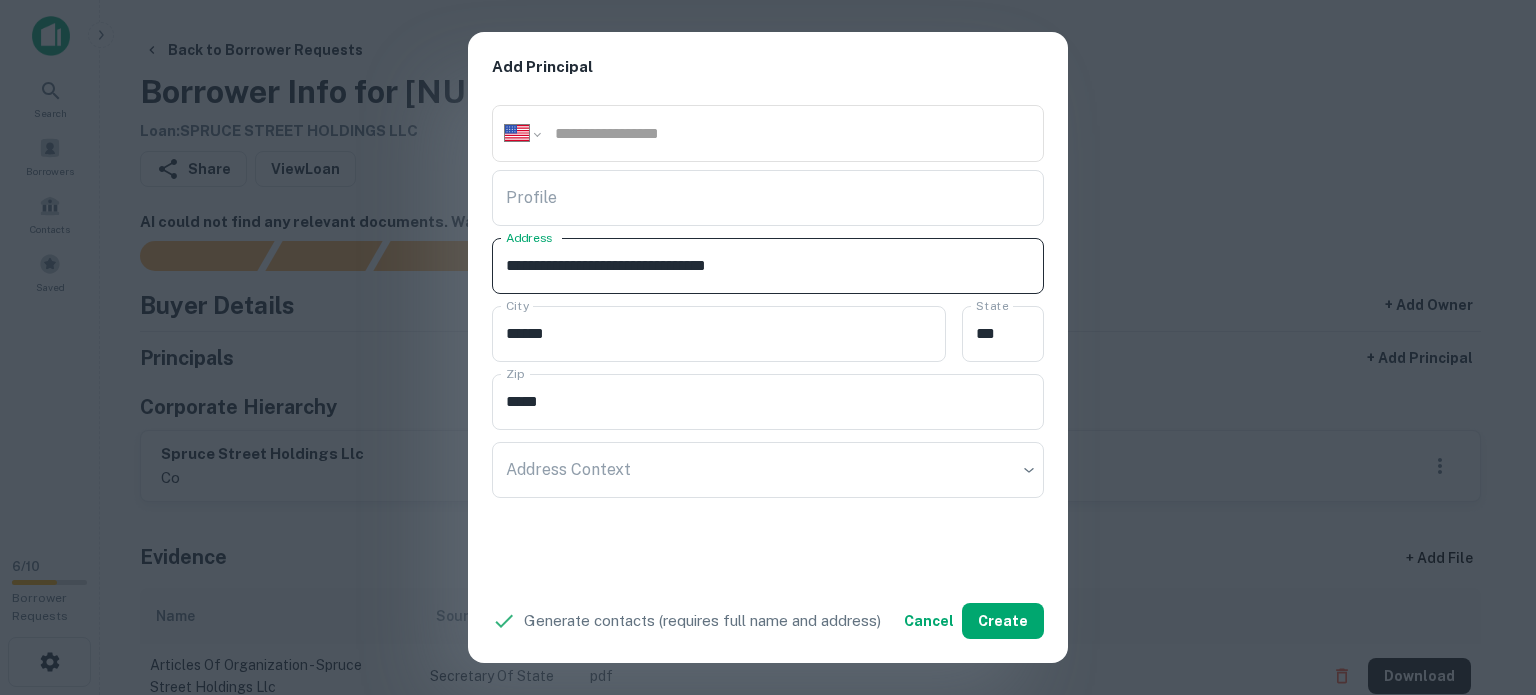 drag, startPoint x: 761, startPoint y: 263, endPoint x: 785, endPoint y: 266, distance: 24.186773 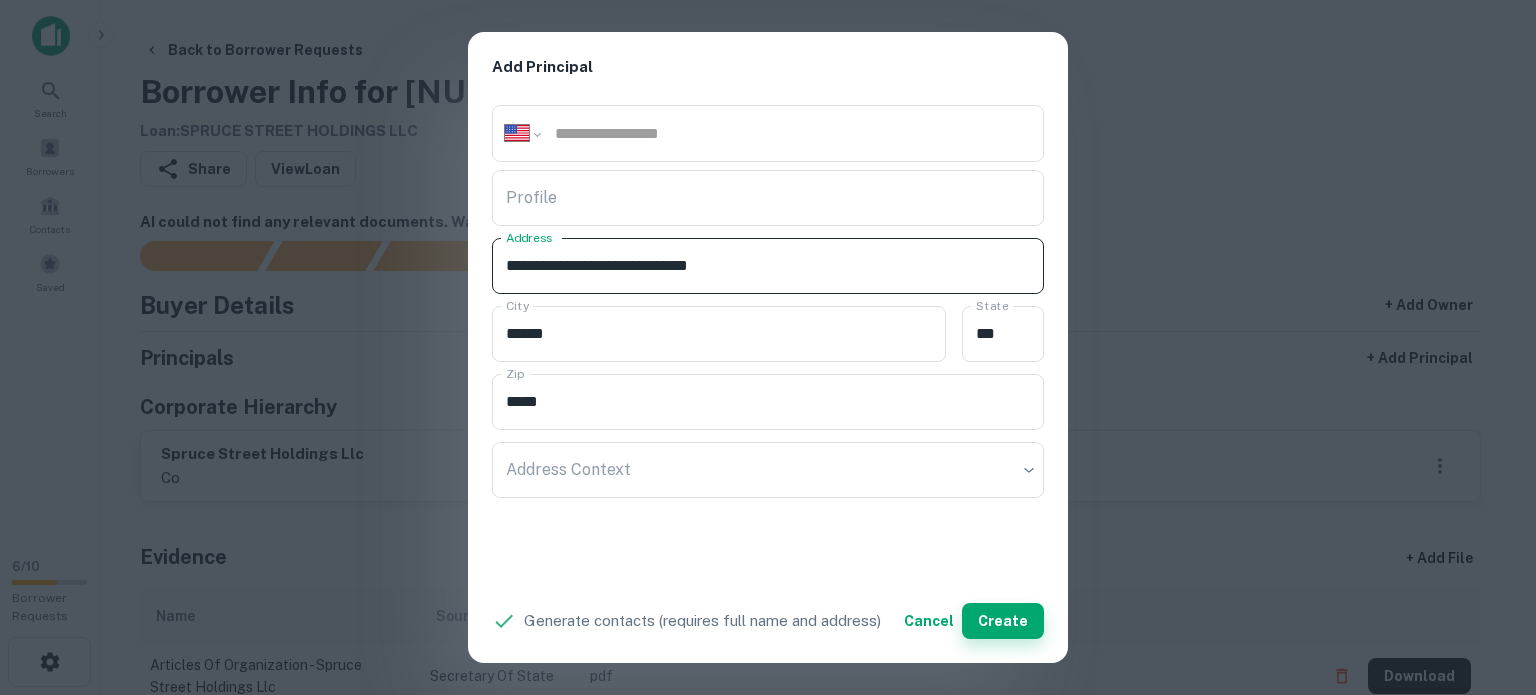 type on "**********" 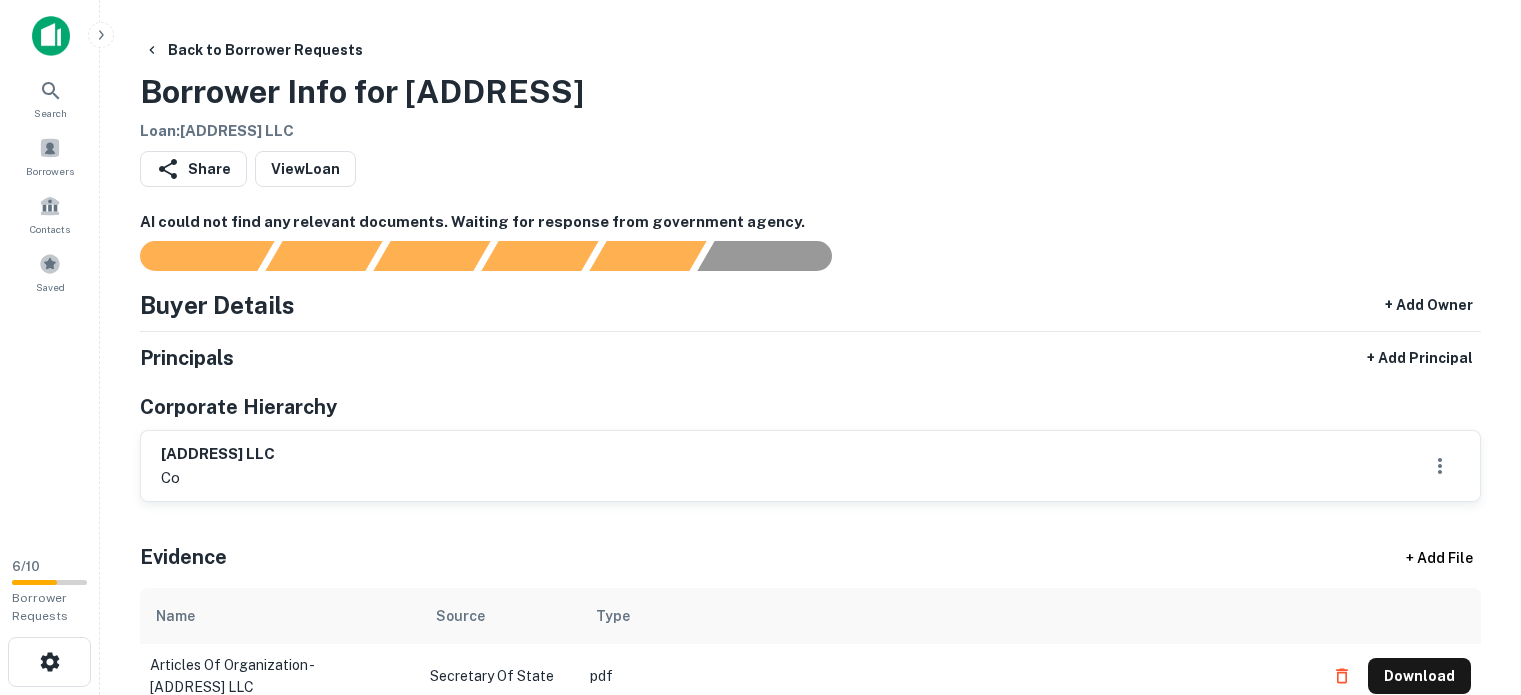 scroll, scrollTop: 0, scrollLeft: 0, axis: both 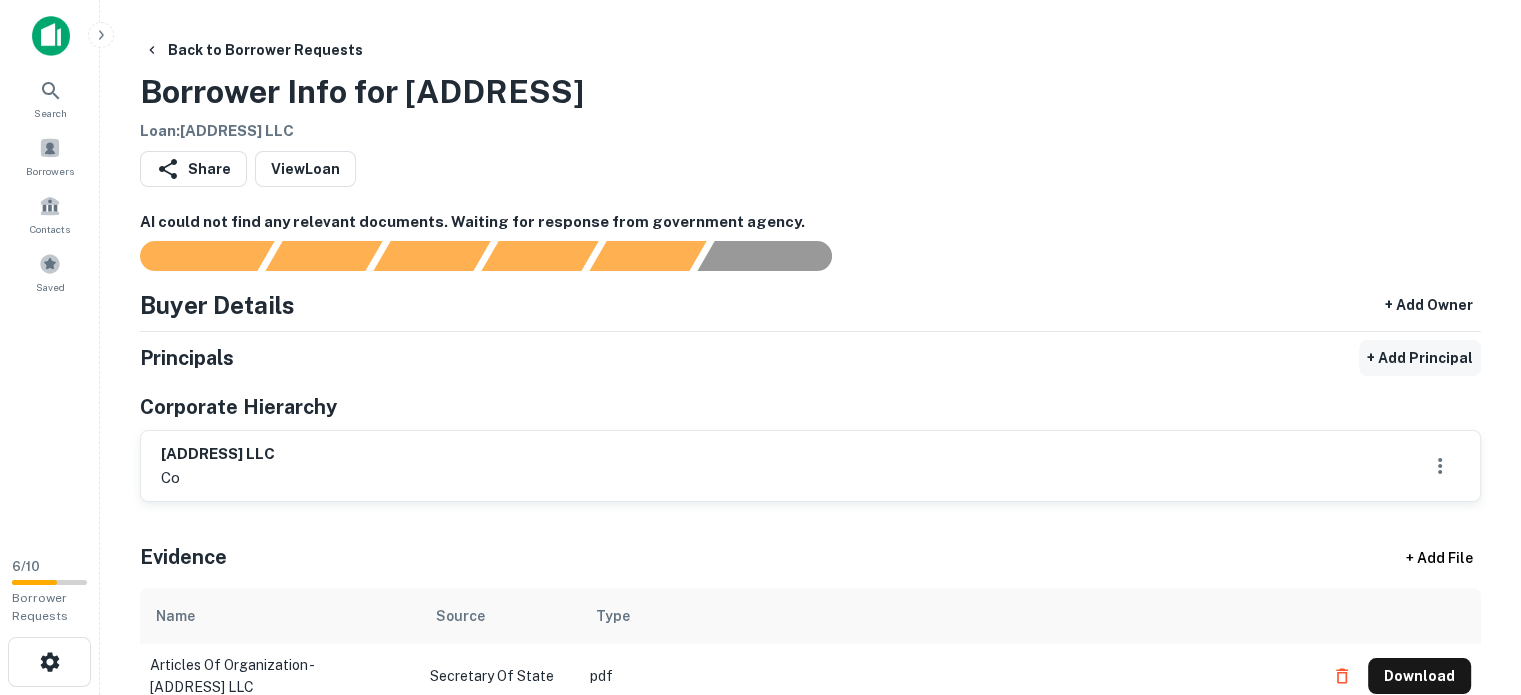 click on "+ Add Principal" at bounding box center (1420, 358) 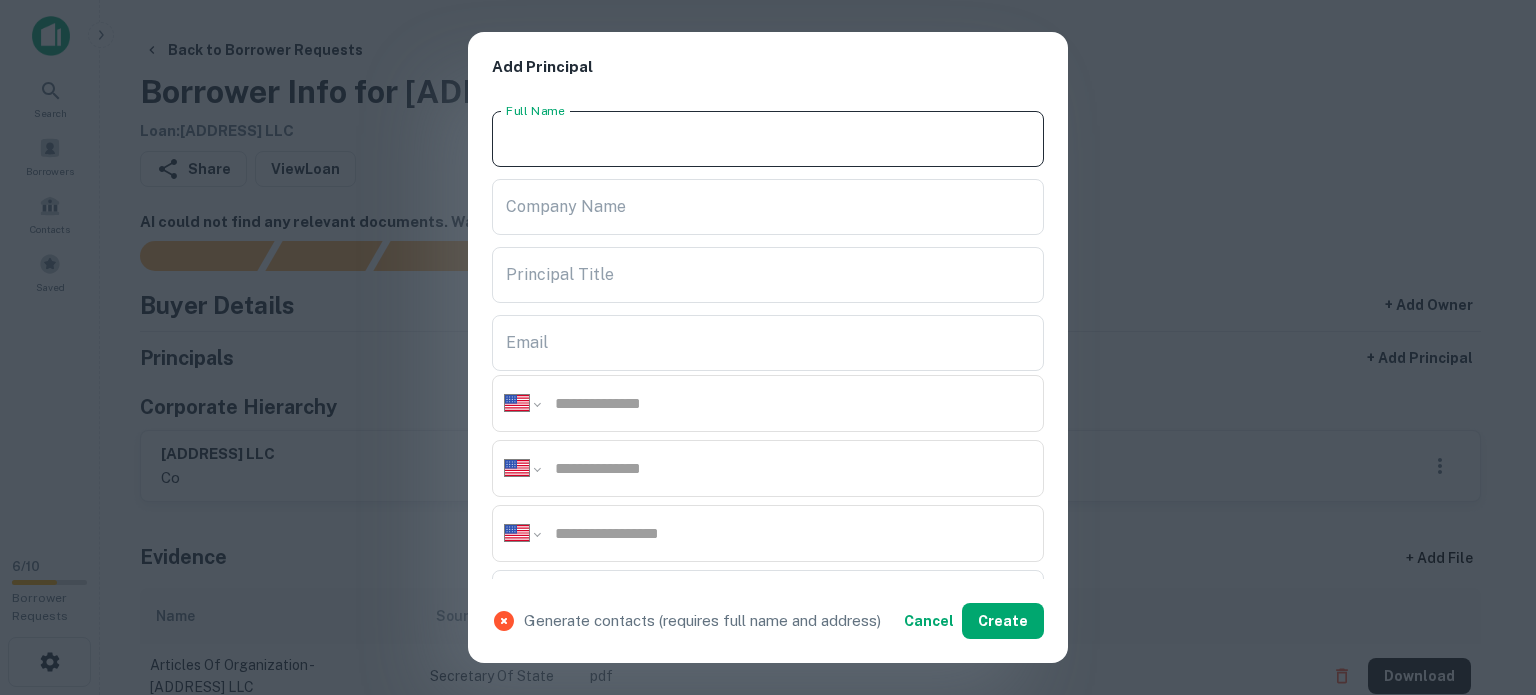 click on "Full Name" at bounding box center (768, 139) 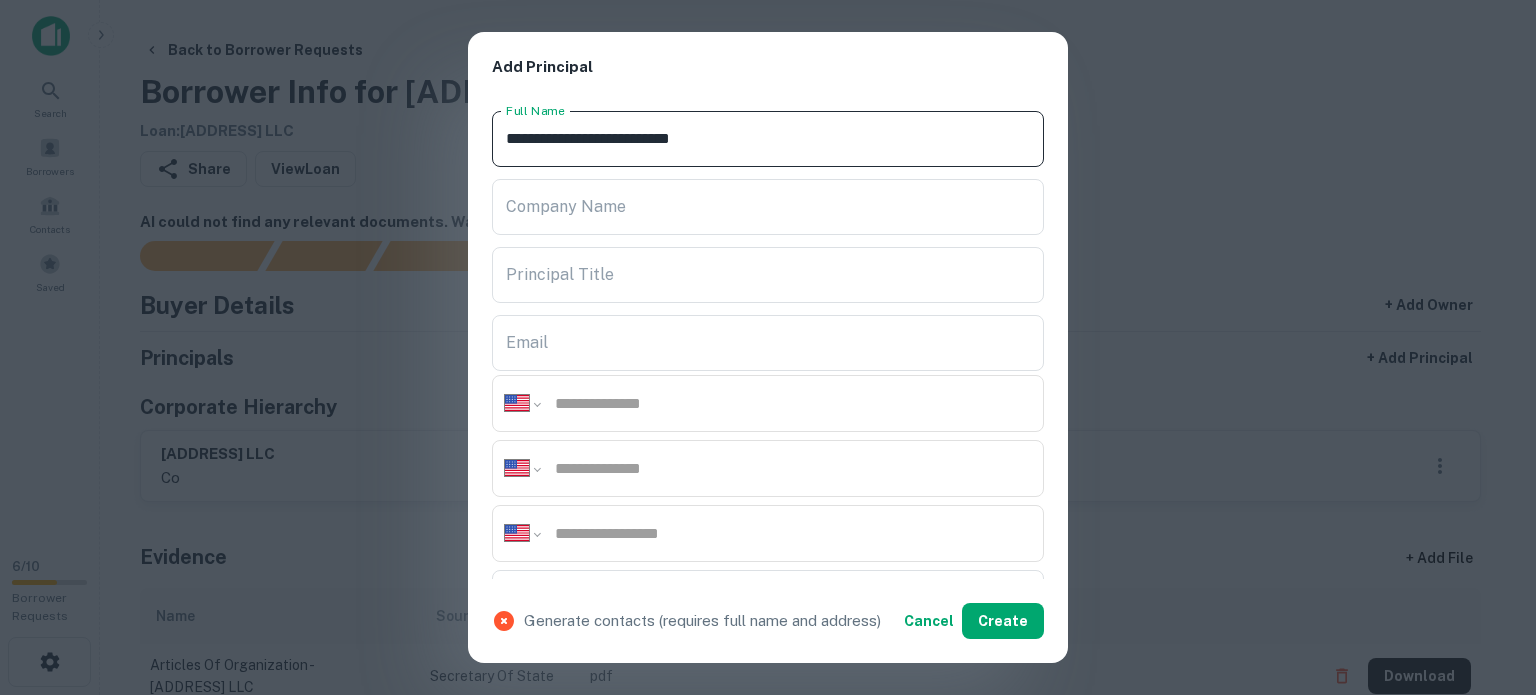 drag, startPoint x: 656, startPoint y: 137, endPoint x: 555, endPoint y: 120, distance: 102.4207 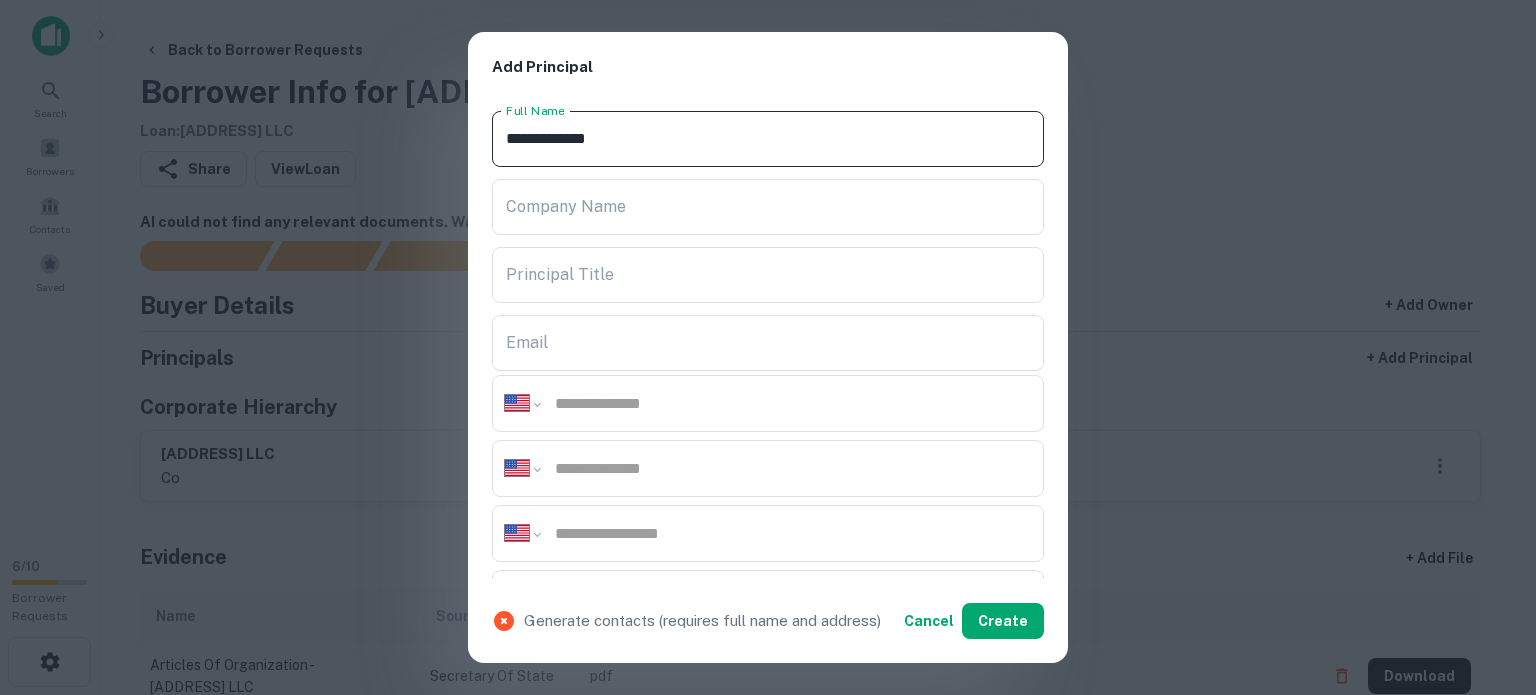 drag, startPoint x: 614, startPoint y: 147, endPoint x: 555, endPoint y: 128, distance: 61.983868 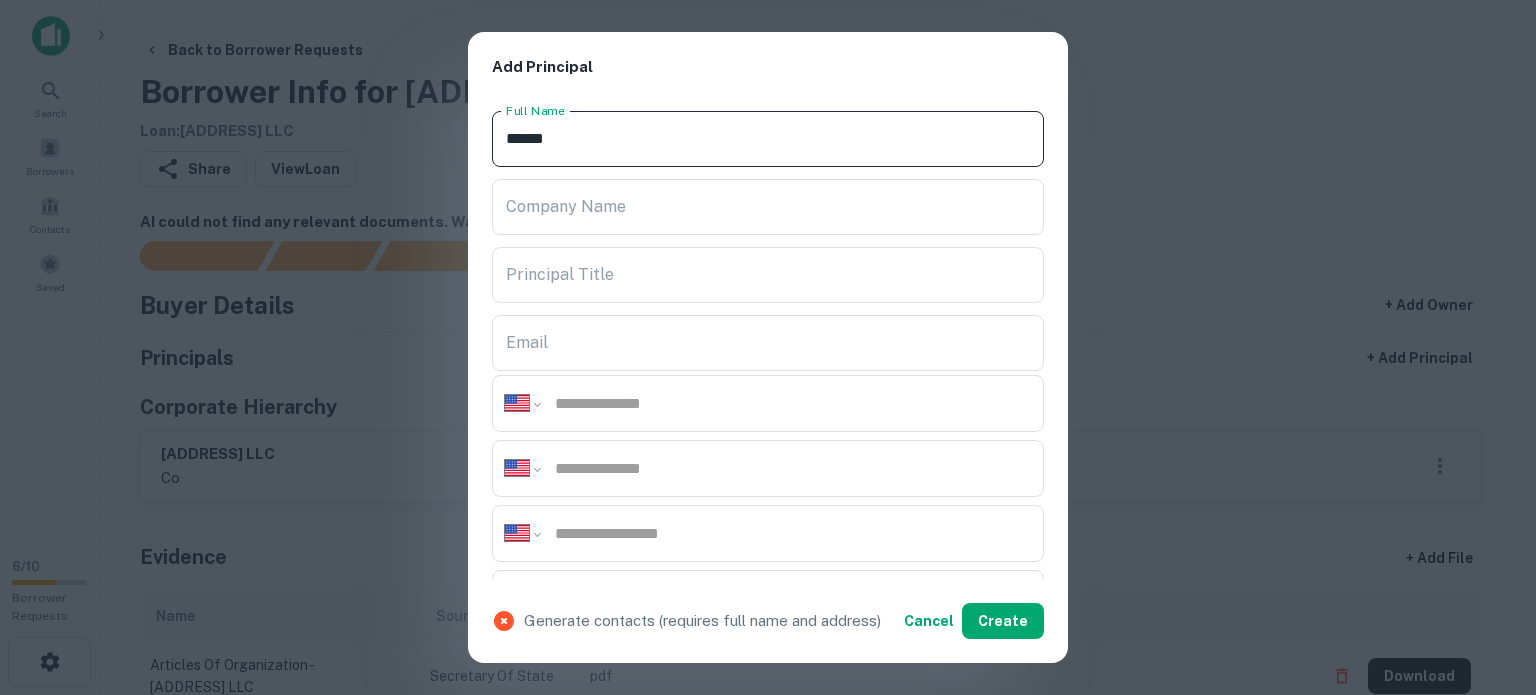 click on "*****" at bounding box center (768, 139) 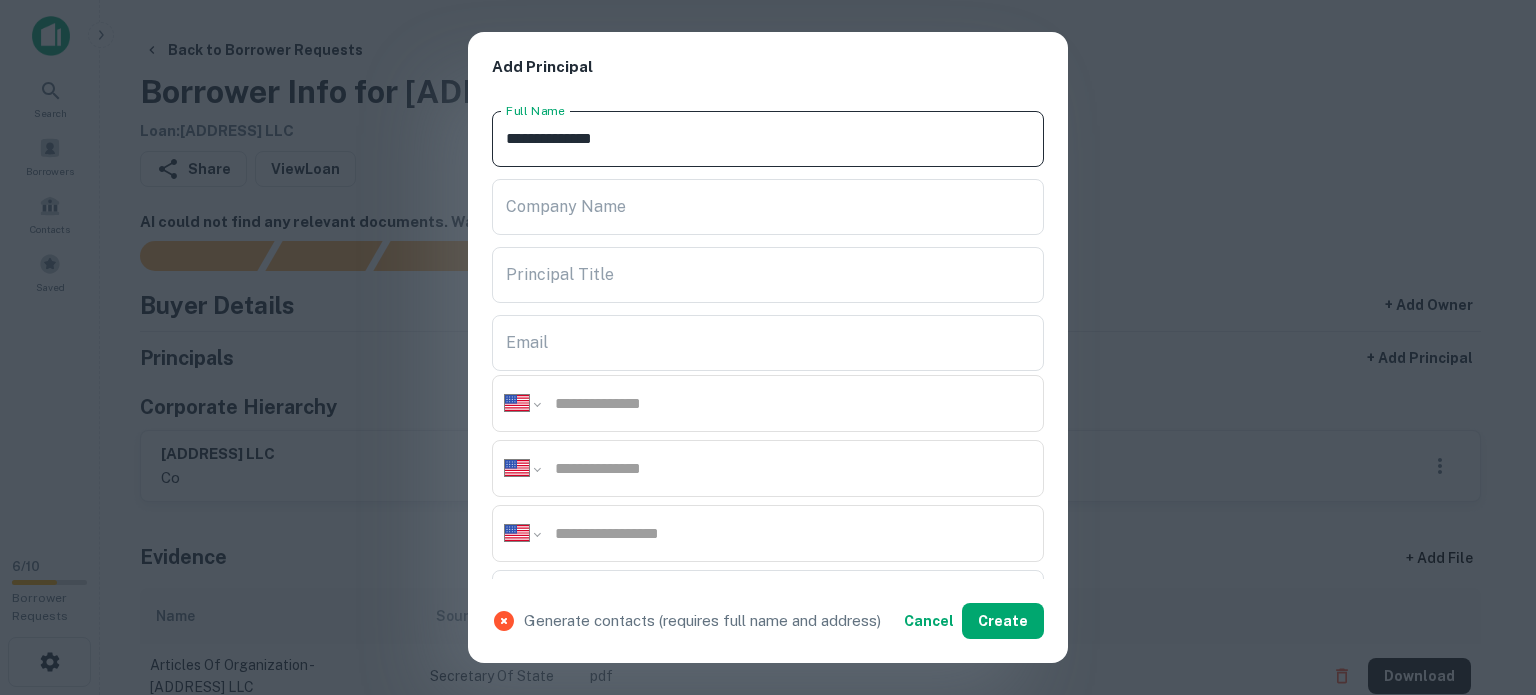 type on "**********" 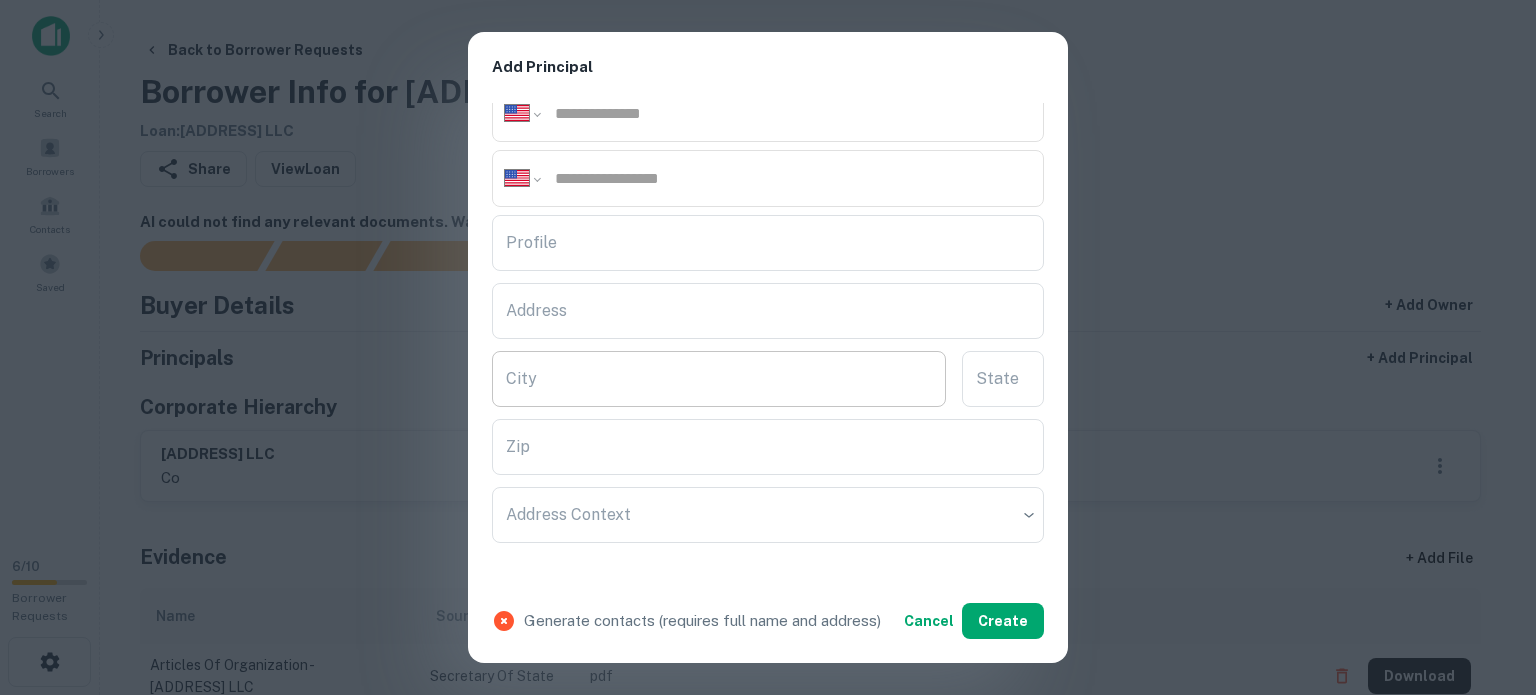 scroll, scrollTop: 400, scrollLeft: 0, axis: vertical 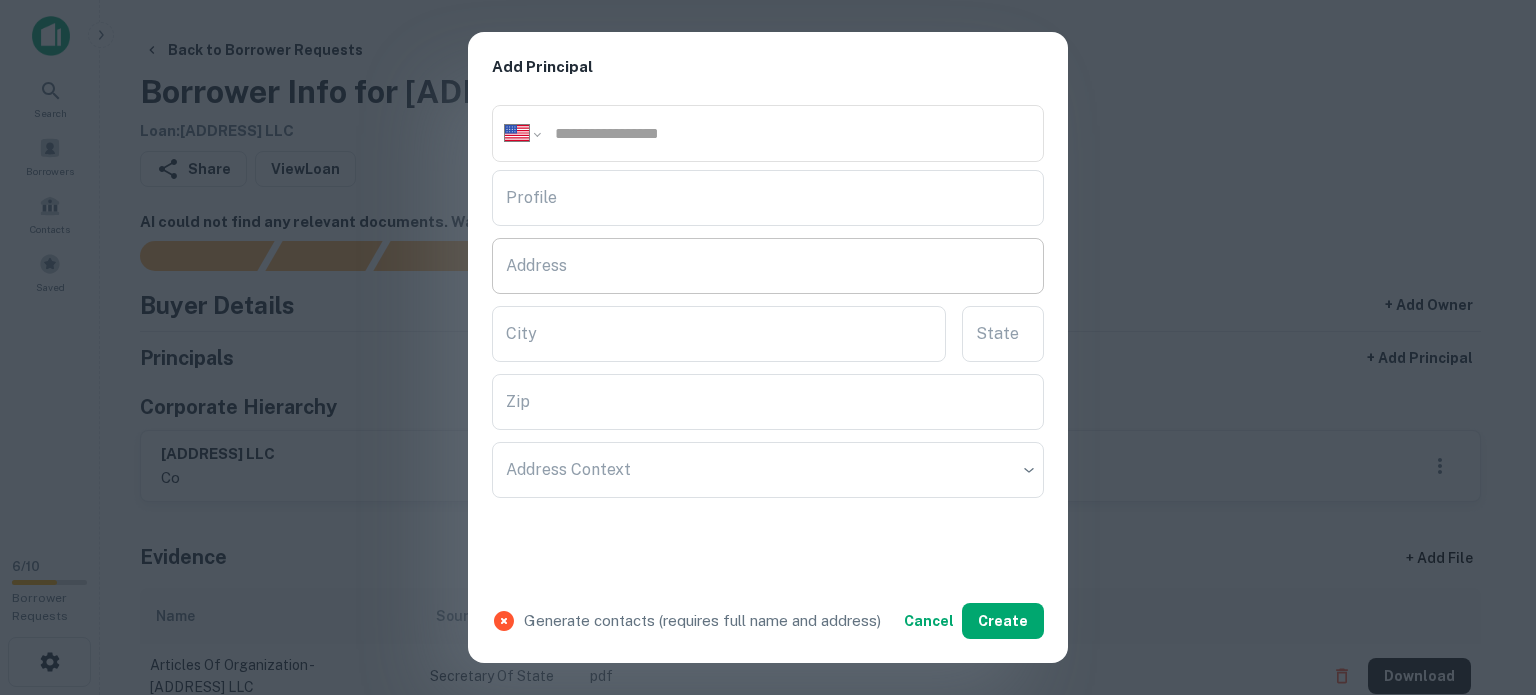 click on "Address" at bounding box center [768, 266] 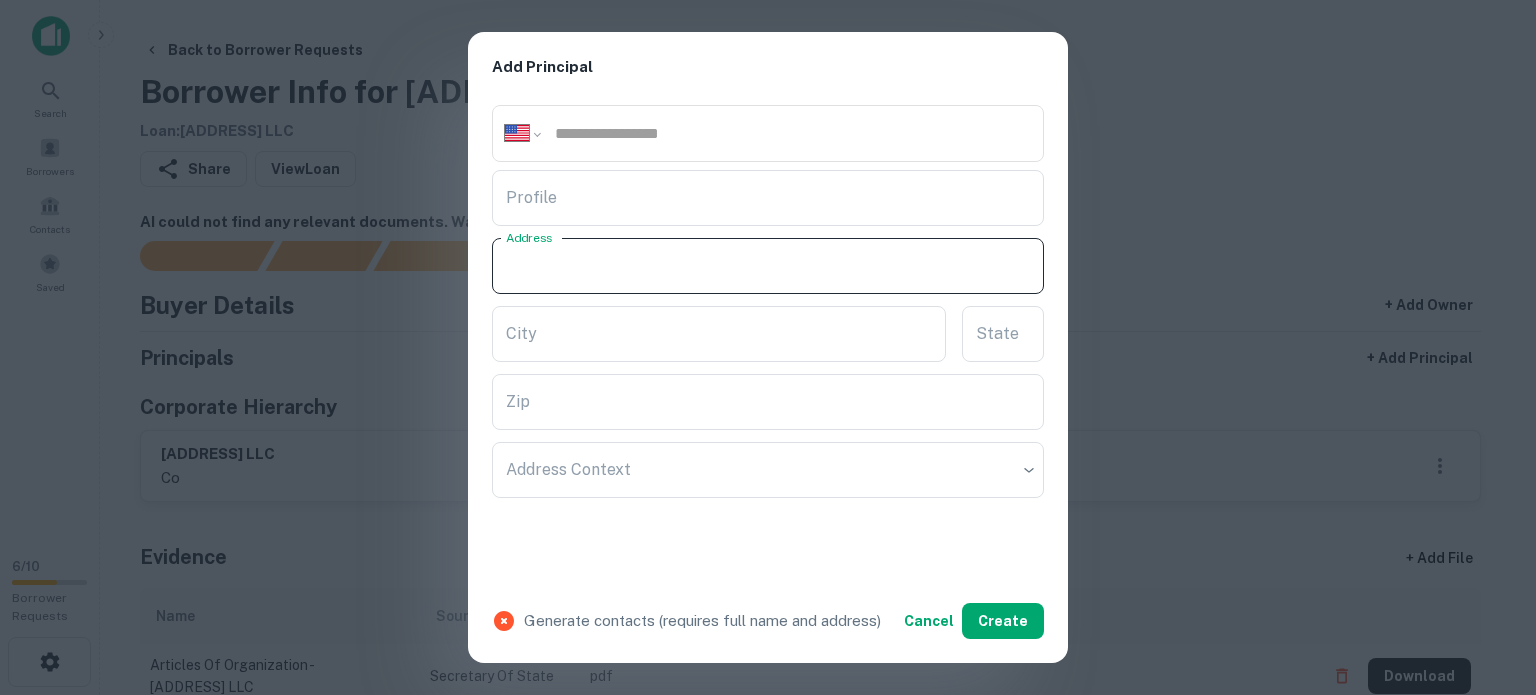 paste on "**********" 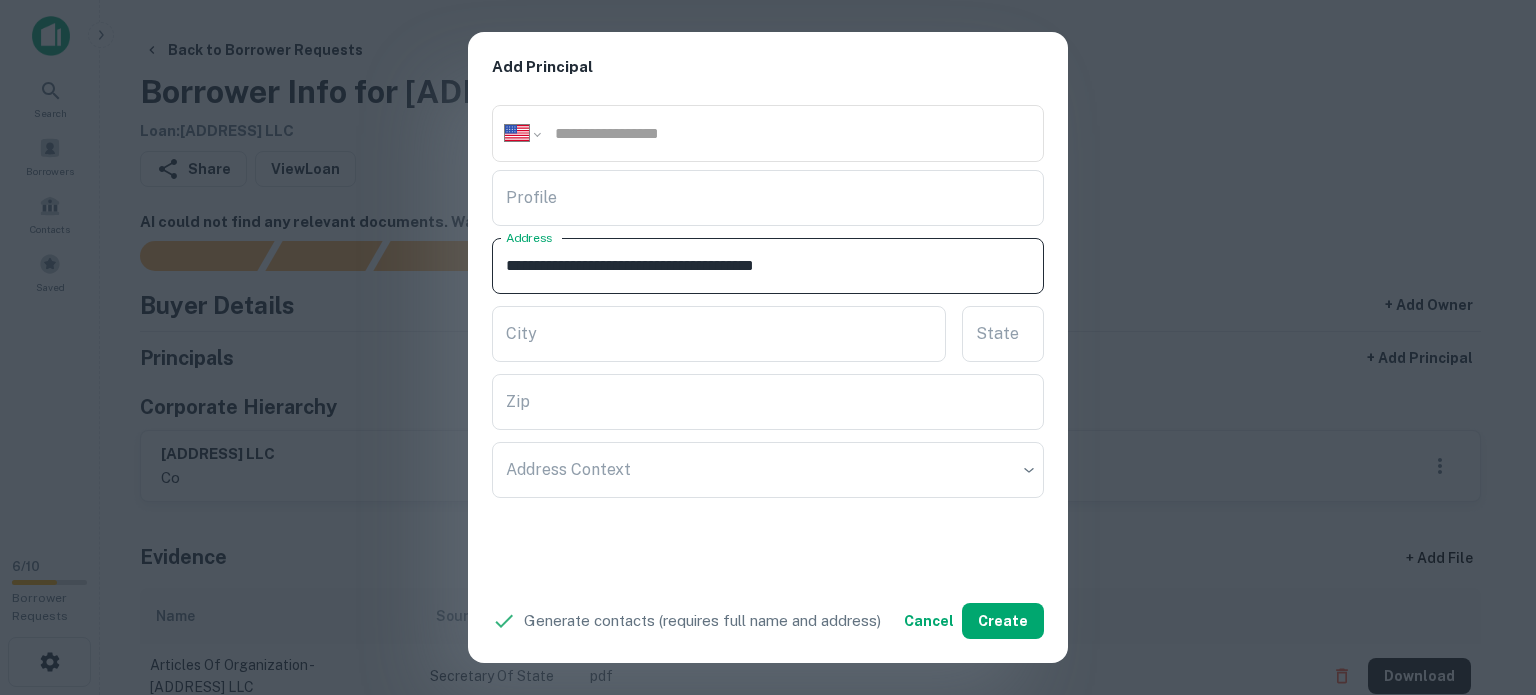 drag, startPoint x: 786, startPoint y: 265, endPoint x: 849, endPoint y: 267, distance: 63.03174 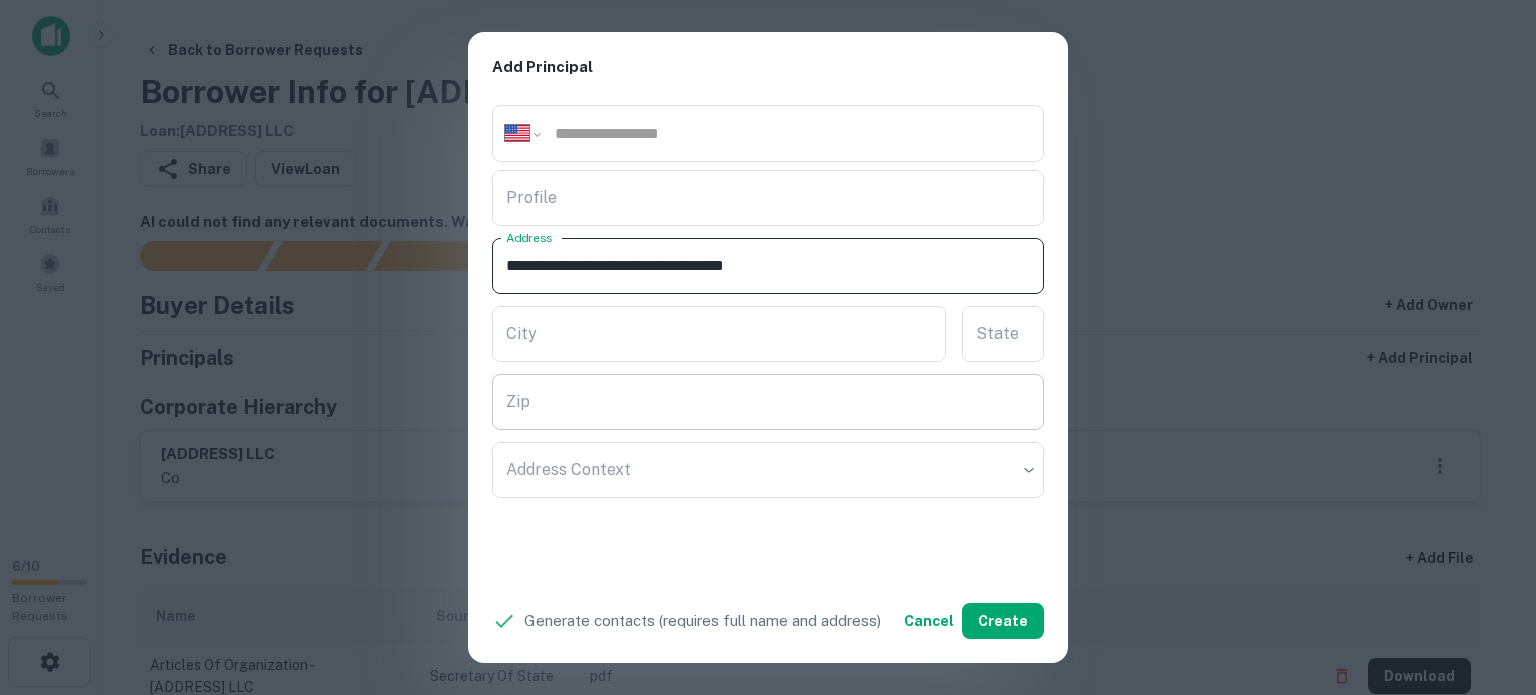 type on "**********" 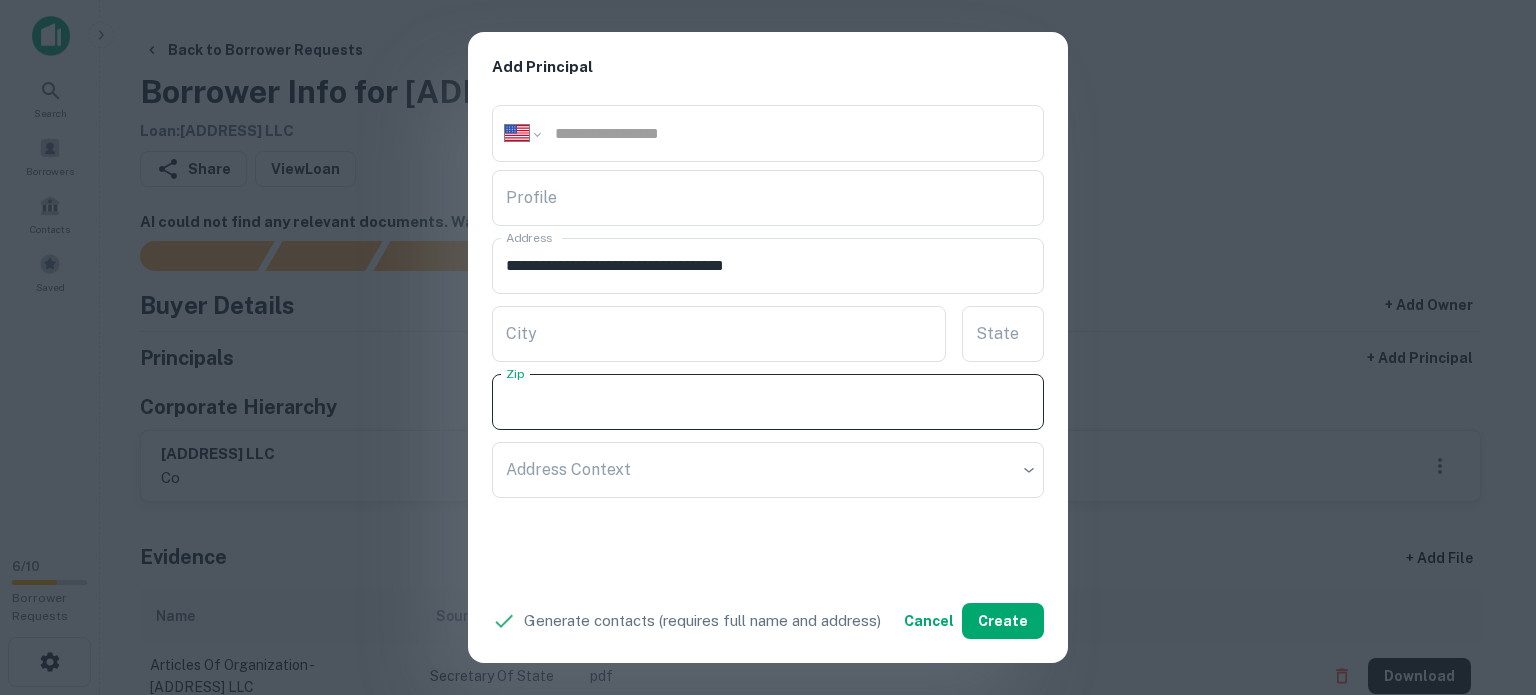 click on "Zip" at bounding box center (768, 402) 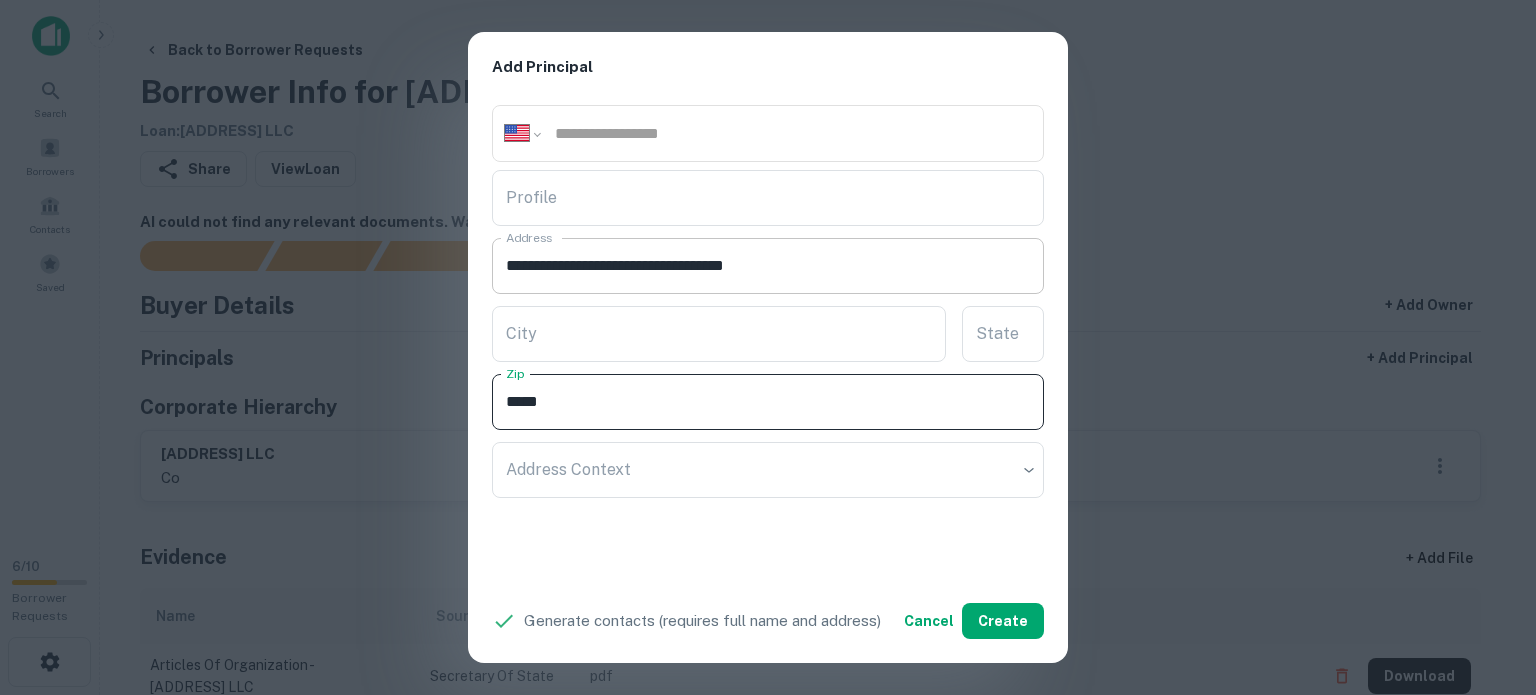 type on "*****" 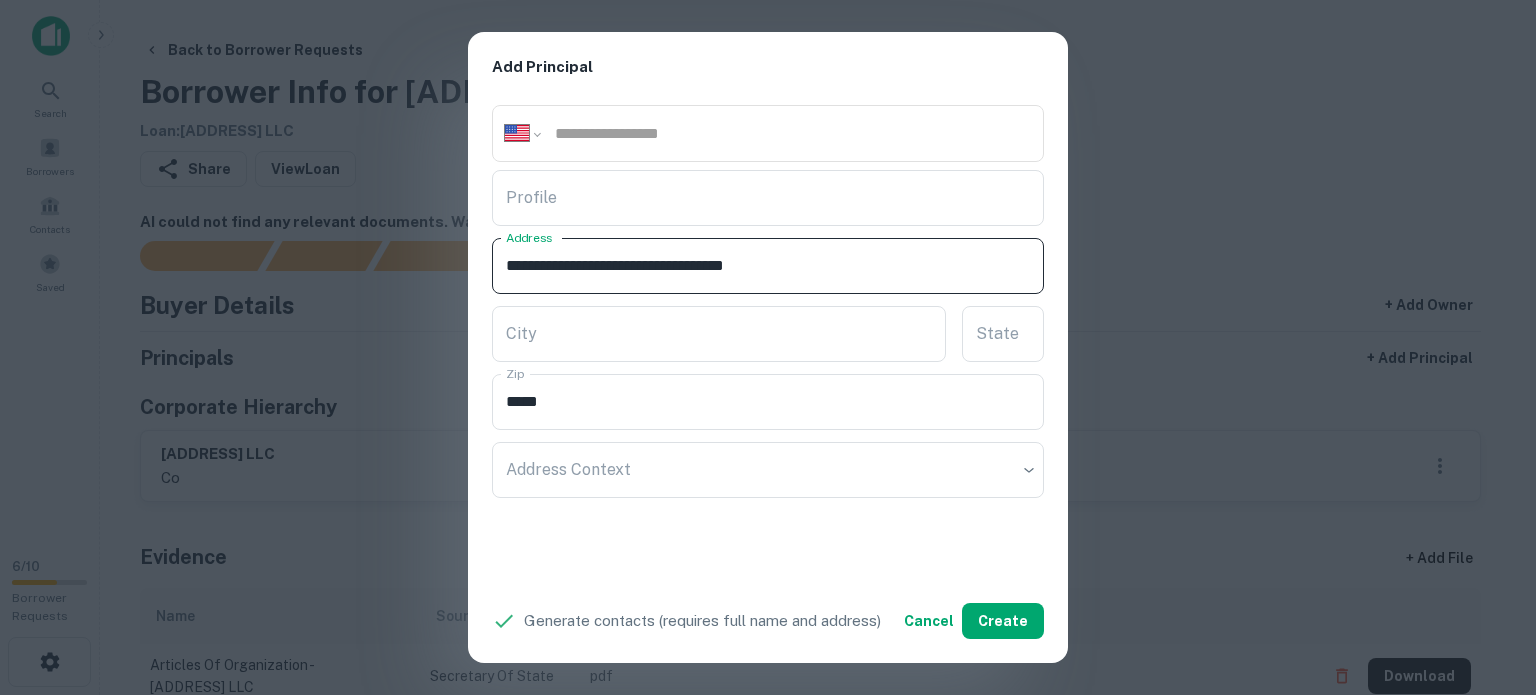 drag, startPoint x: 757, startPoint y: 255, endPoint x: 817, endPoint y: 262, distance: 60.40695 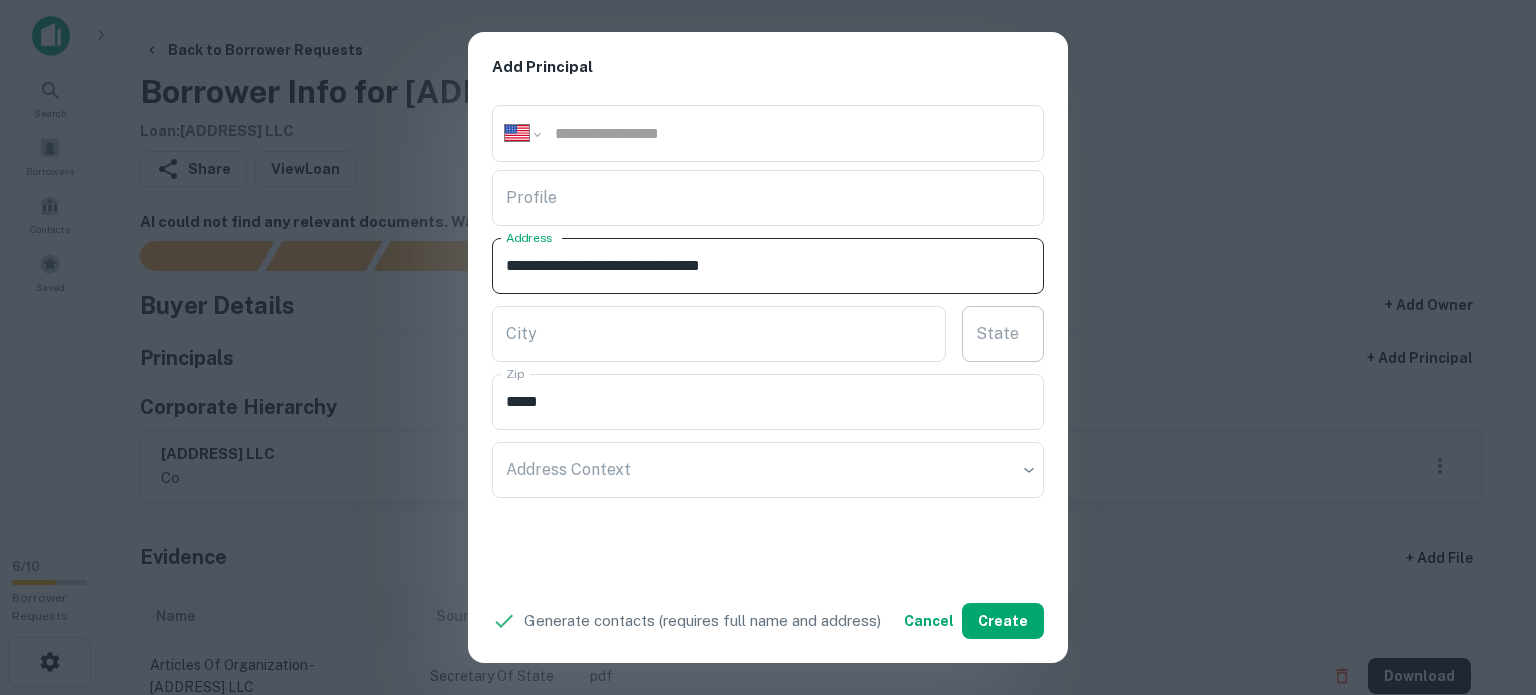 type on "**********" 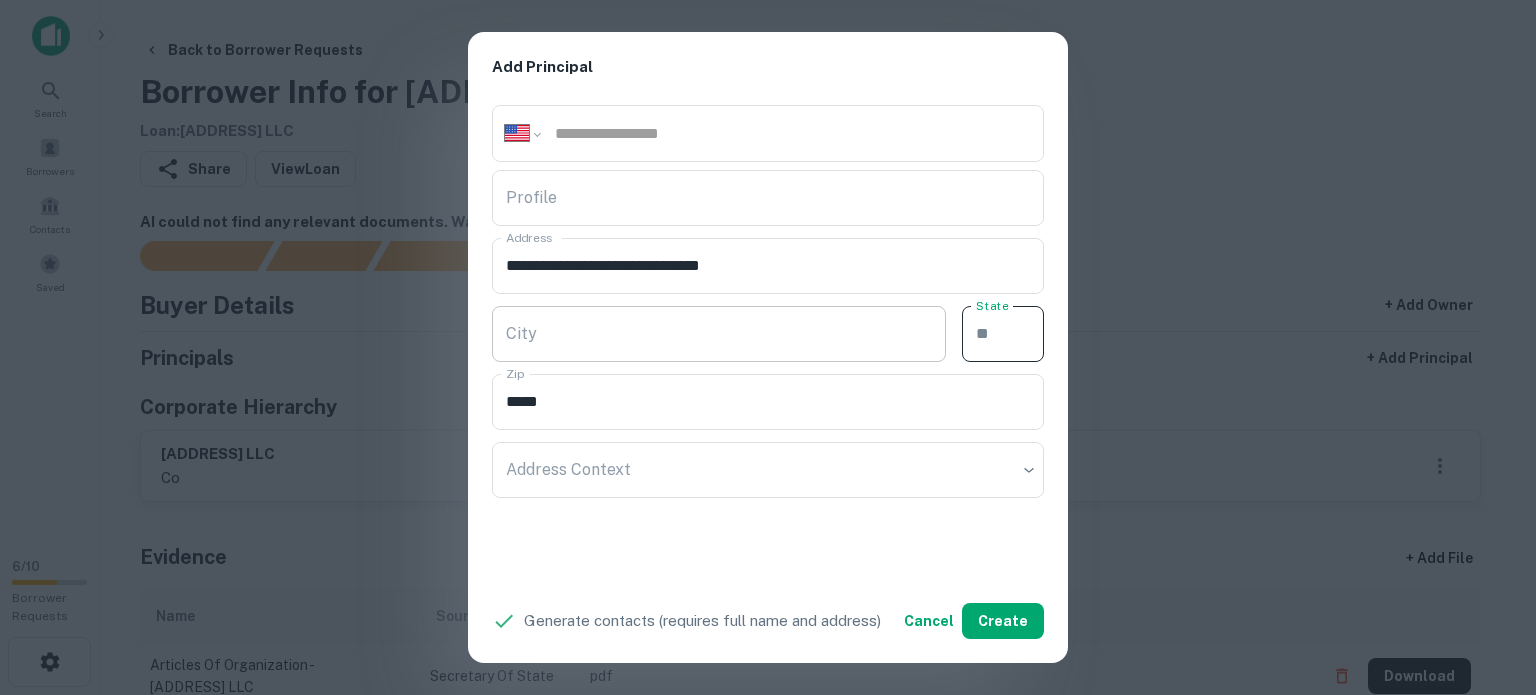 paste on "**" 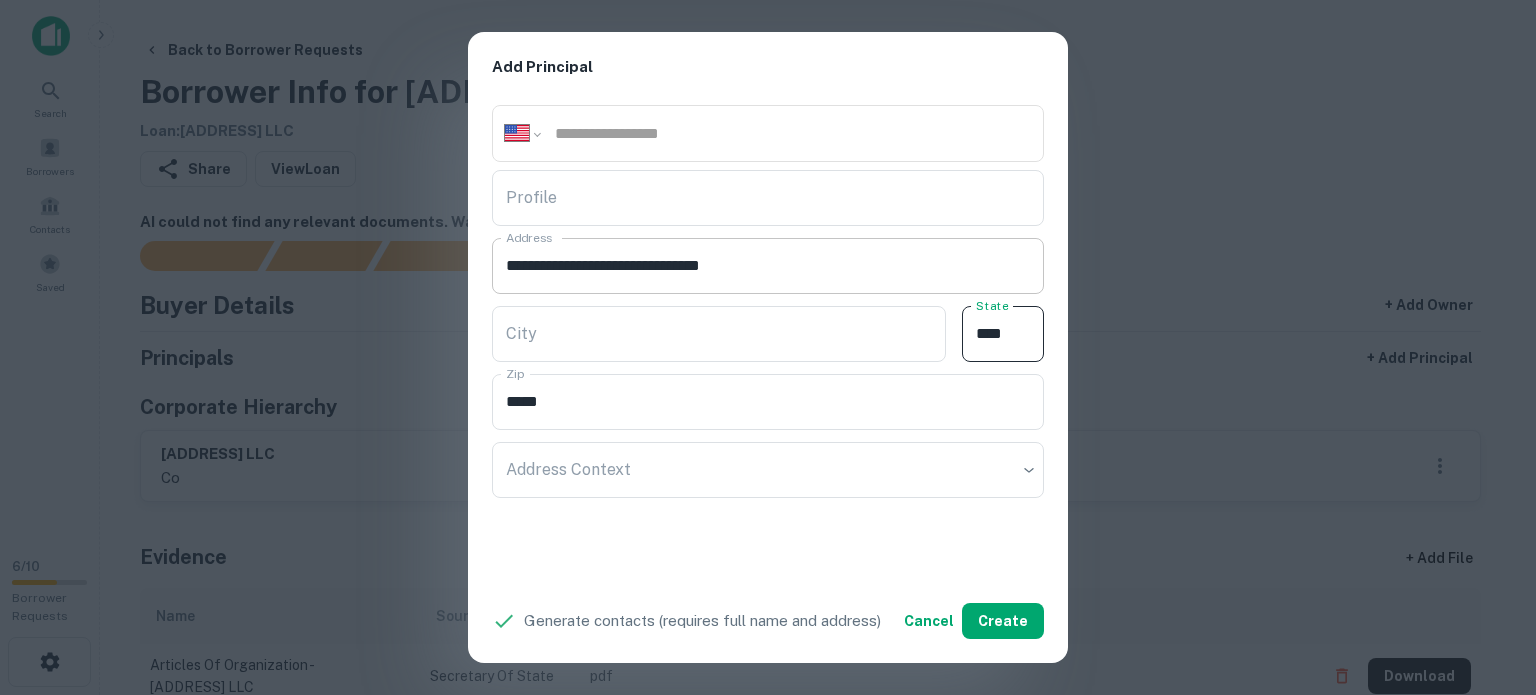 type on "**" 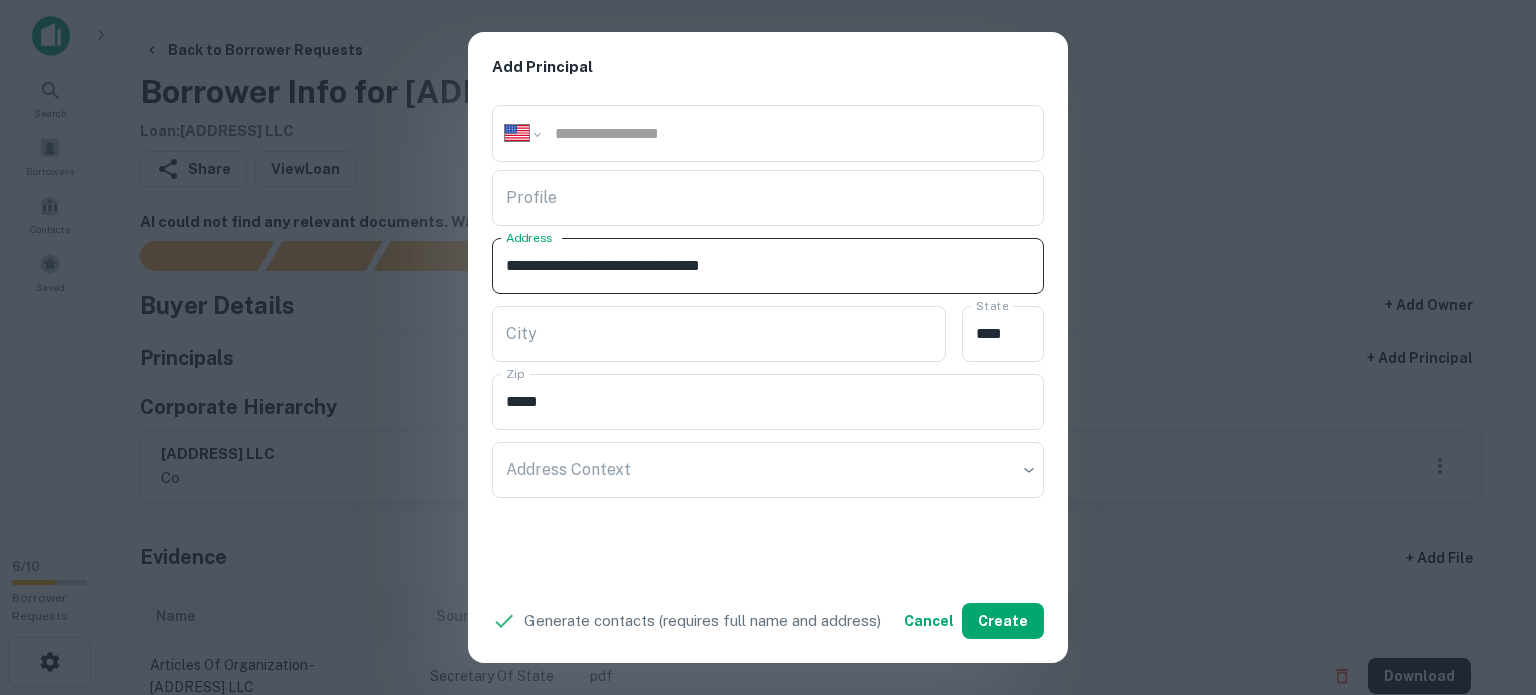 drag, startPoint x: 700, startPoint y: 257, endPoint x: 783, endPoint y: 257, distance: 83 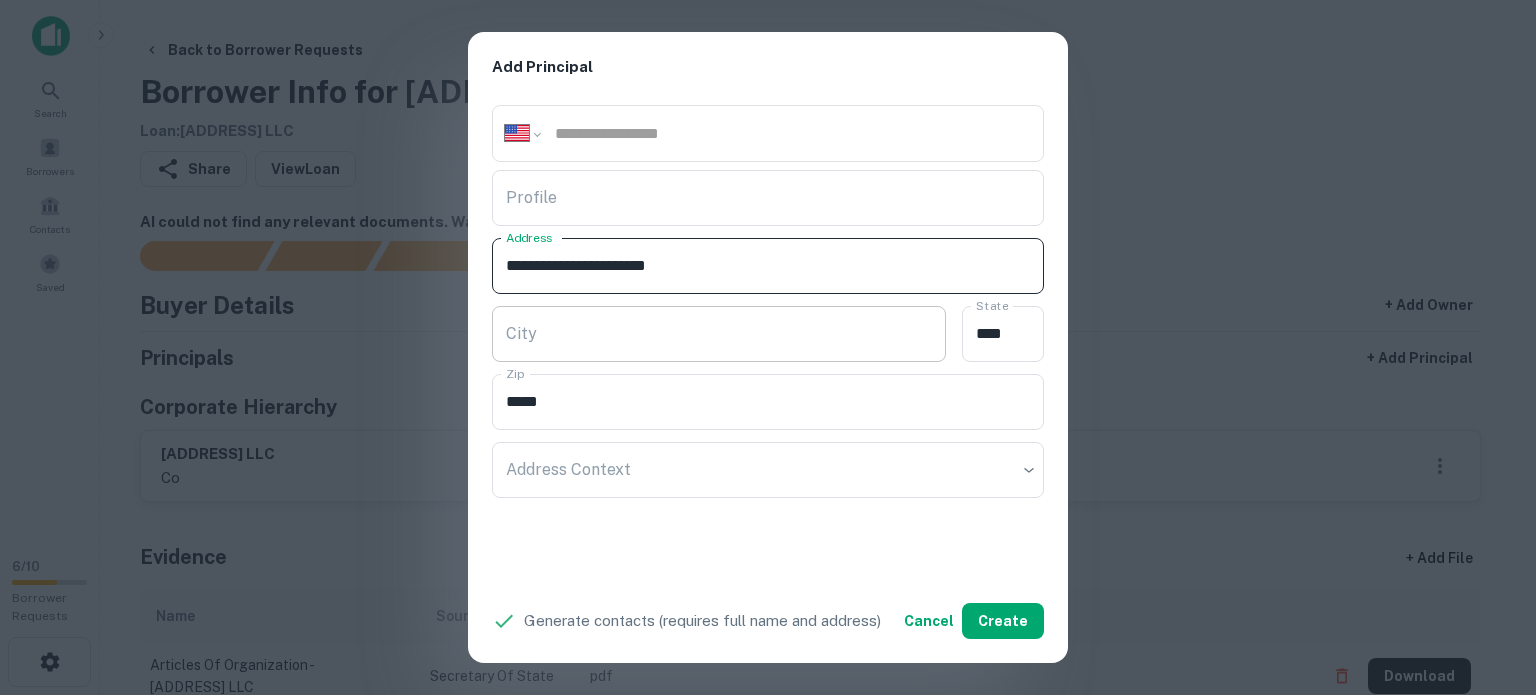 type on "**********" 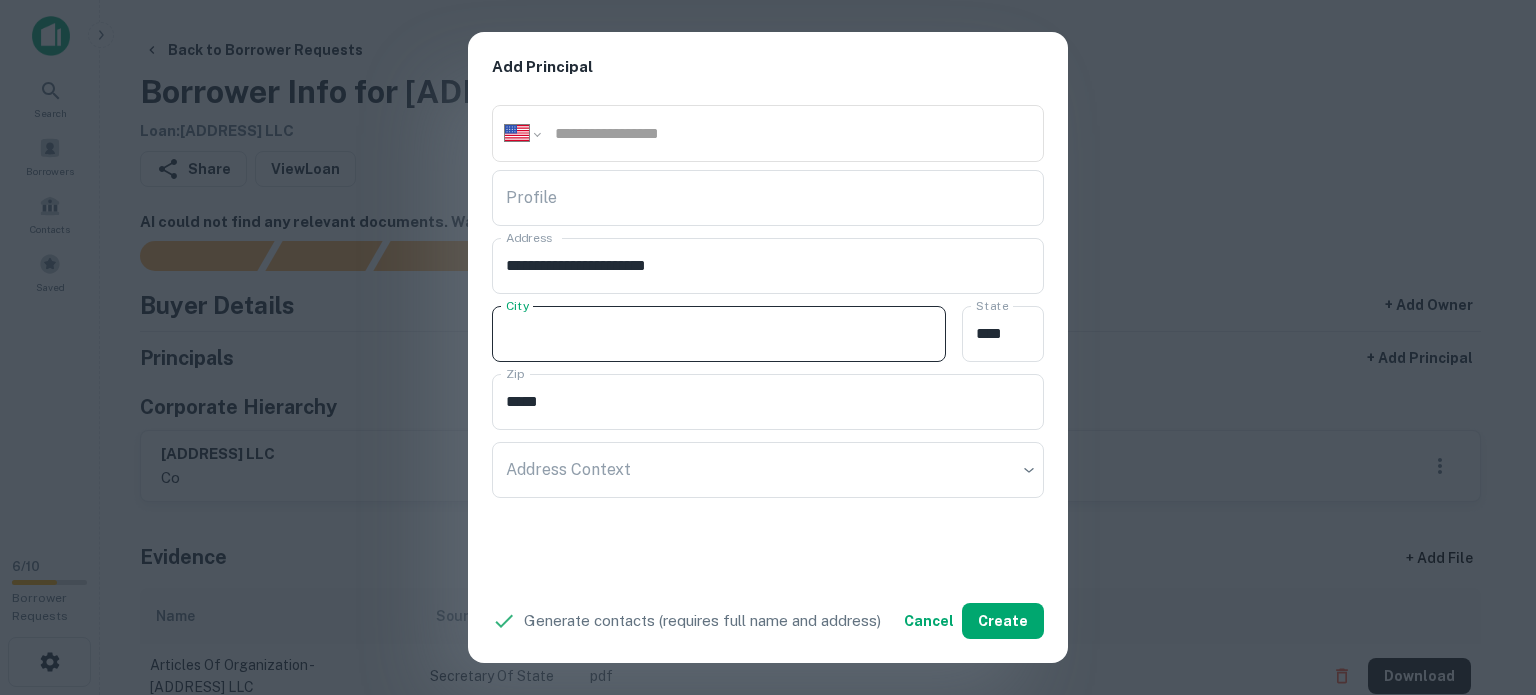 paste on "*********" 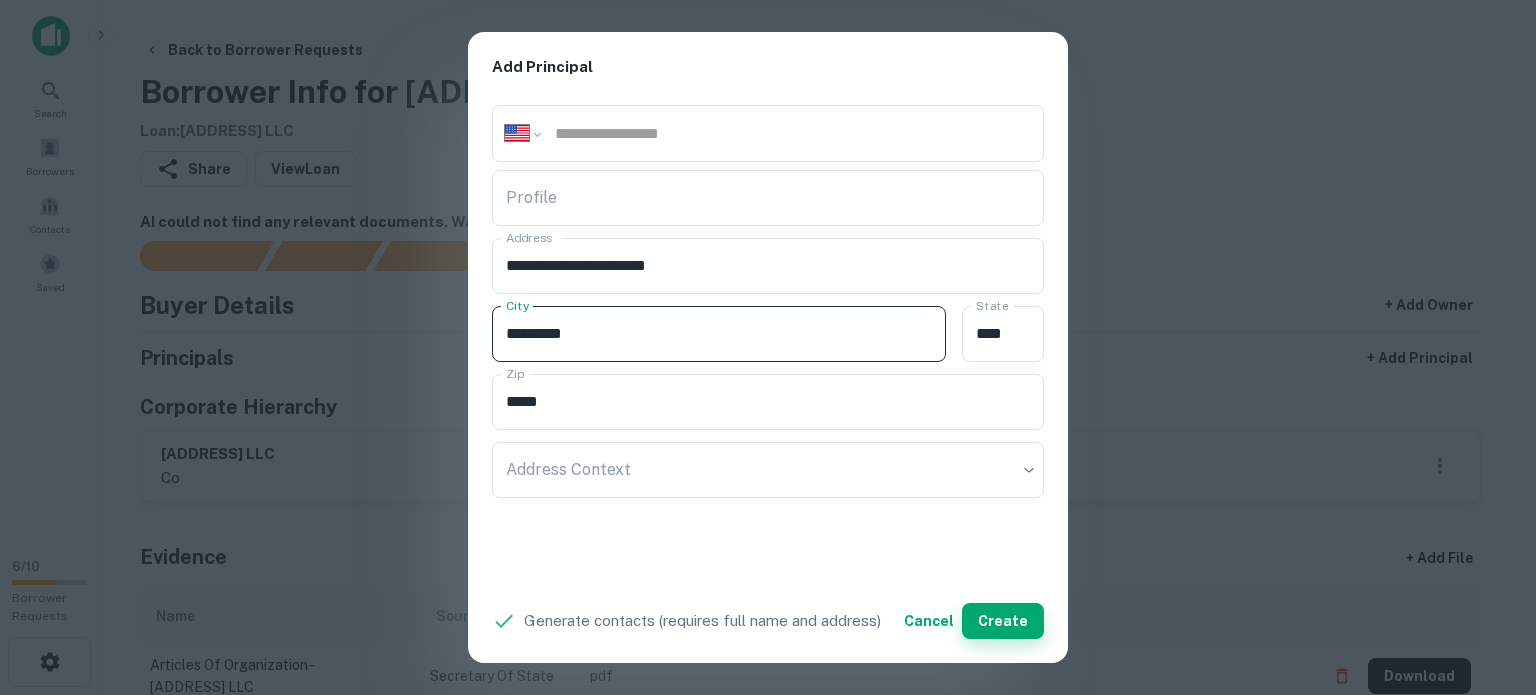 type on "*********" 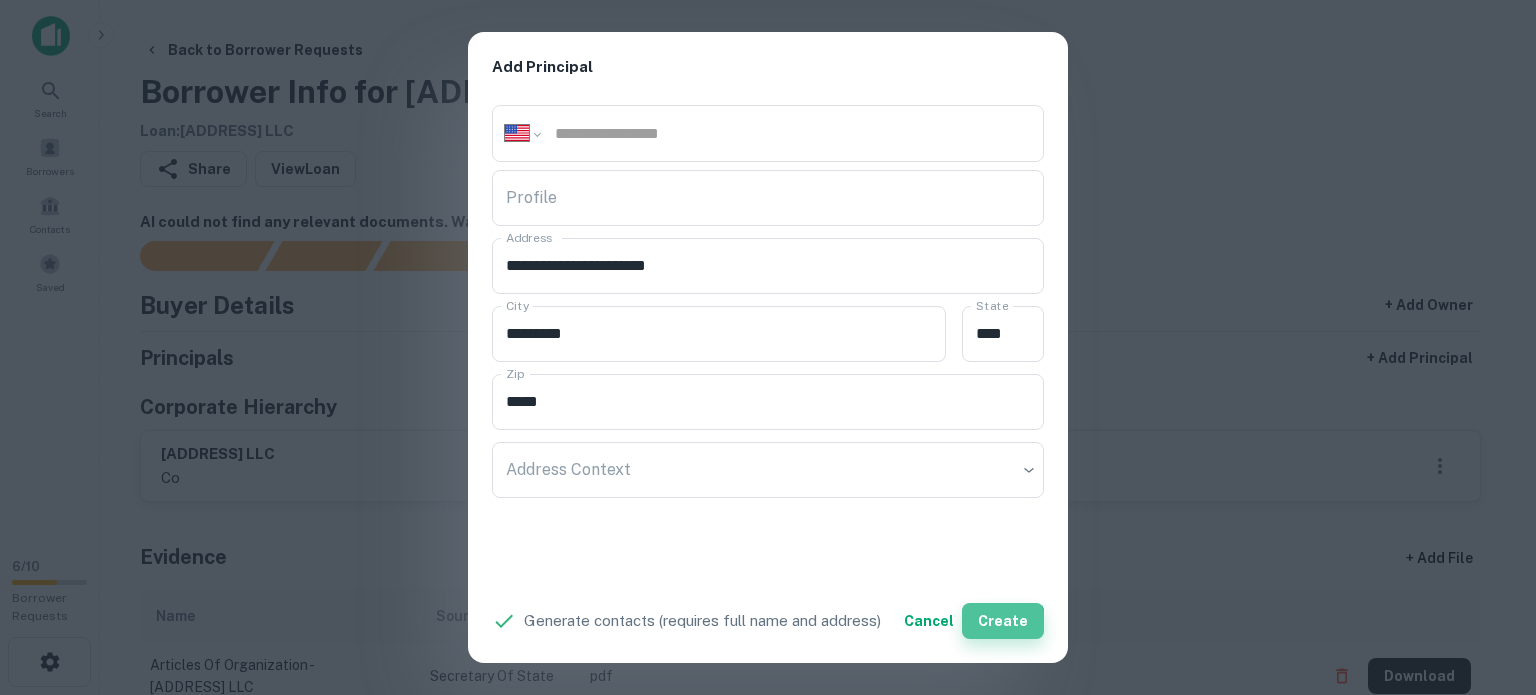click on "Create" at bounding box center [1003, 621] 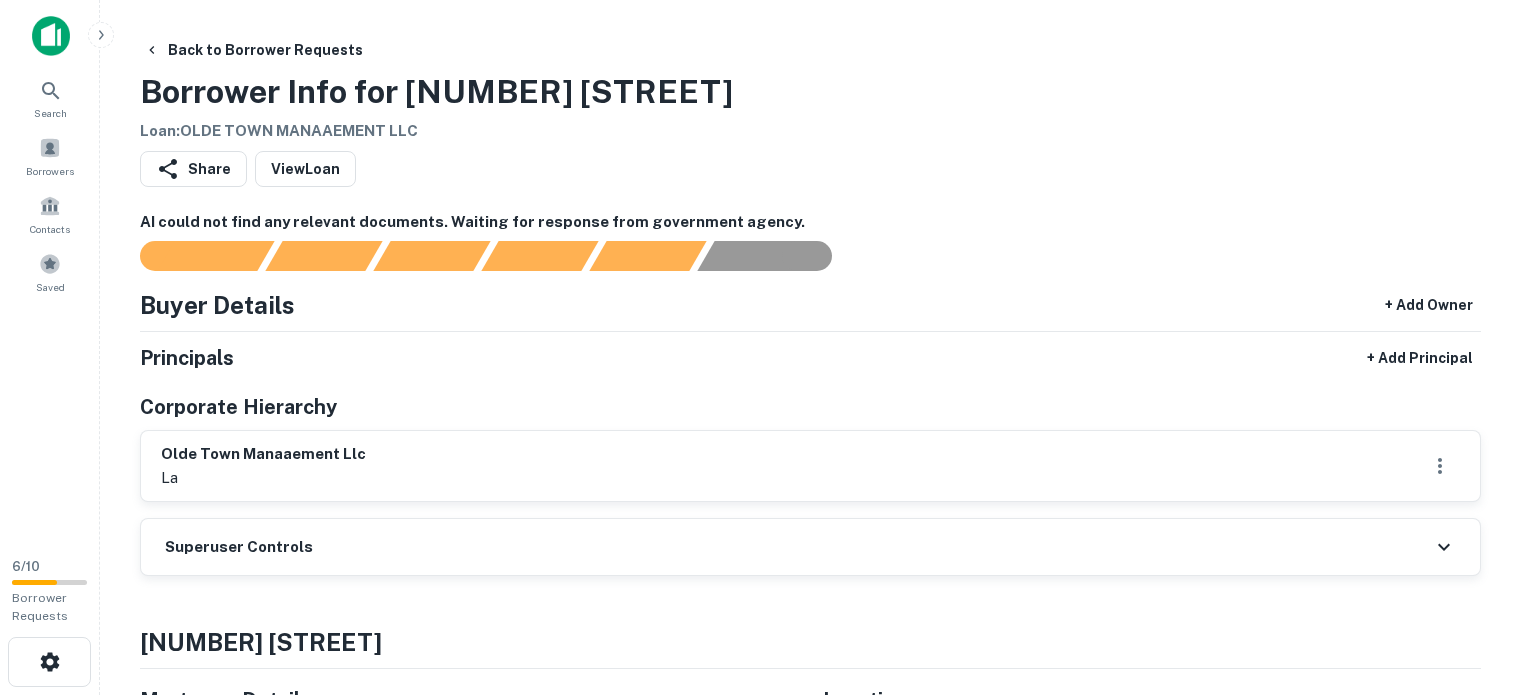 scroll, scrollTop: 0, scrollLeft: 0, axis: both 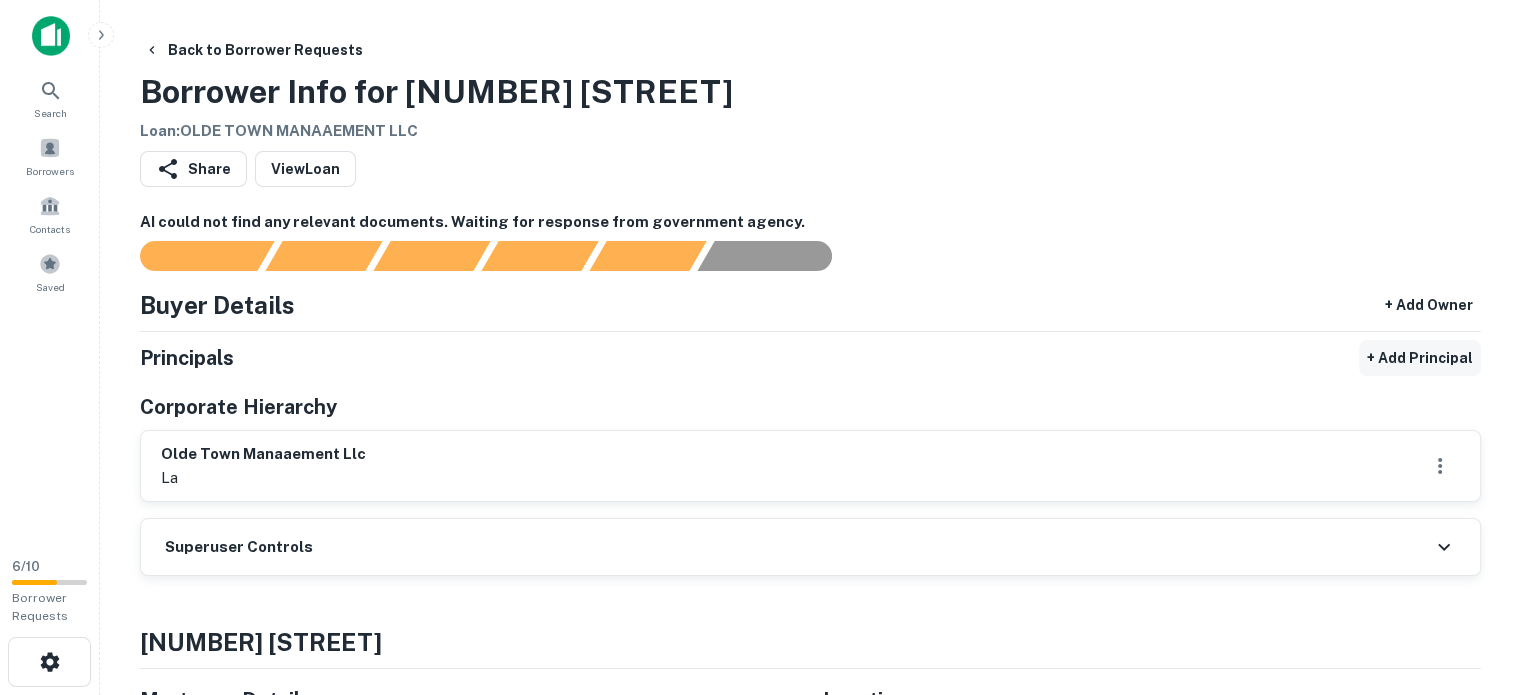 click on "+ Add Principal" at bounding box center (1420, 358) 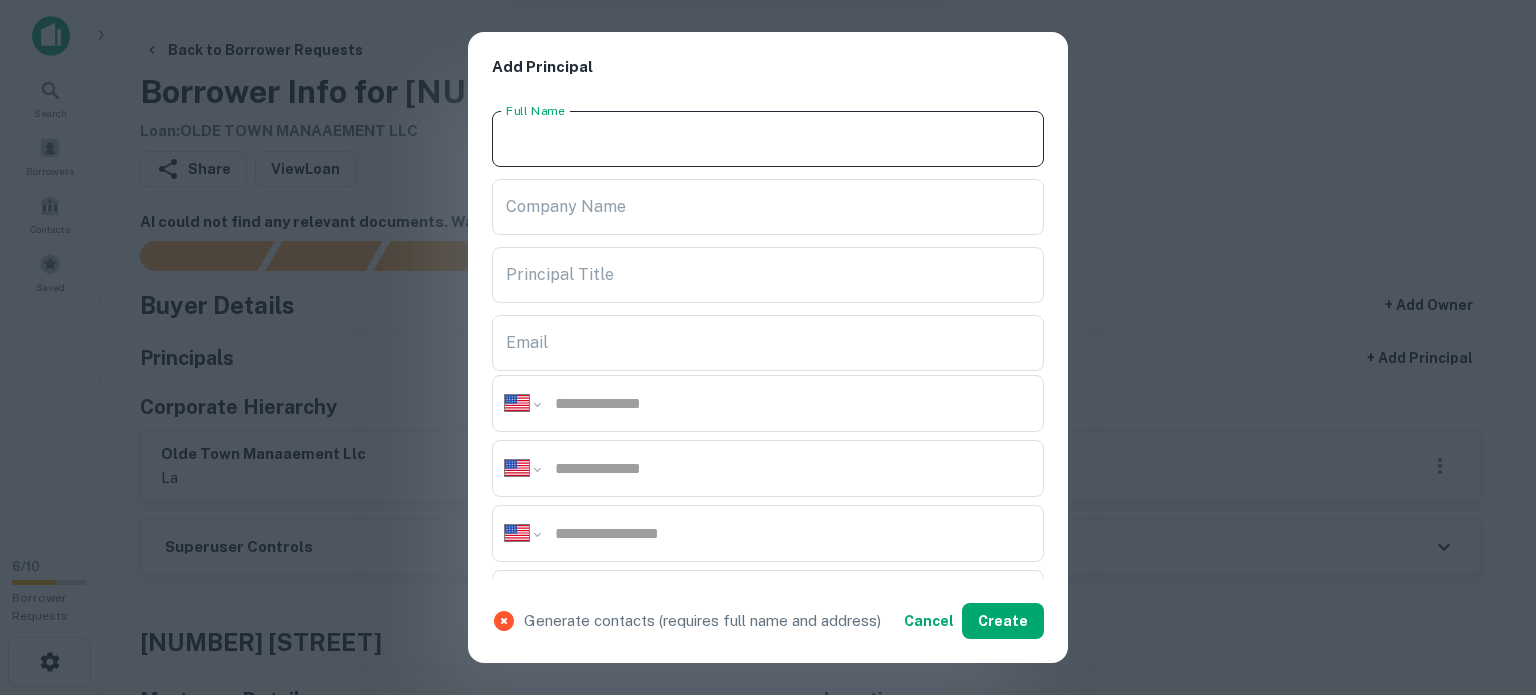 click on "Full Name" at bounding box center (768, 139) 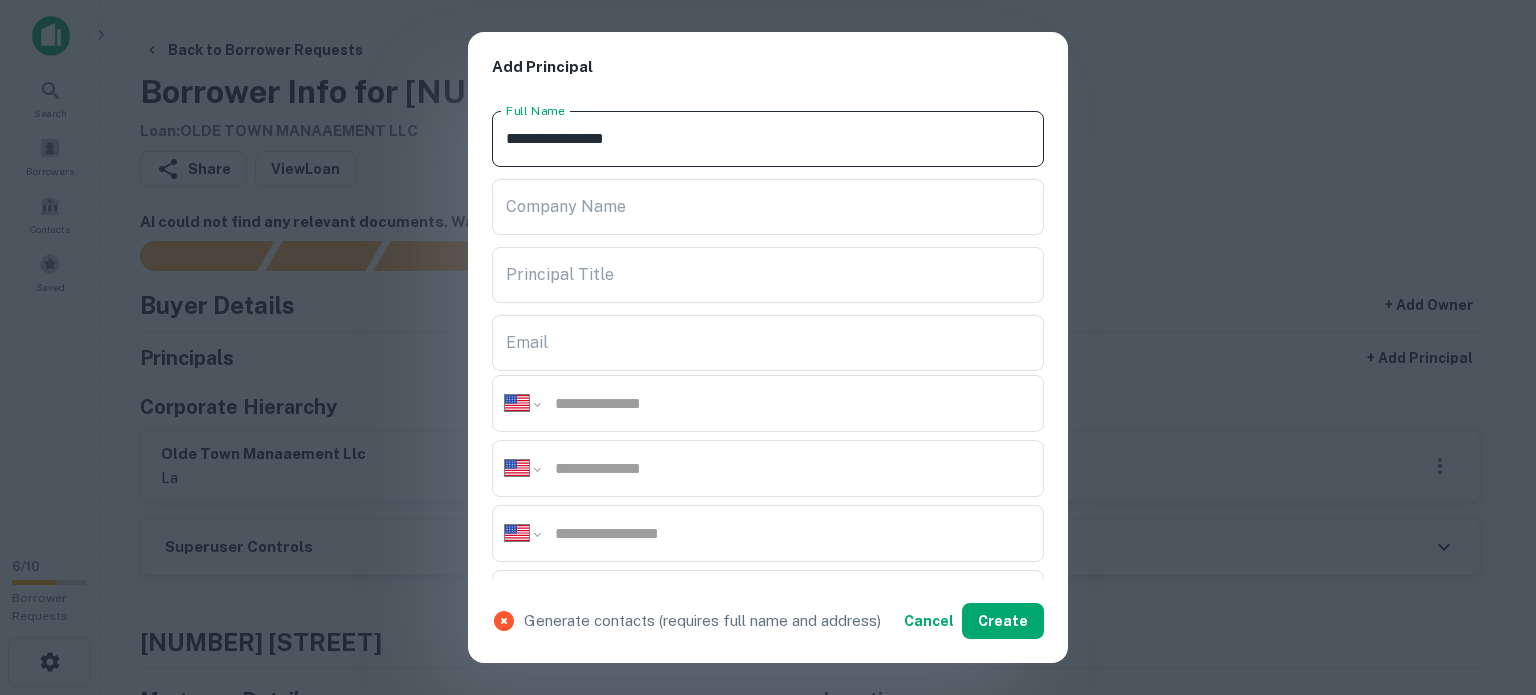 type on "**********" 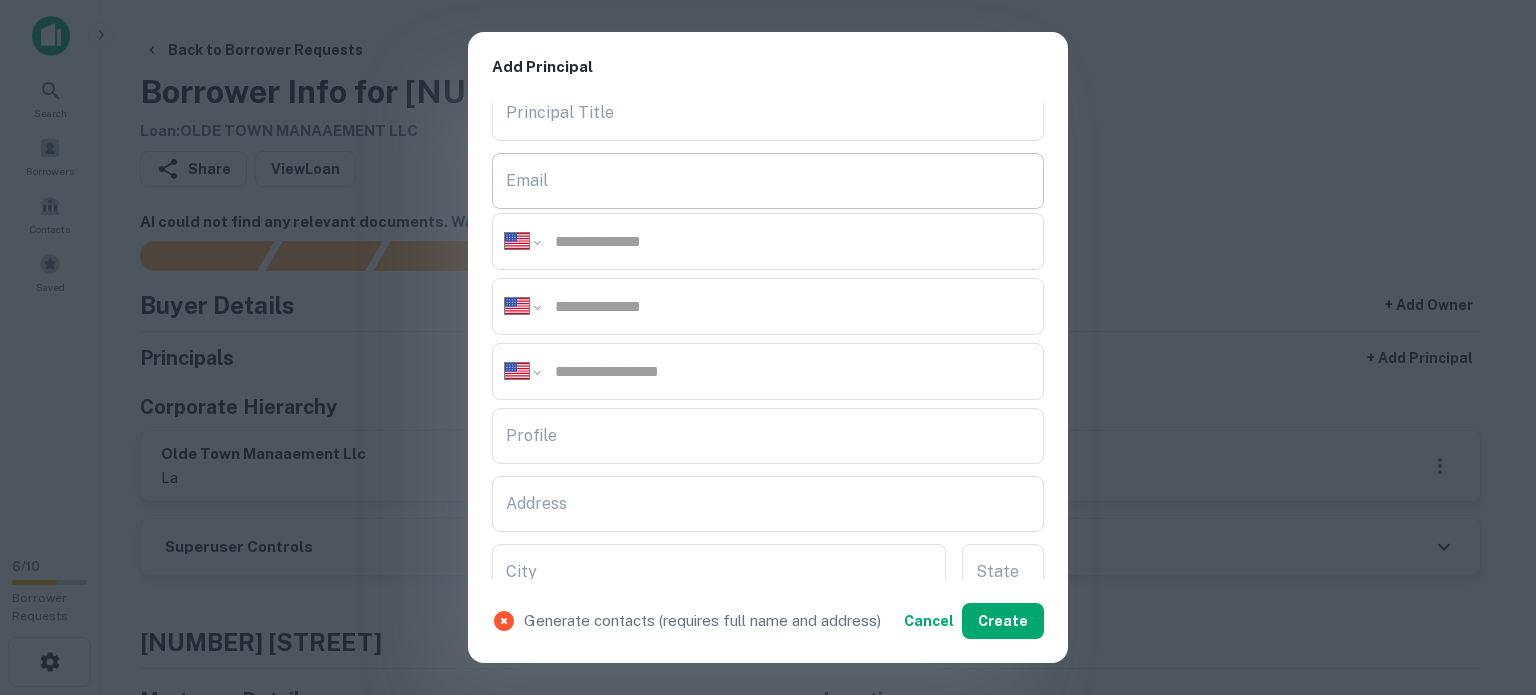 scroll, scrollTop: 400, scrollLeft: 0, axis: vertical 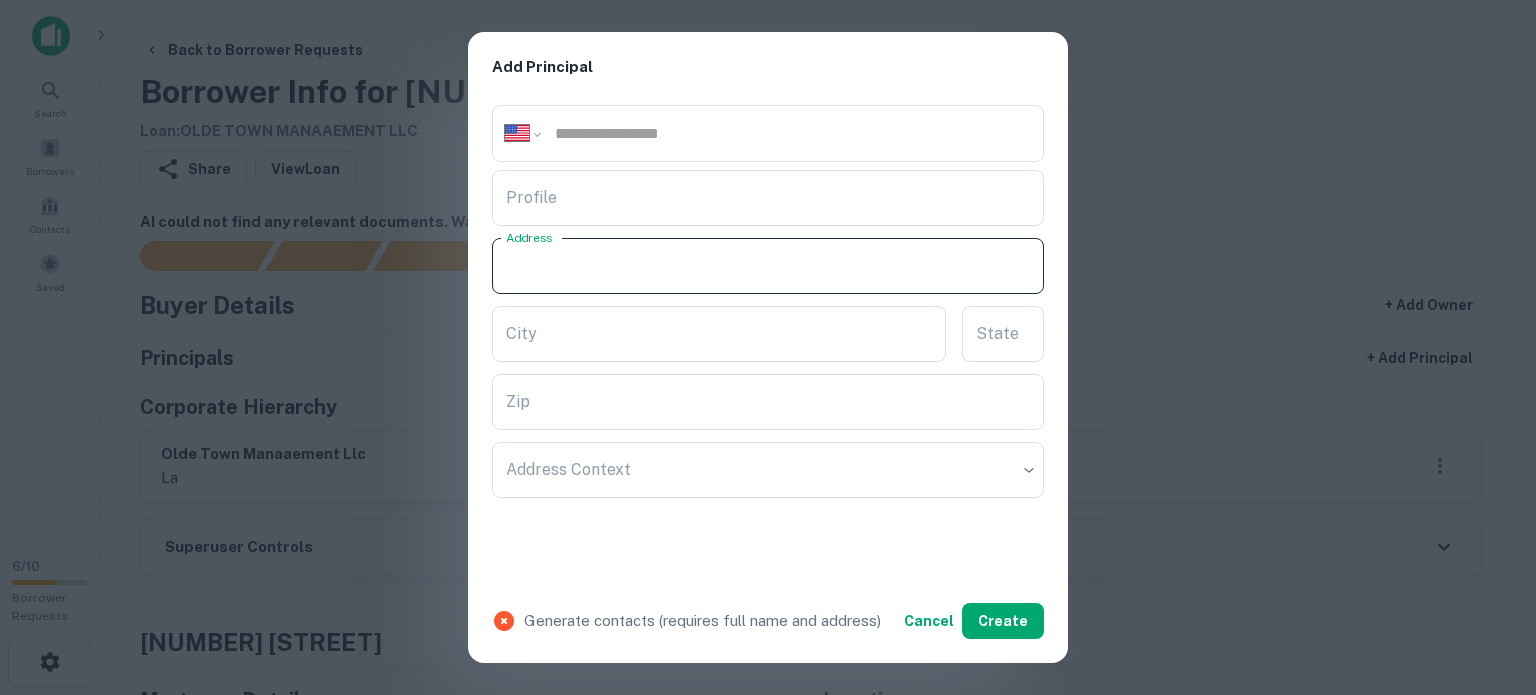 click on "Address" at bounding box center [768, 266] 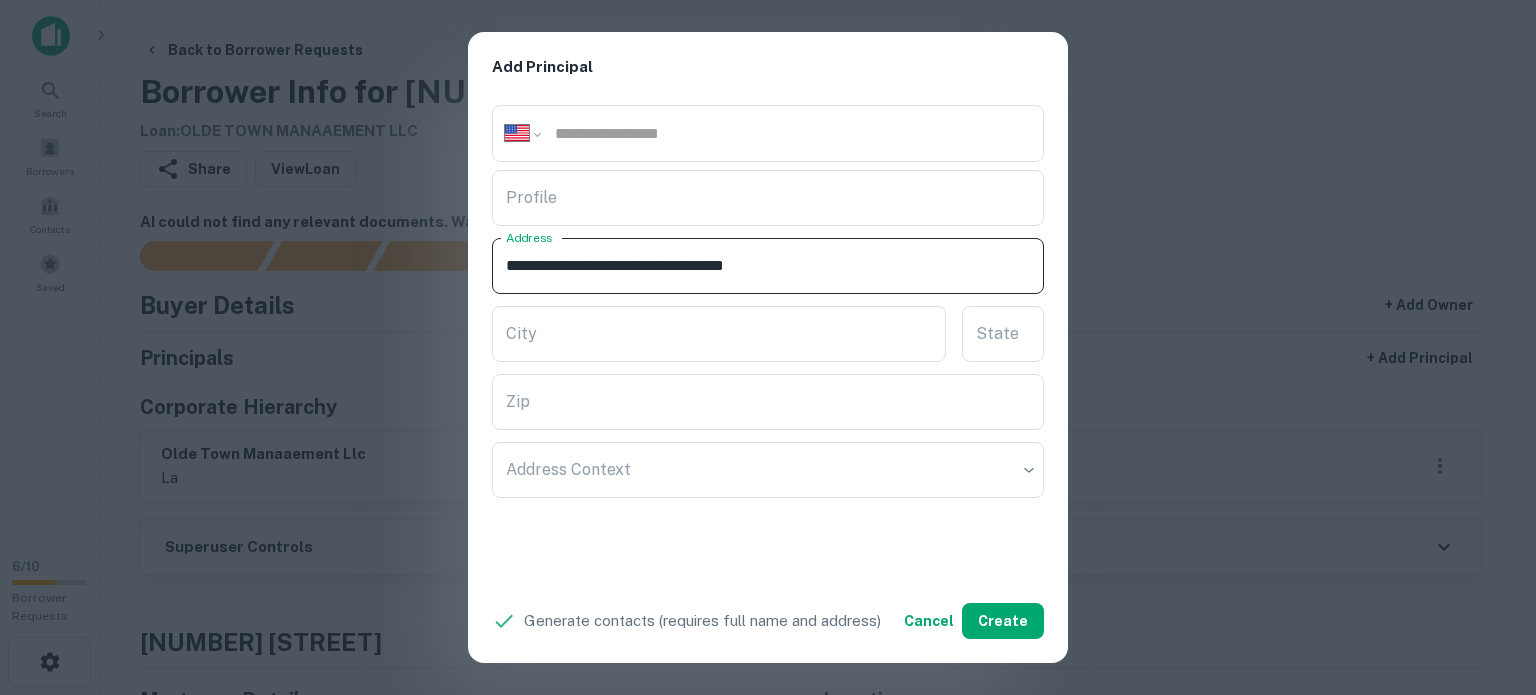 click on "**********" at bounding box center [768, 266] 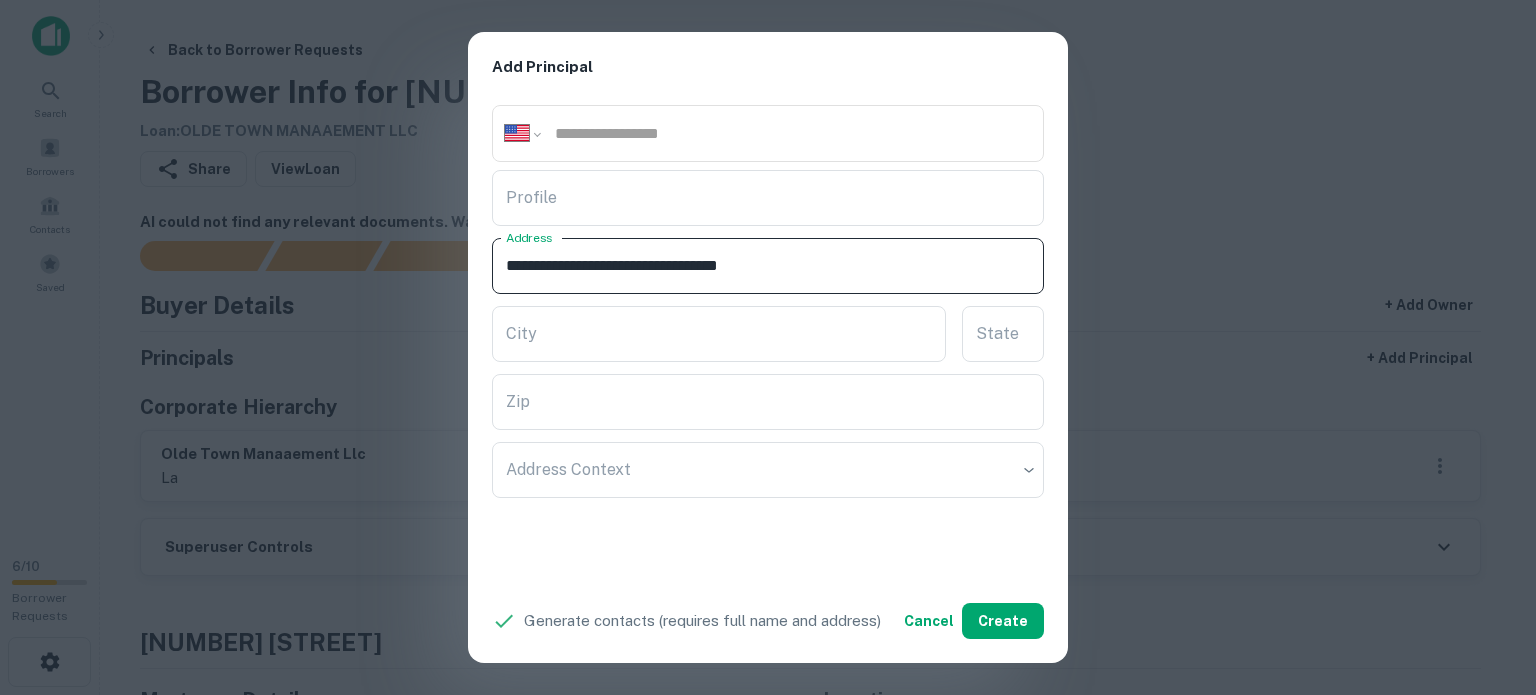 drag, startPoint x: 774, startPoint y: 256, endPoint x: 848, endPoint y: 274, distance: 76.15773 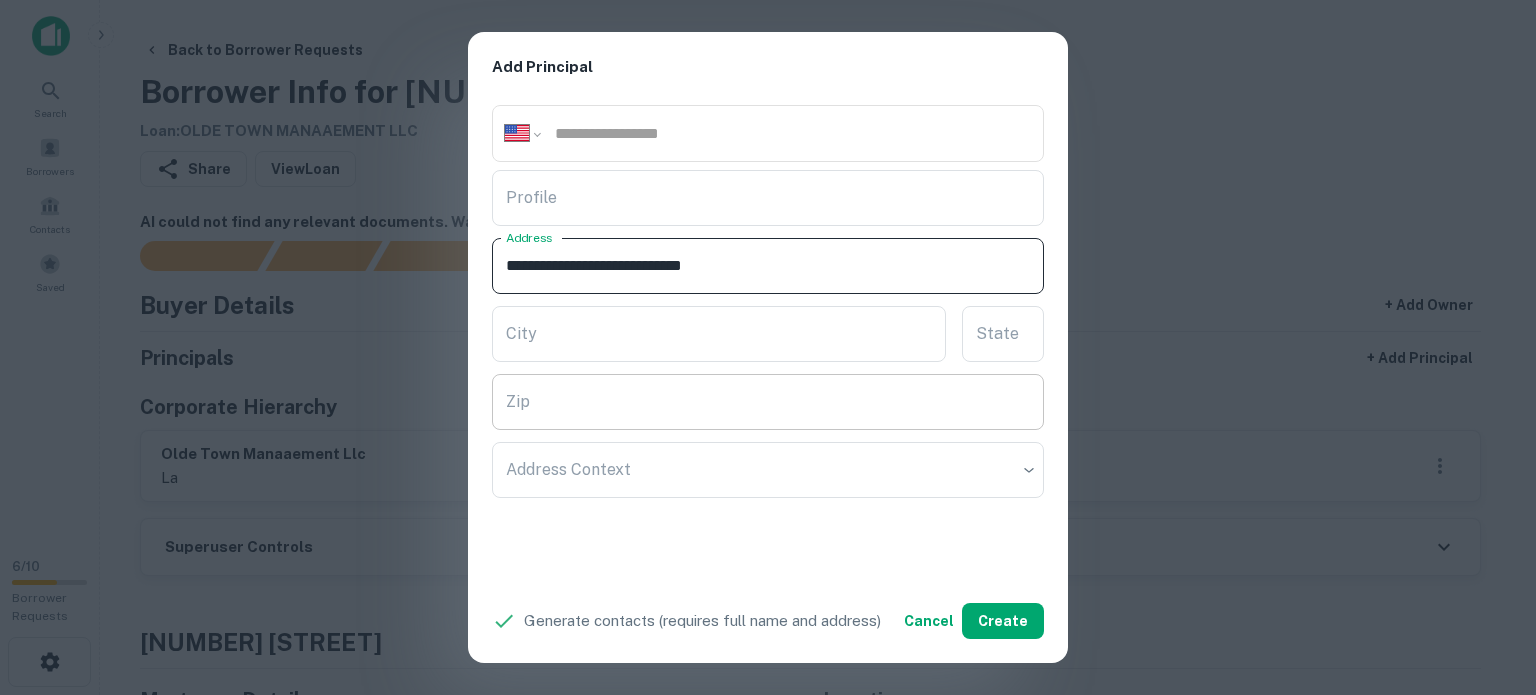 type on "**********" 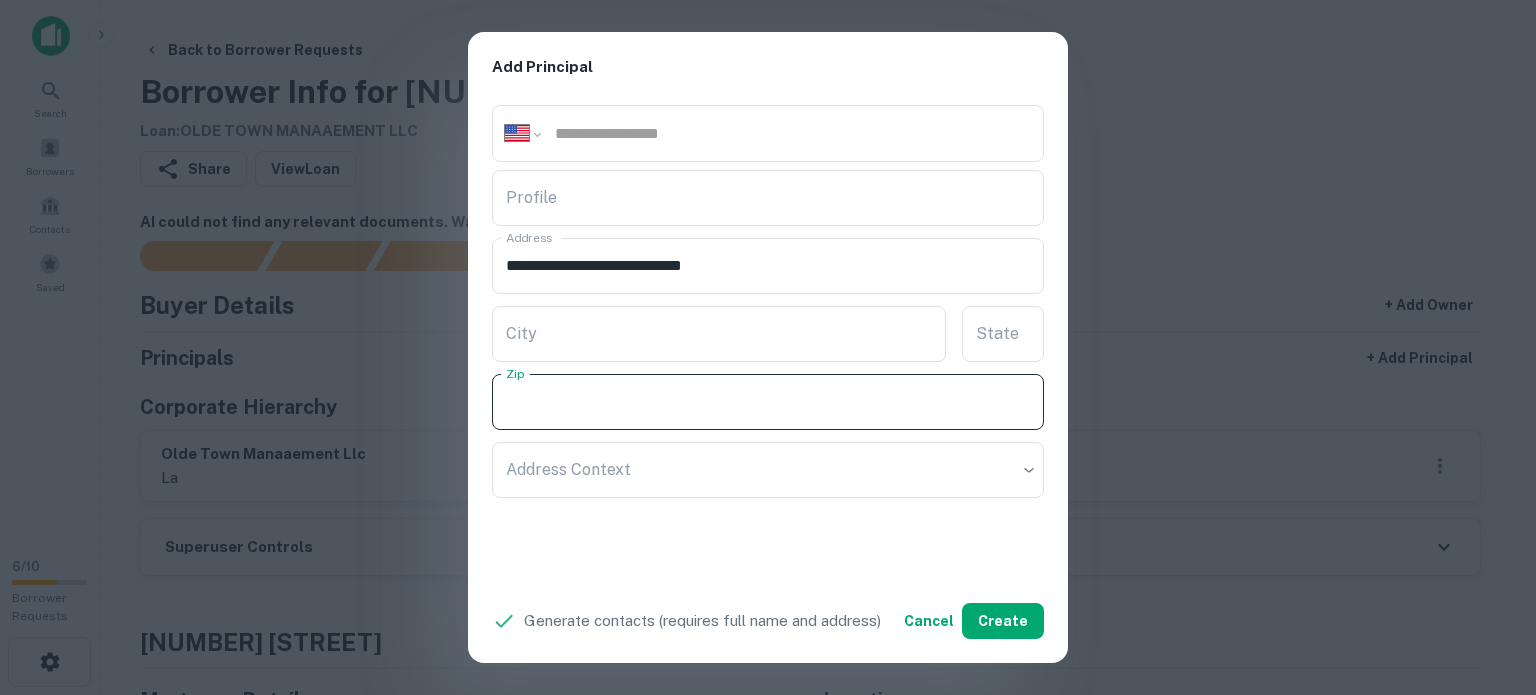 click on "Zip" at bounding box center [768, 402] 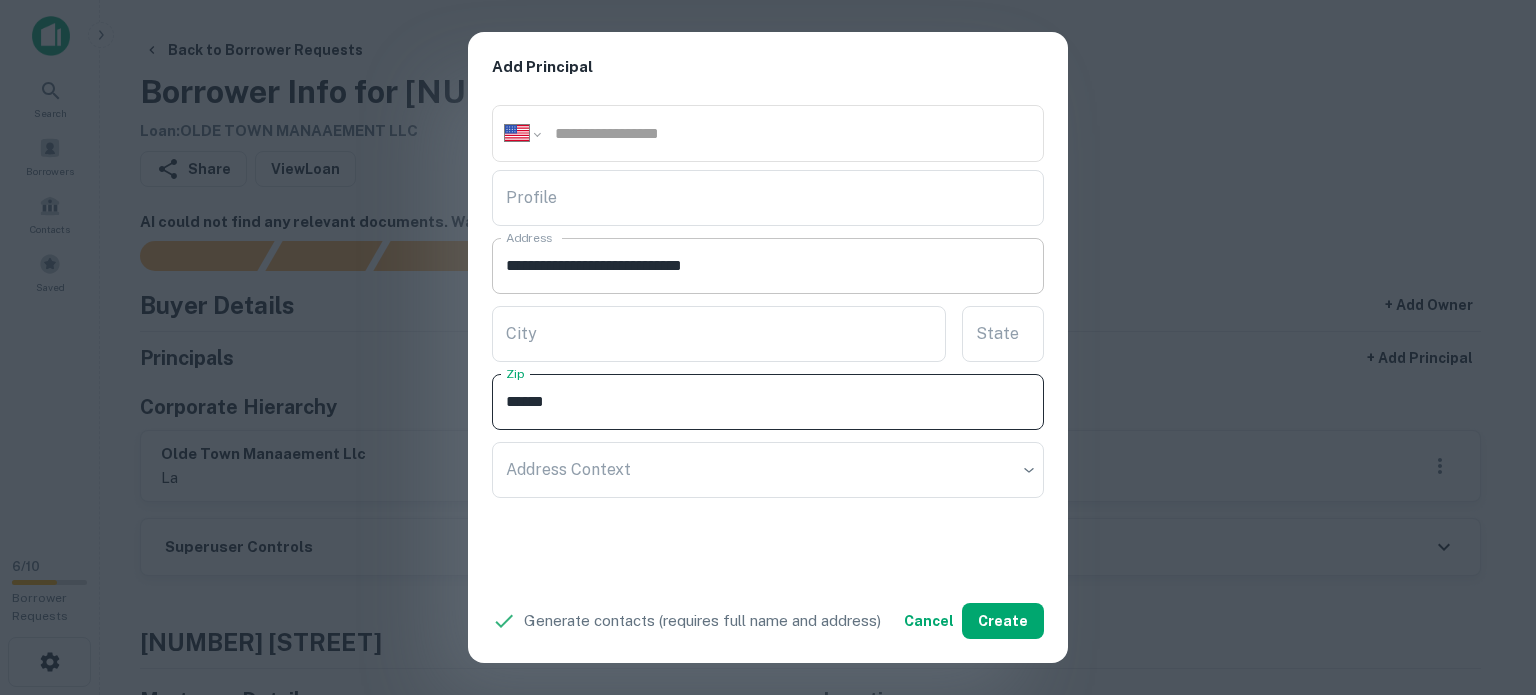 type on "*****" 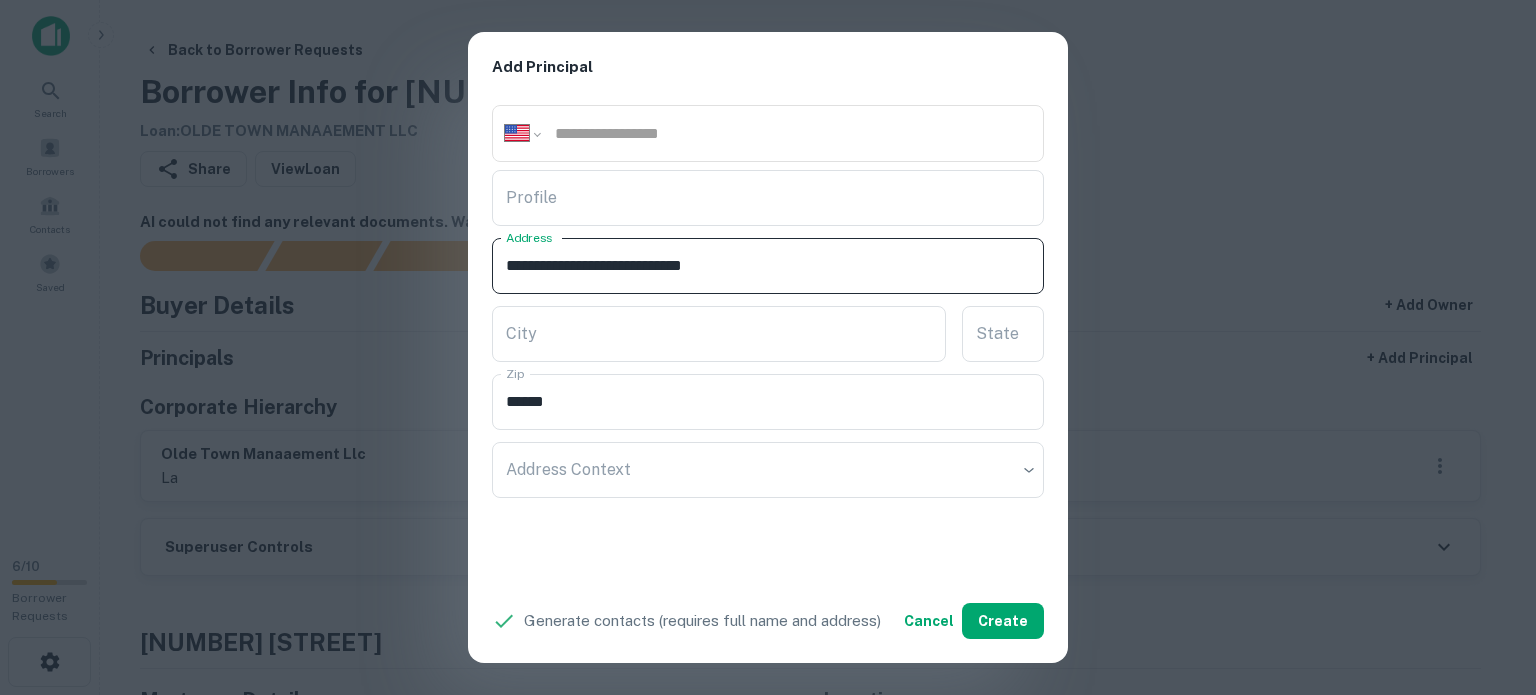 drag, startPoint x: 812, startPoint y: 255, endPoint x: 836, endPoint y: 257, distance: 24.083189 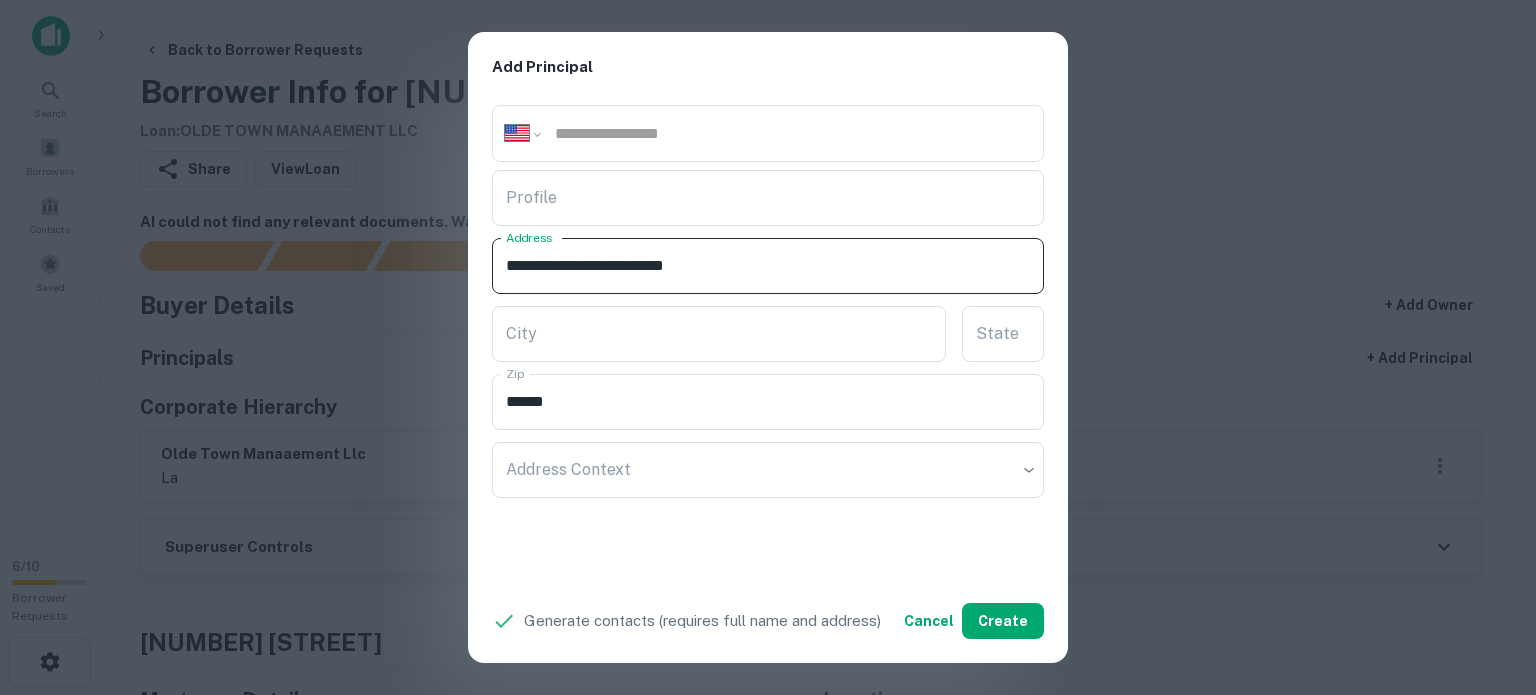 type on "**********" 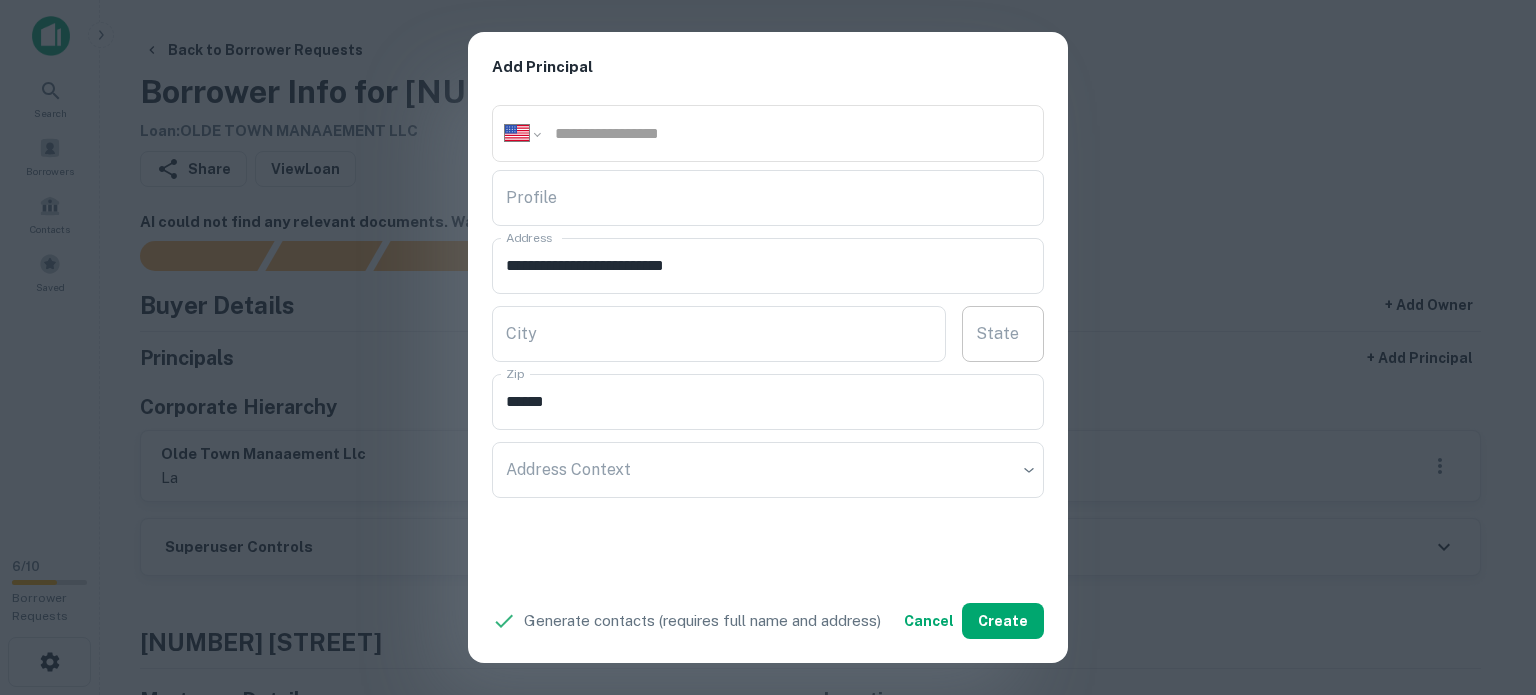 click on "State" at bounding box center (1003, 334) 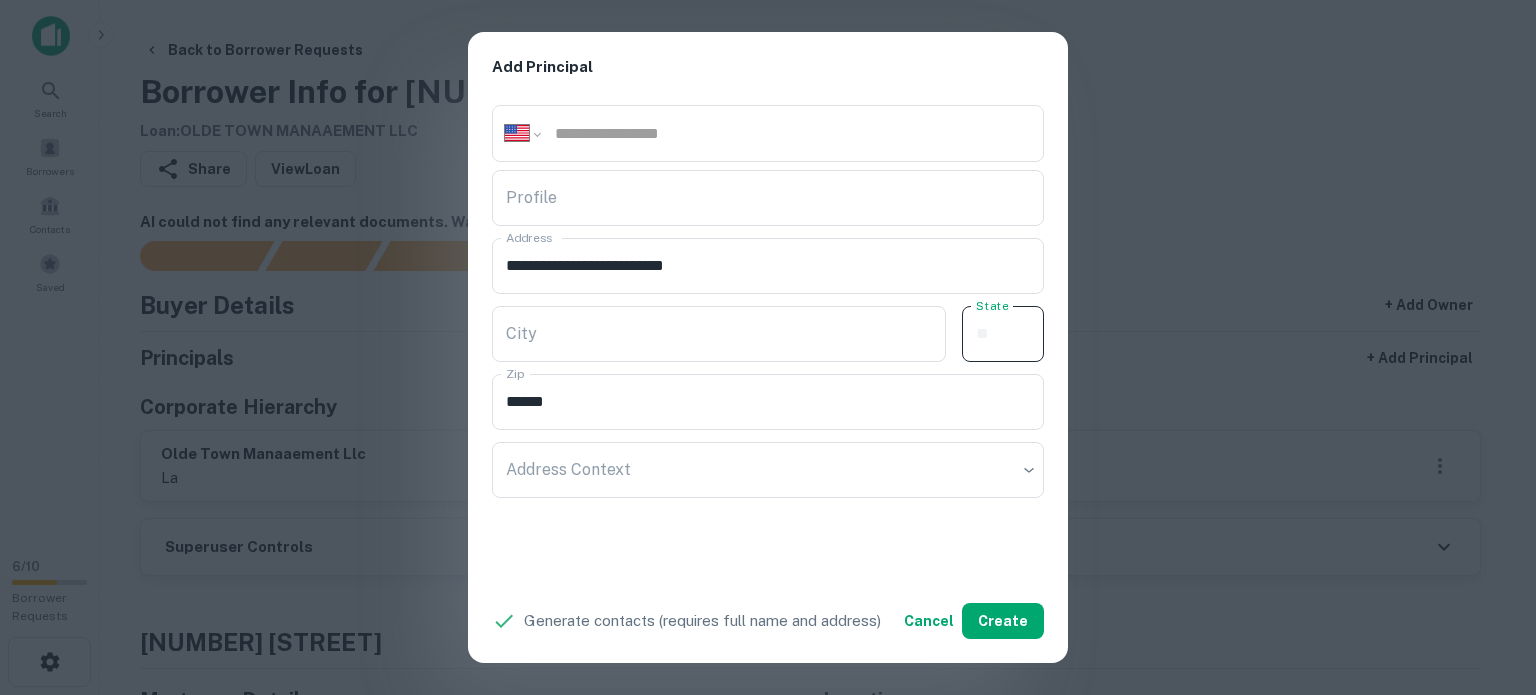 paste on "**" 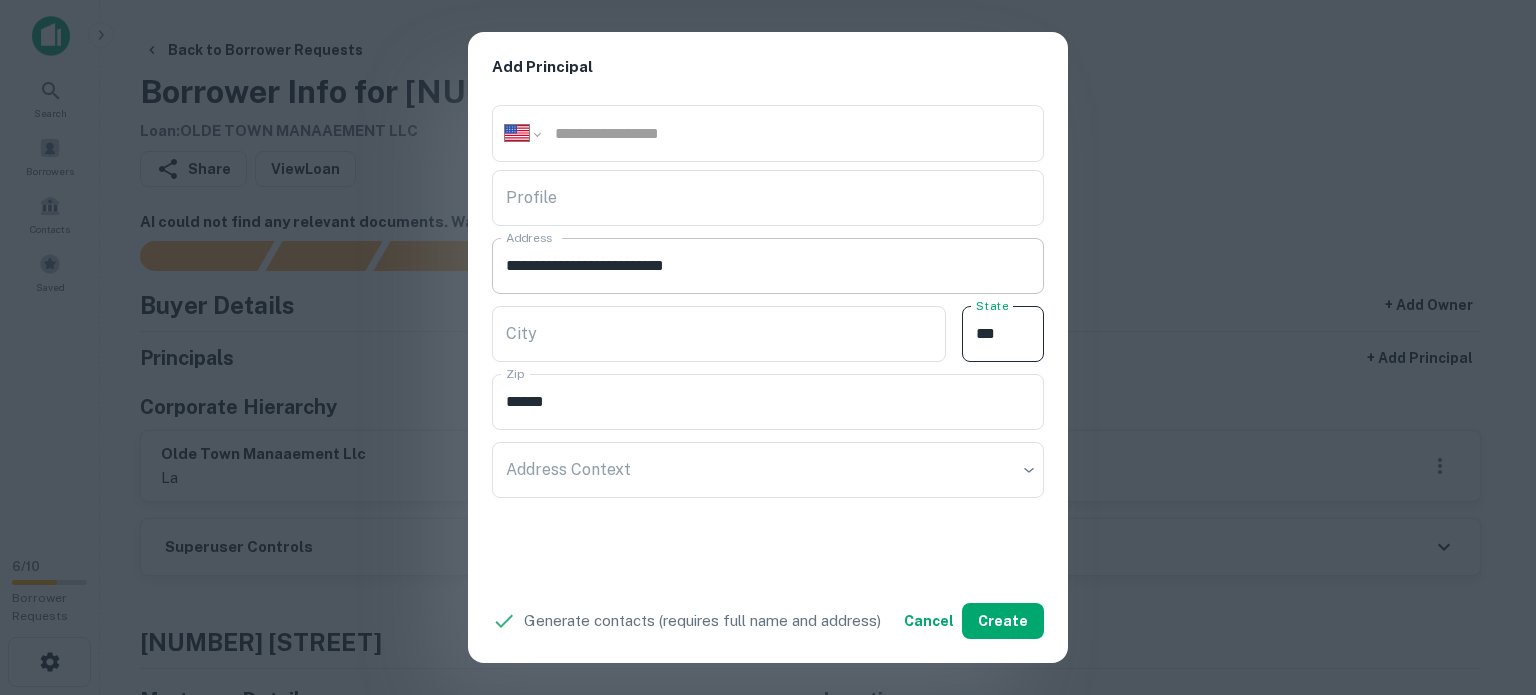 type on "**" 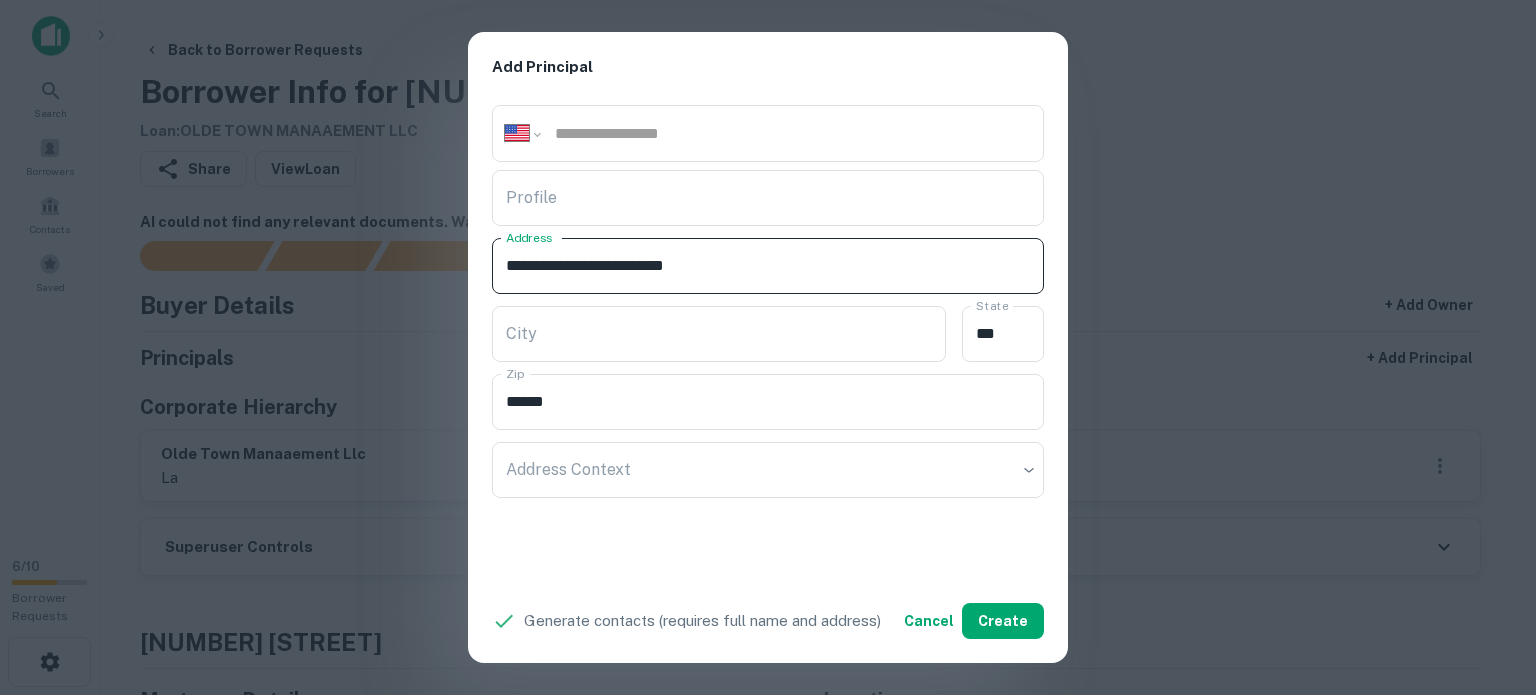 drag, startPoint x: 640, startPoint y: 258, endPoint x: 743, endPoint y: 251, distance: 103.23759 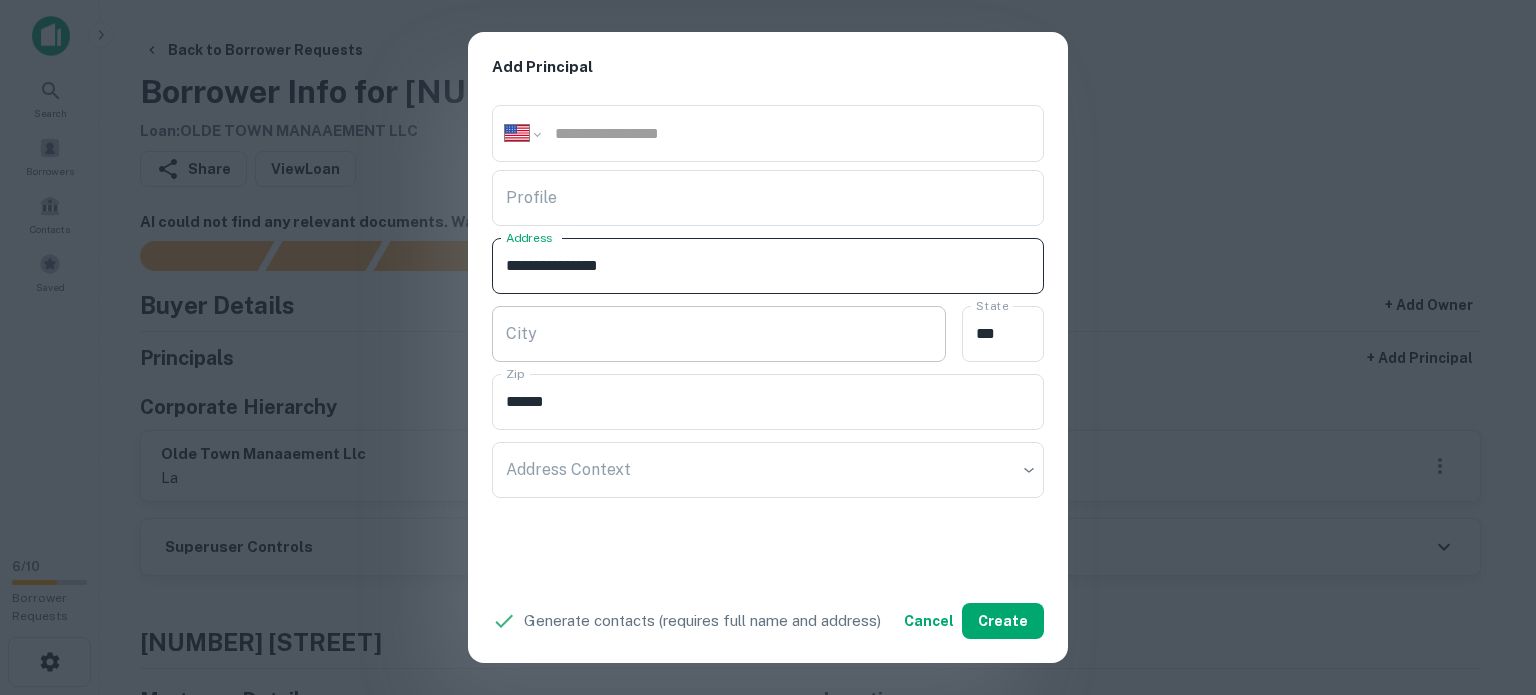 type on "**********" 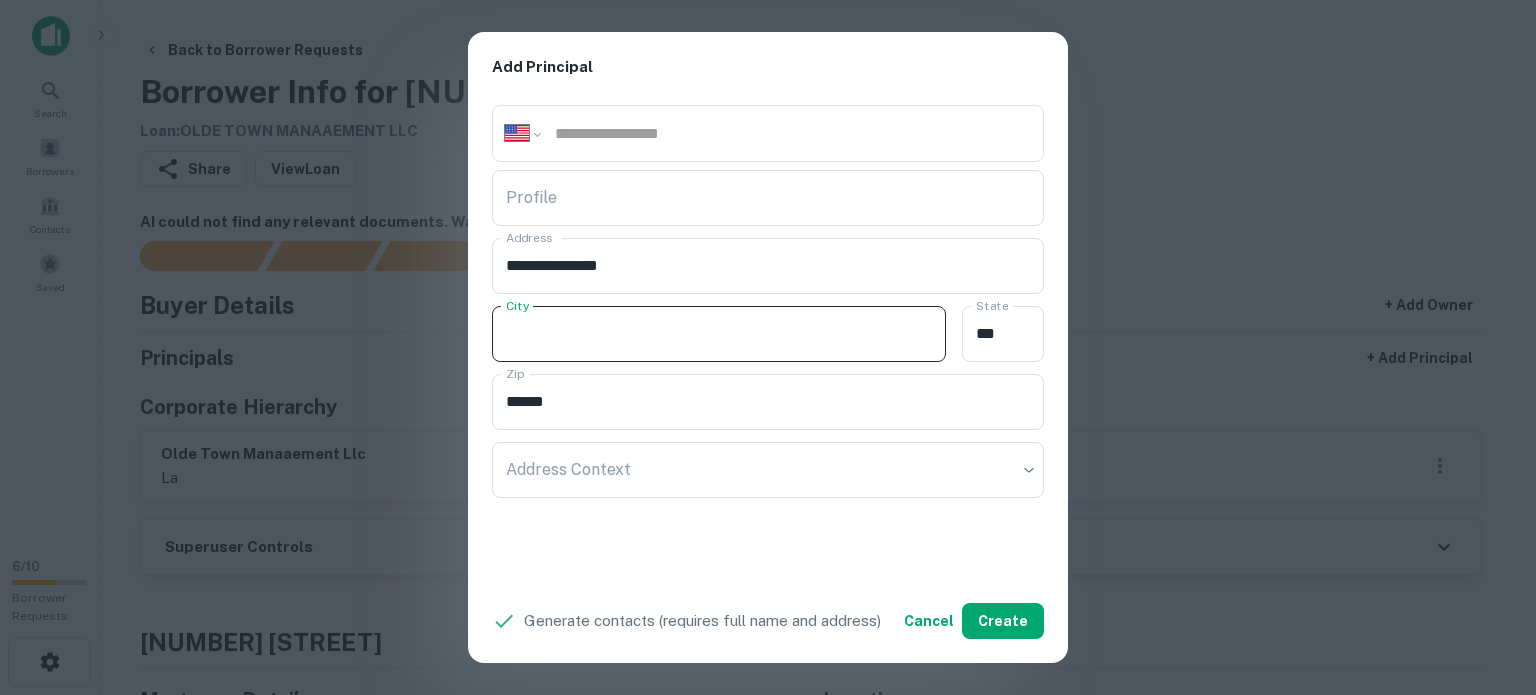 click on "City" at bounding box center (719, 334) 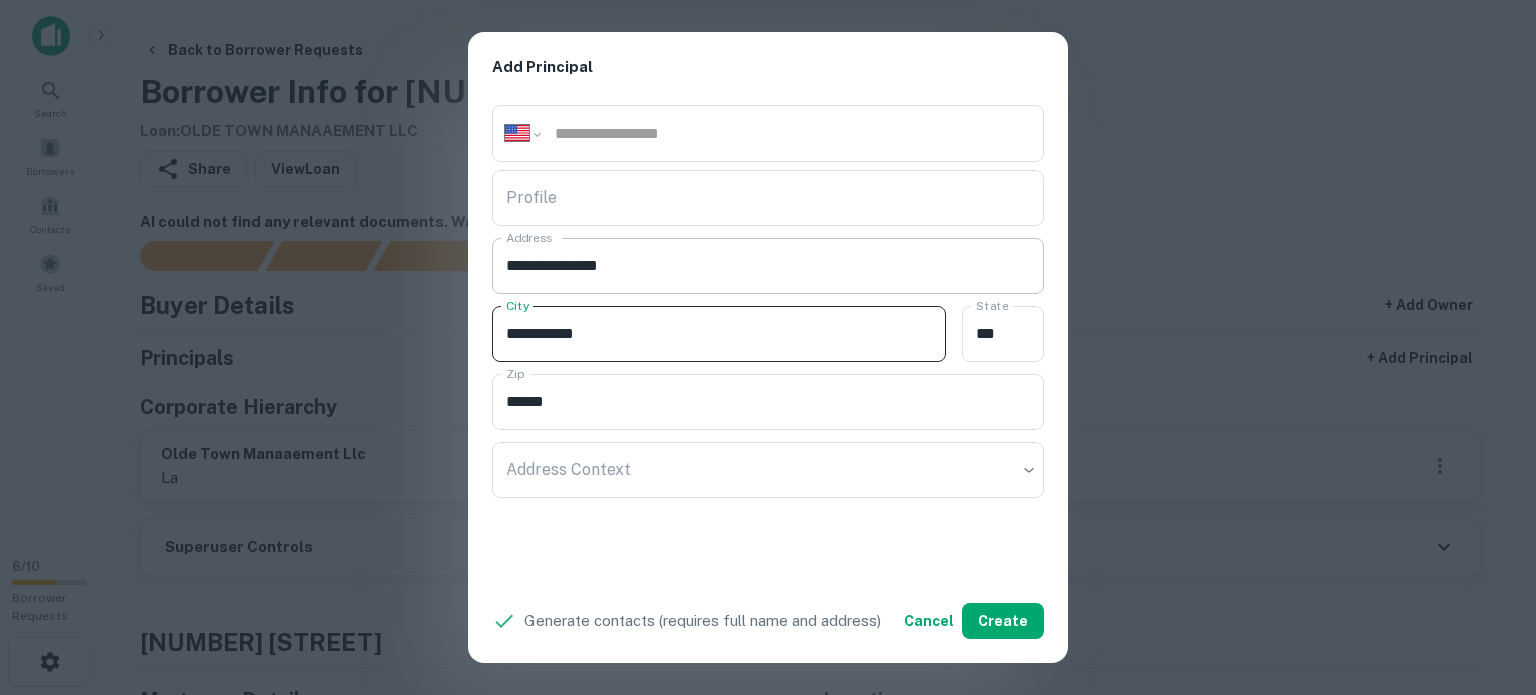 type on "**********" 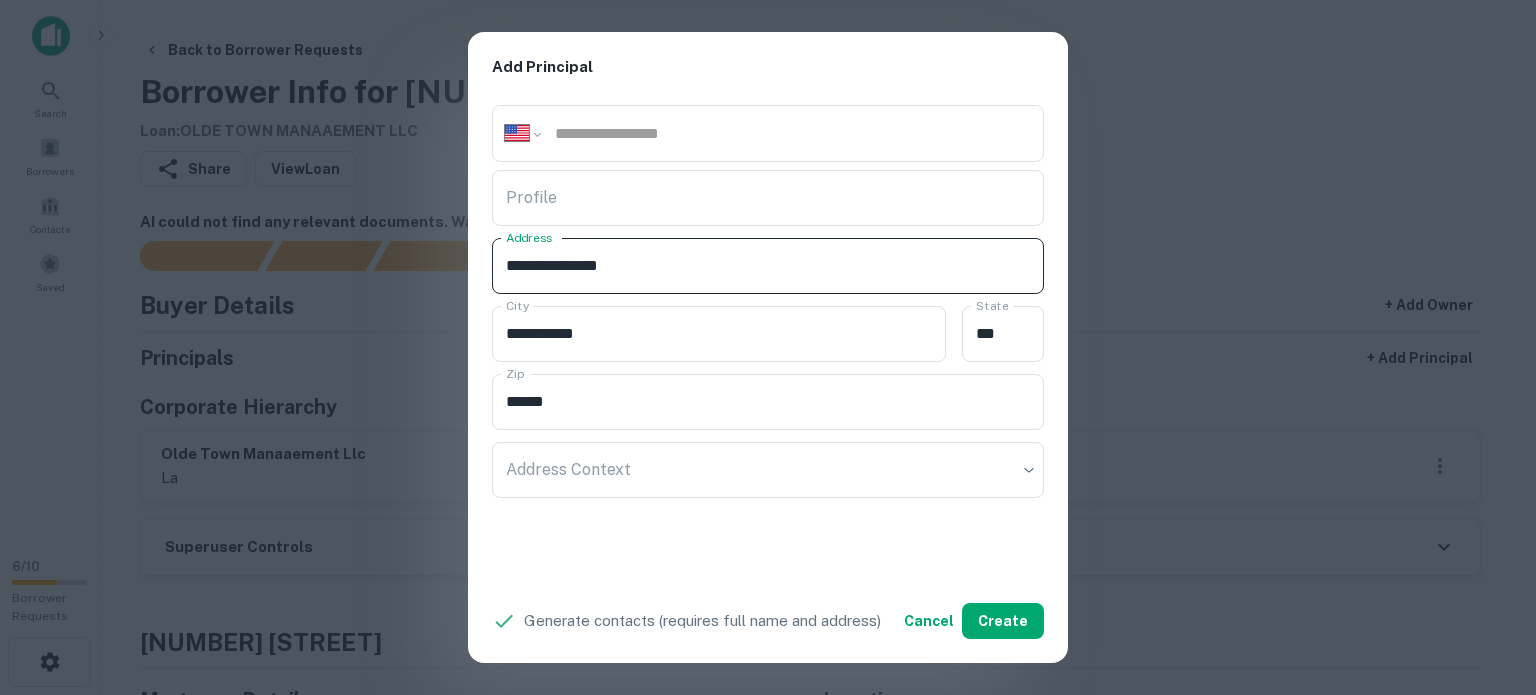 drag, startPoint x: 627, startPoint y: 263, endPoint x: 696, endPoint y: 263, distance: 69 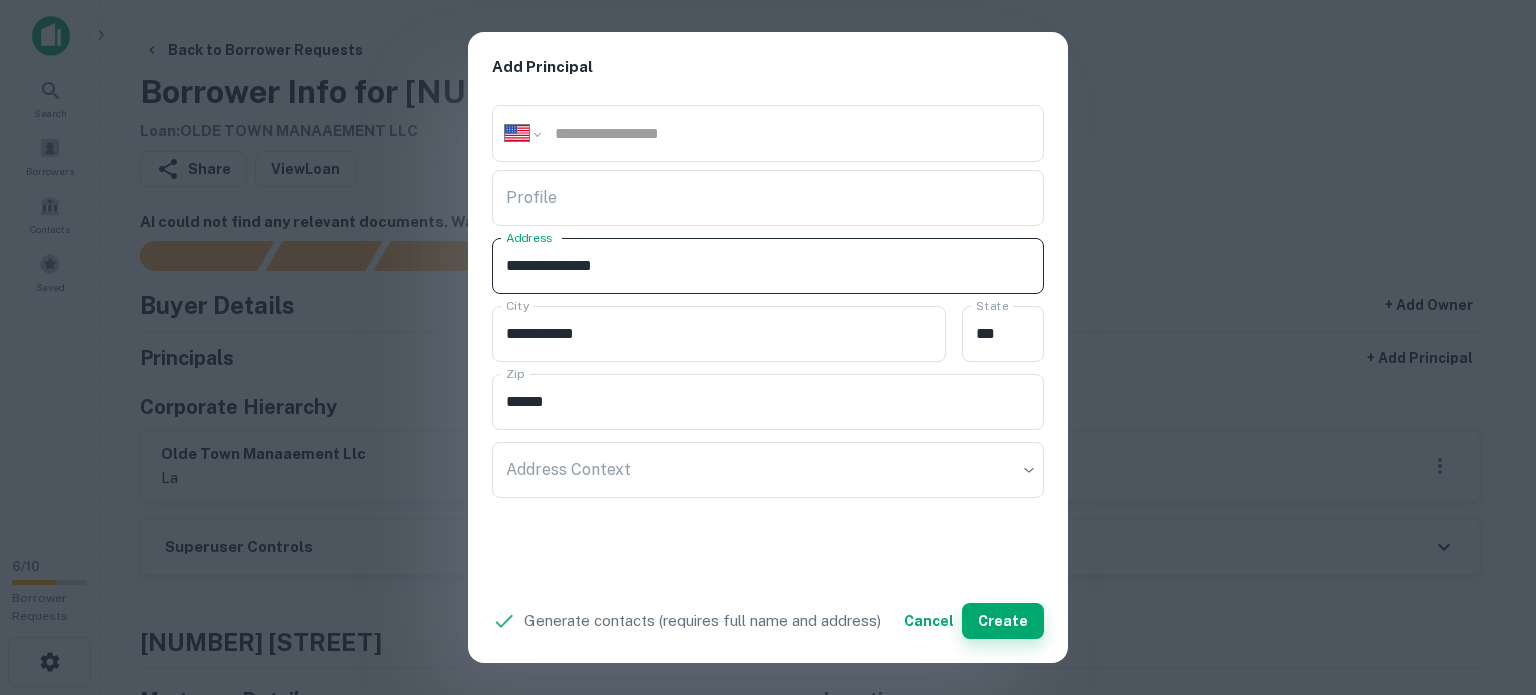 type on "**********" 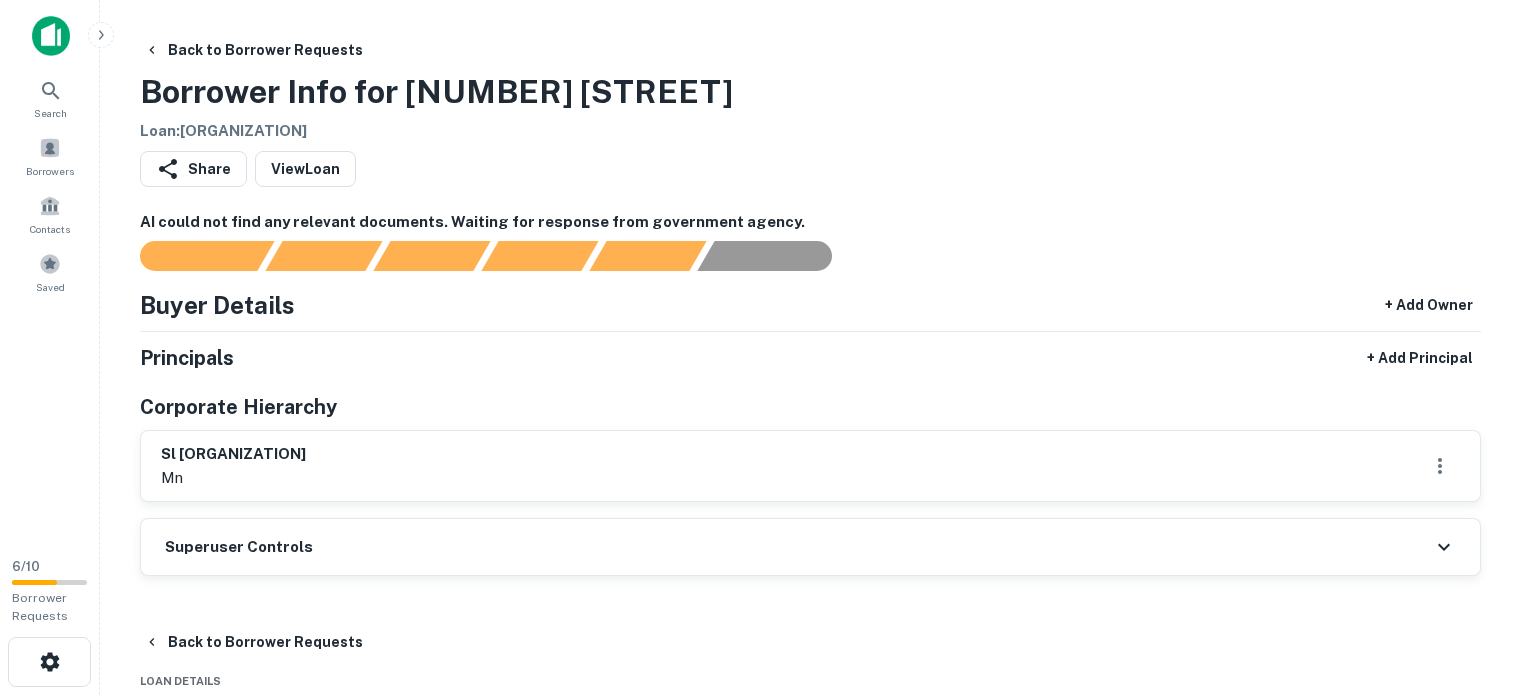 scroll, scrollTop: 0, scrollLeft: 0, axis: both 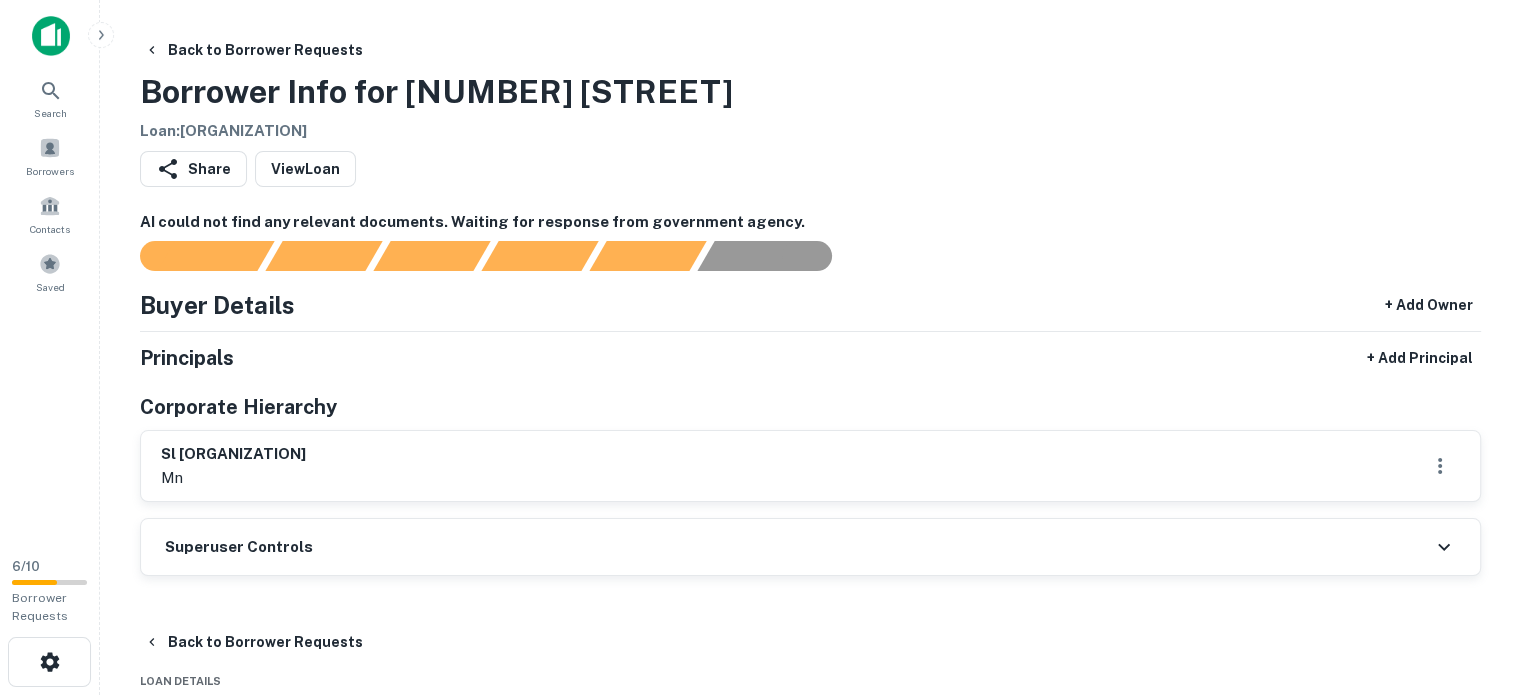 drag, startPoint x: 168, startPoint y: 446, endPoint x: 339, endPoint y: 453, distance: 171.14322 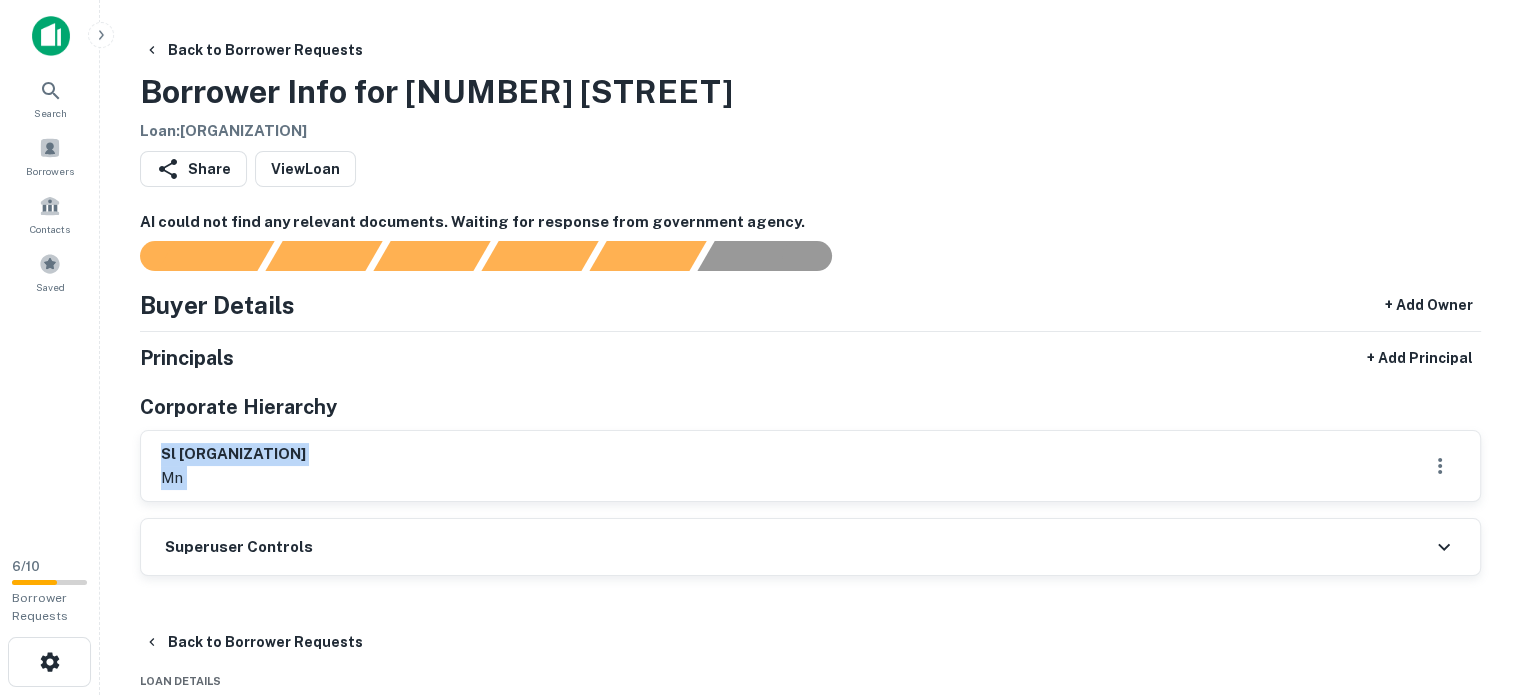 drag, startPoint x: 152, startPoint y: 446, endPoint x: 344, endPoint y: 470, distance: 193.49419 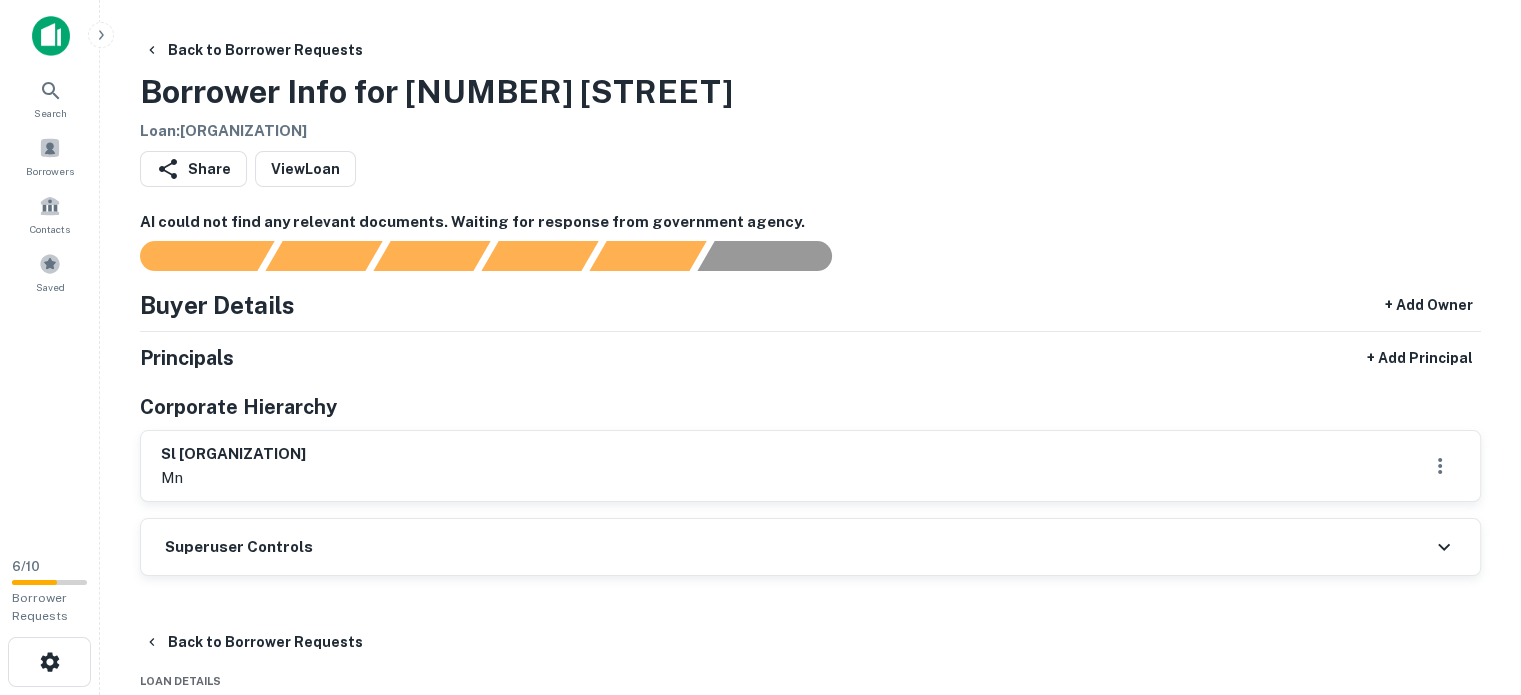 drag, startPoint x: 156, startPoint y: 446, endPoint x: 319, endPoint y: 449, distance: 163.0276 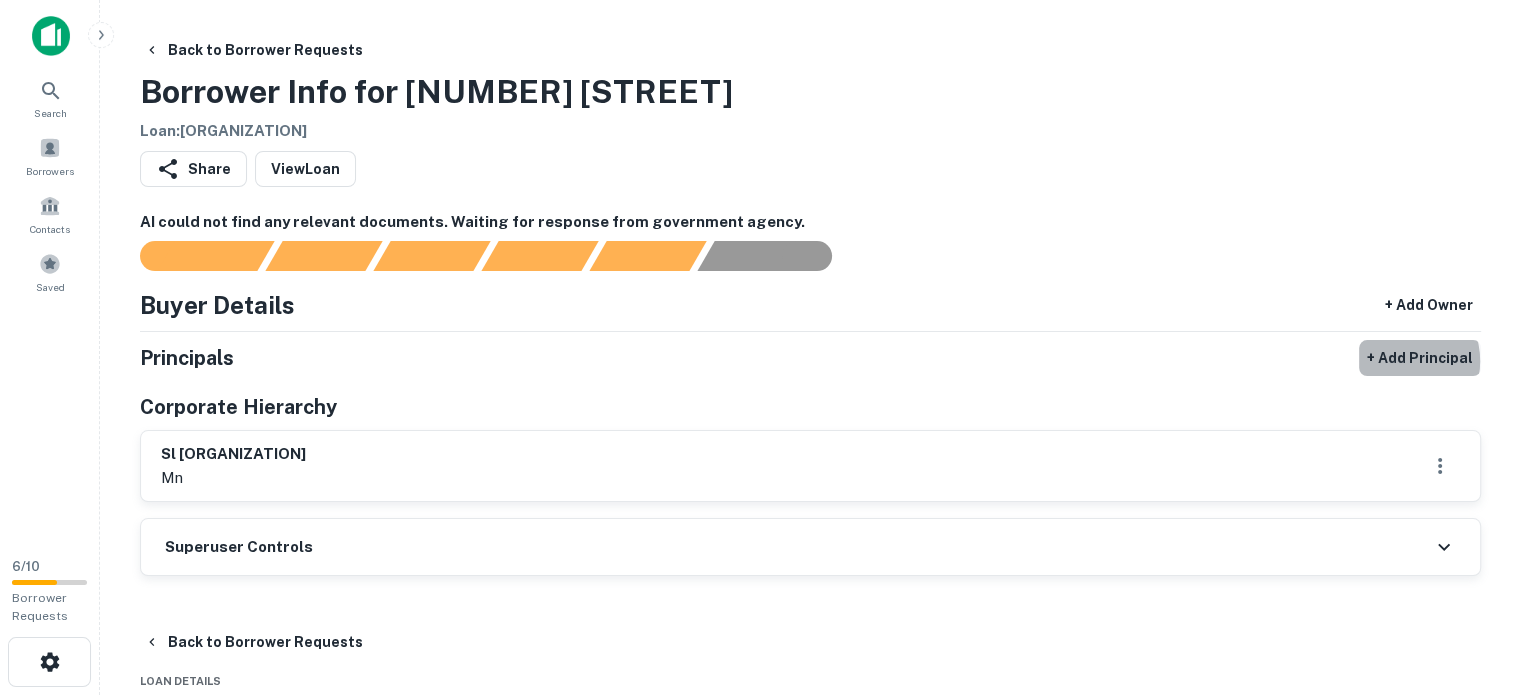 click on "+ Add Principal" at bounding box center [1420, 358] 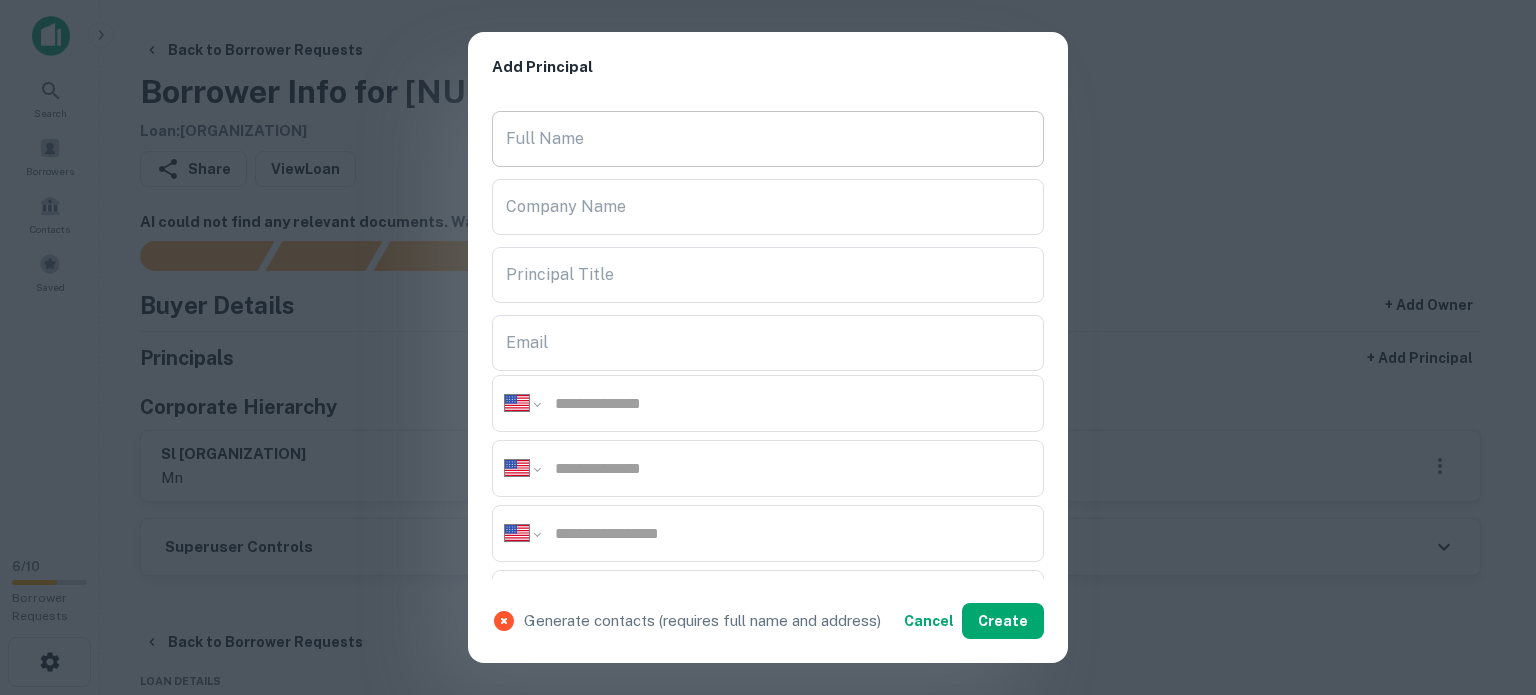 click on "Full Name" at bounding box center [768, 139] 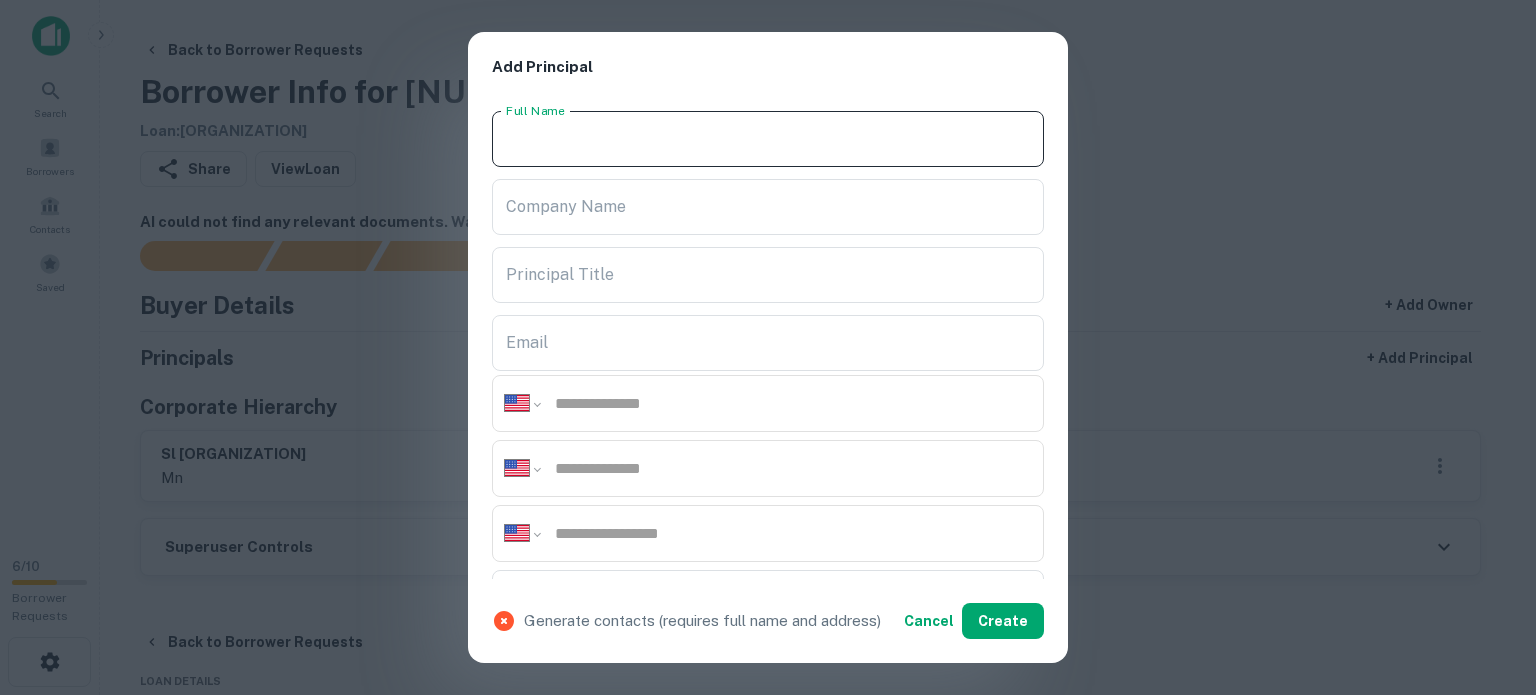 paste on "**********" 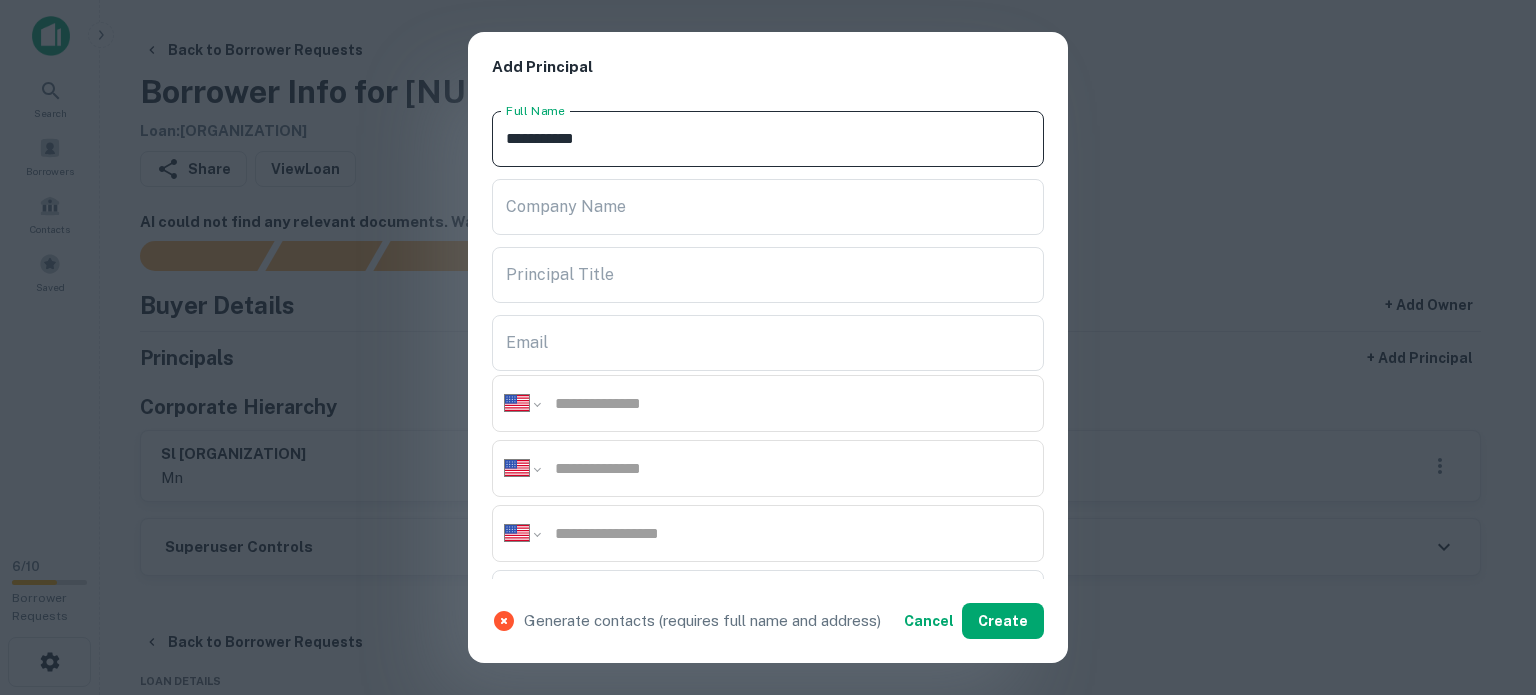 type on "**********" 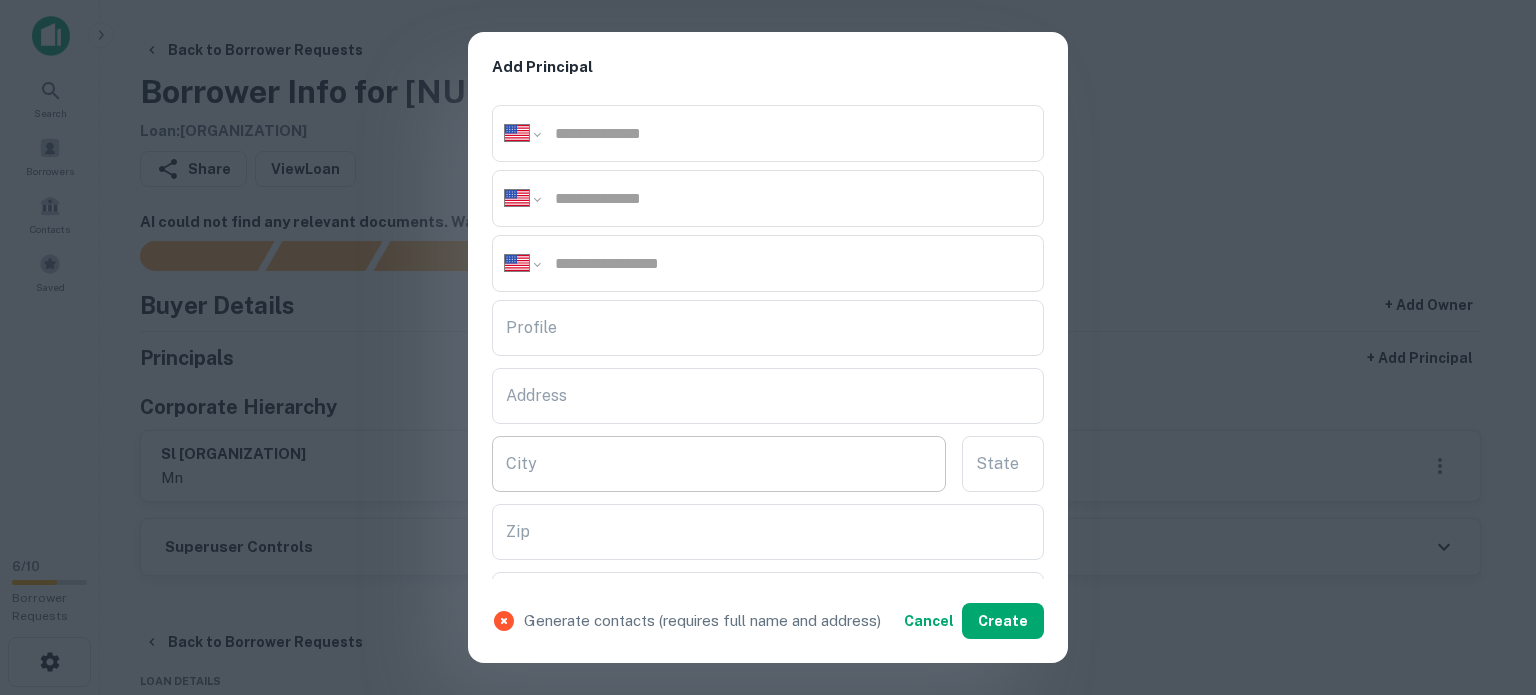 scroll, scrollTop: 300, scrollLeft: 0, axis: vertical 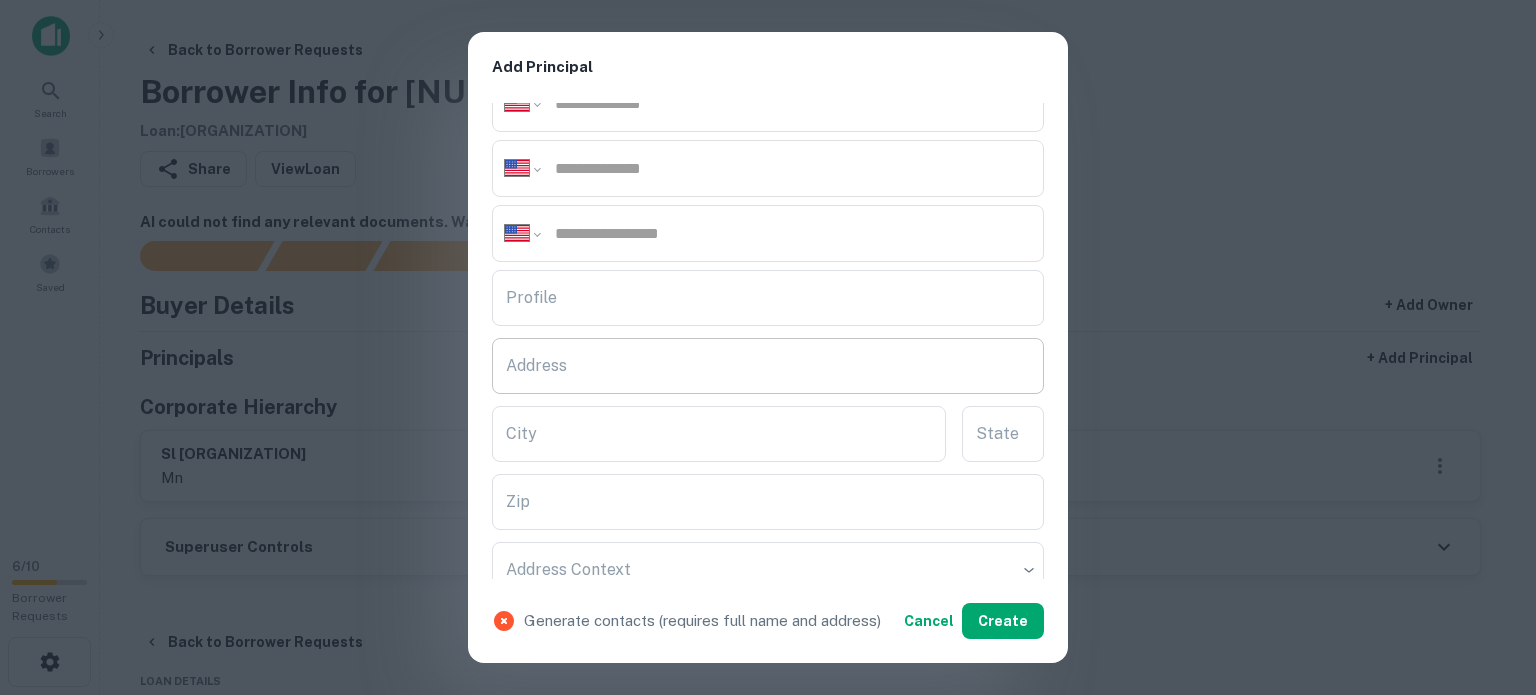 click on "Address" at bounding box center (768, 366) 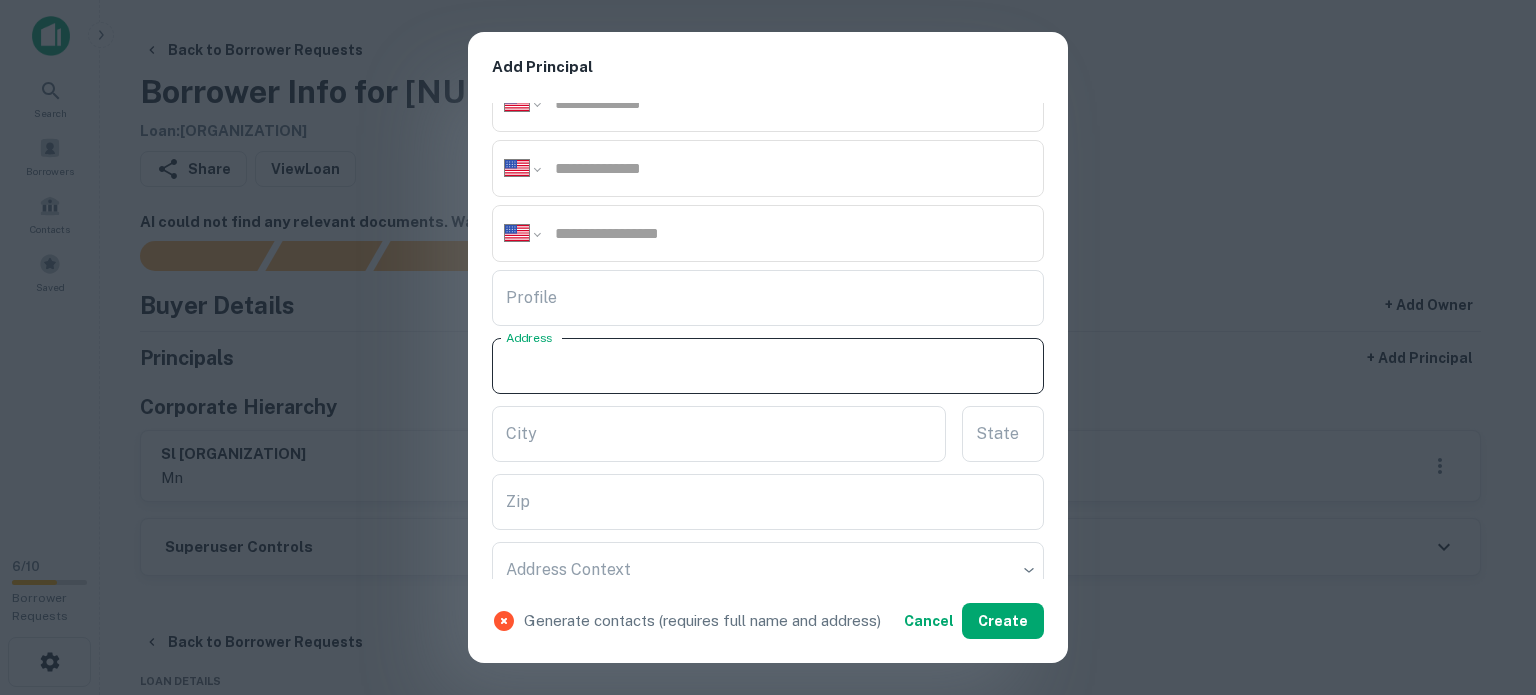 paste on "**********" 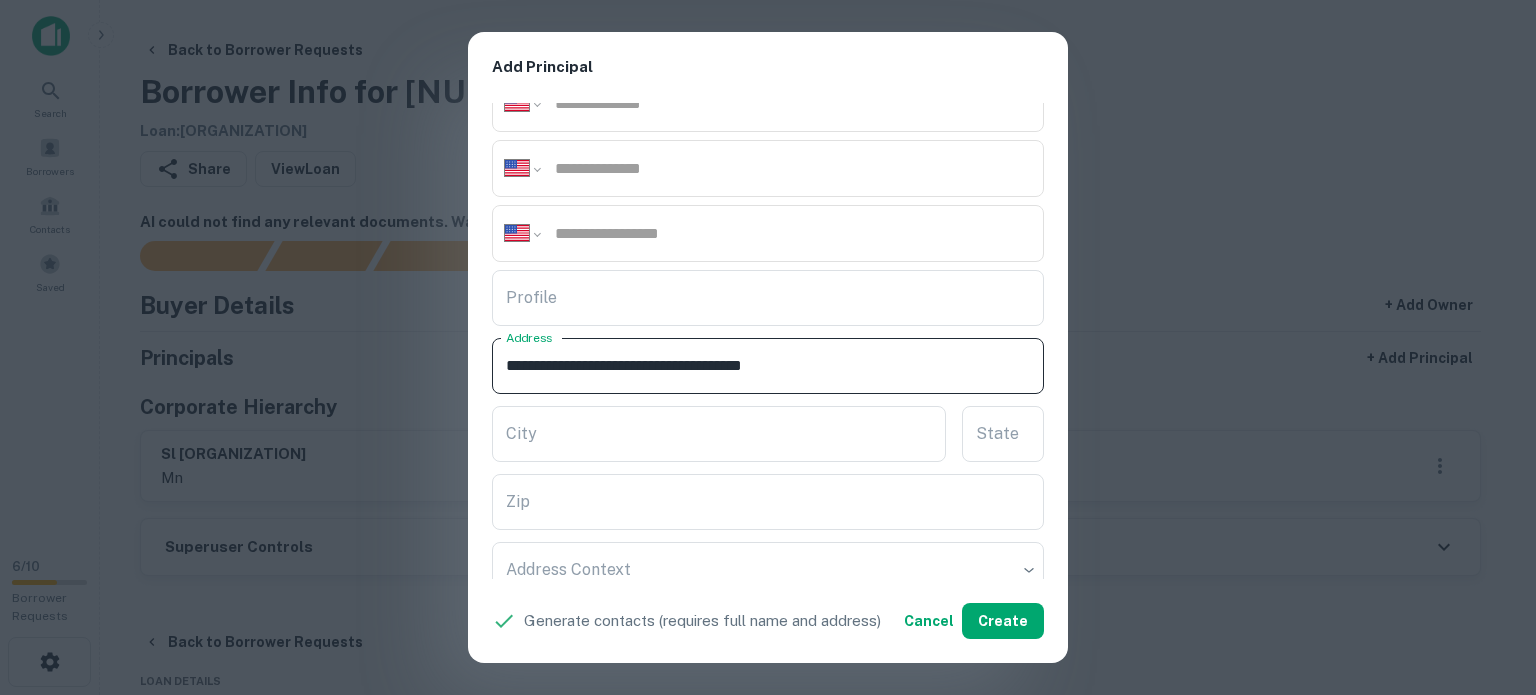 drag, startPoint x: 756, startPoint y: 362, endPoint x: 904, endPoint y: 356, distance: 148.12157 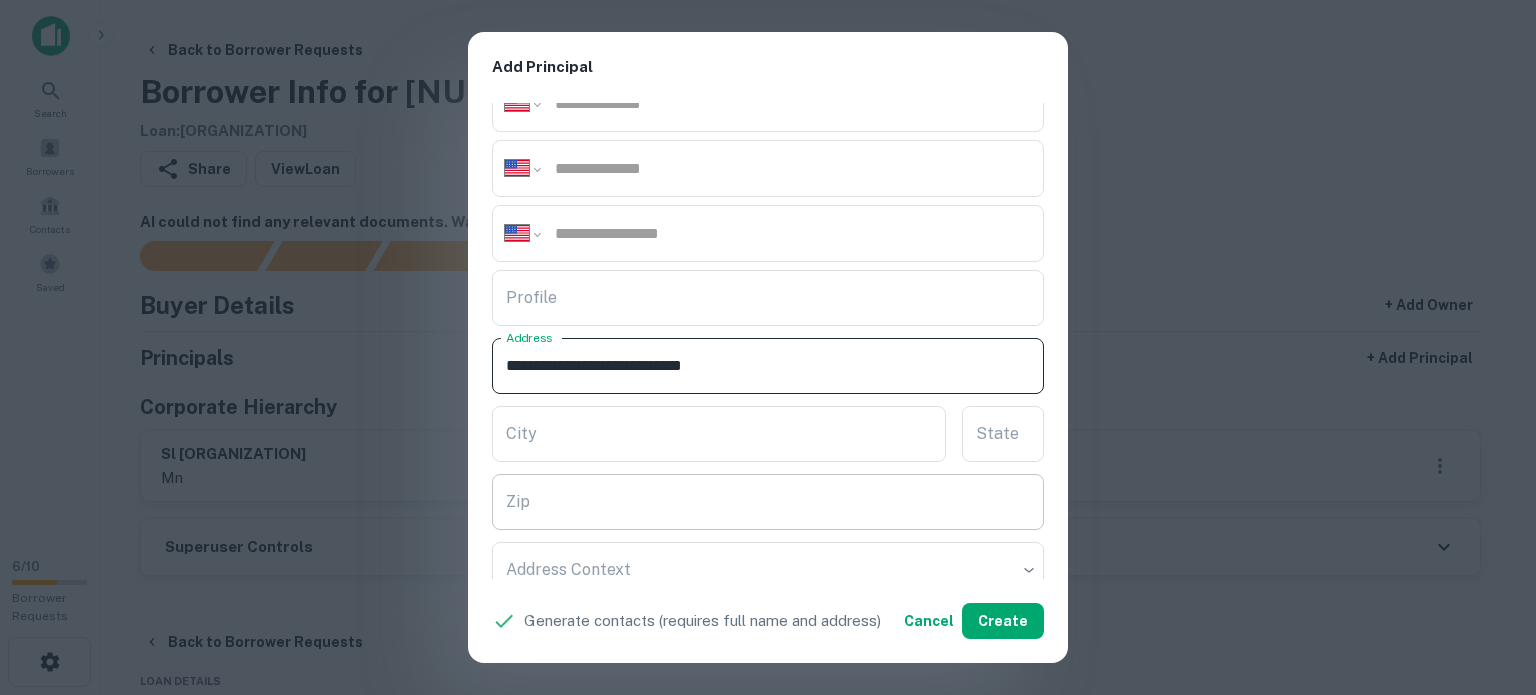 type on "**********" 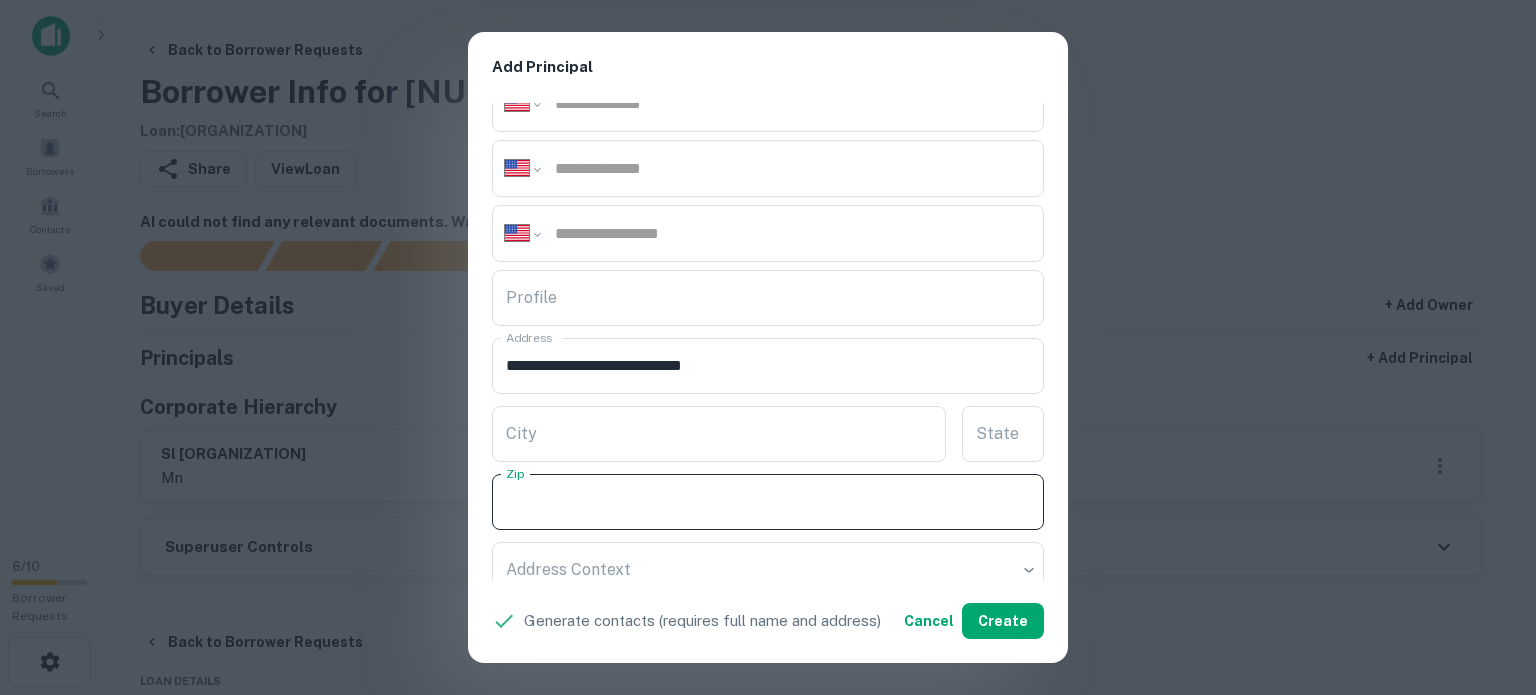 click on "Zip" at bounding box center (768, 502) 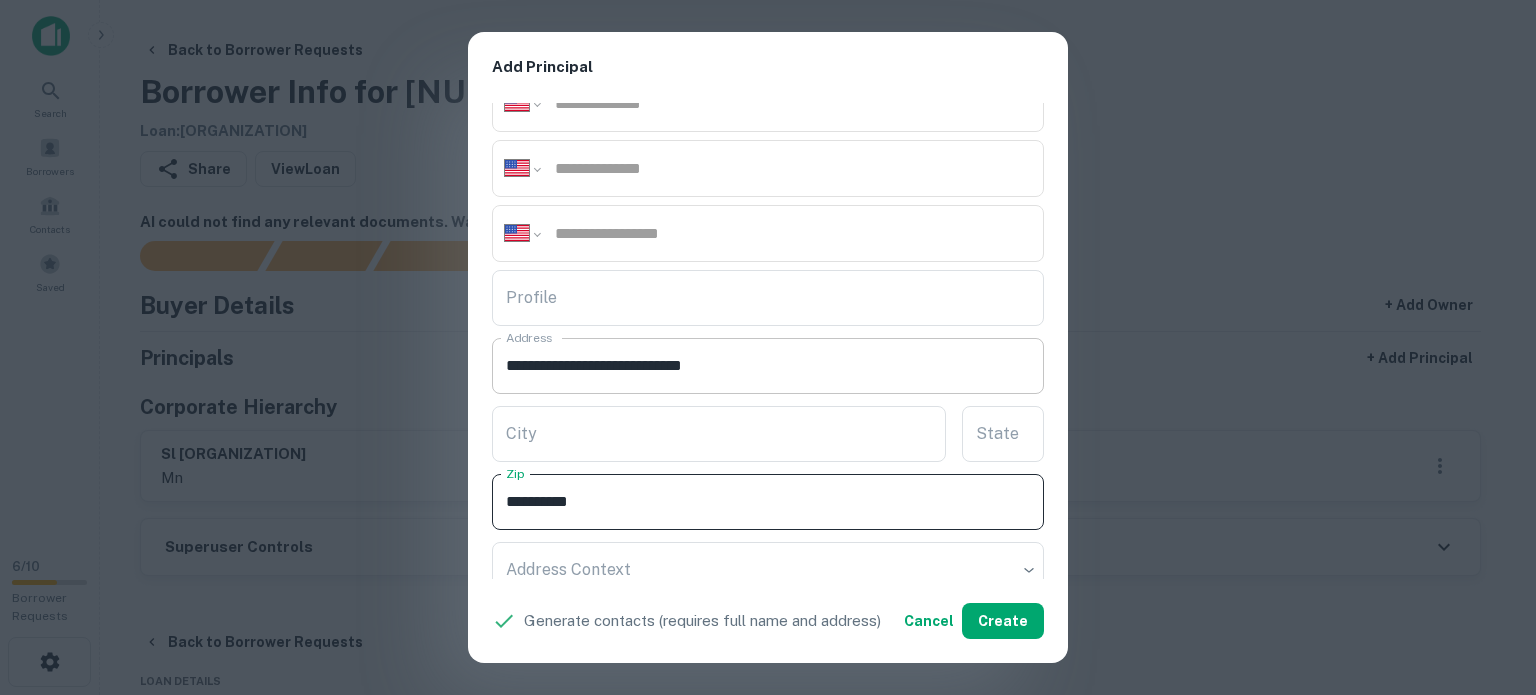 type on "**********" 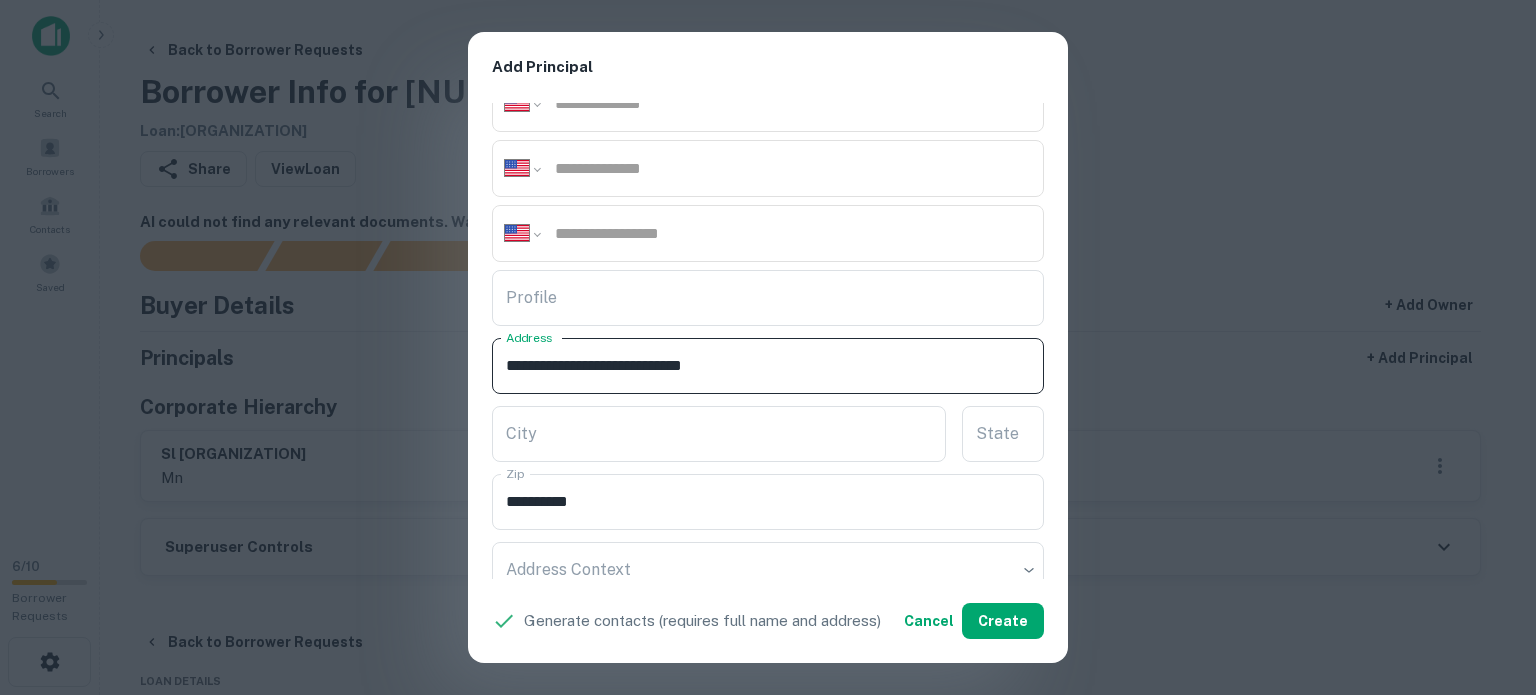 drag, startPoint x: 726, startPoint y: 361, endPoint x: 787, endPoint y: 362, distance: 61.008198 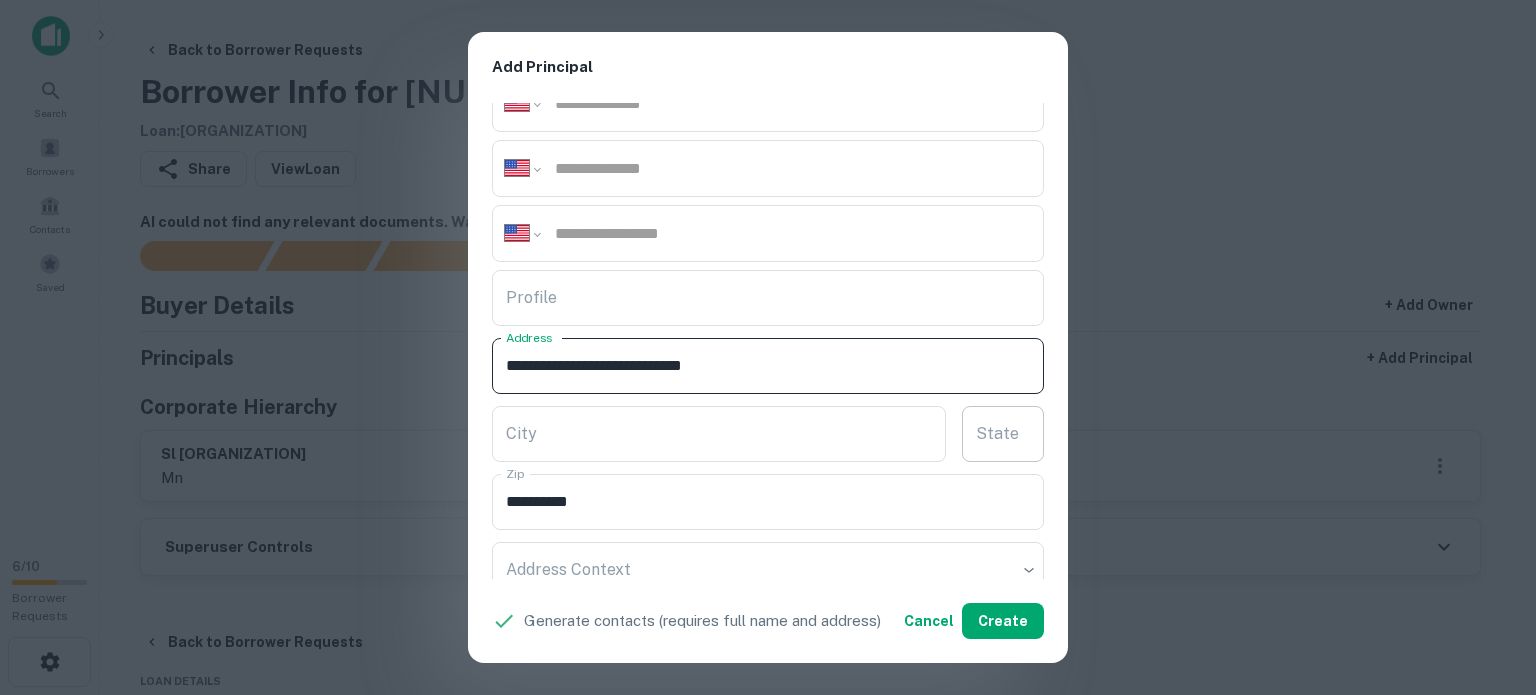 click on "State" at bounding box center [1003, 434] 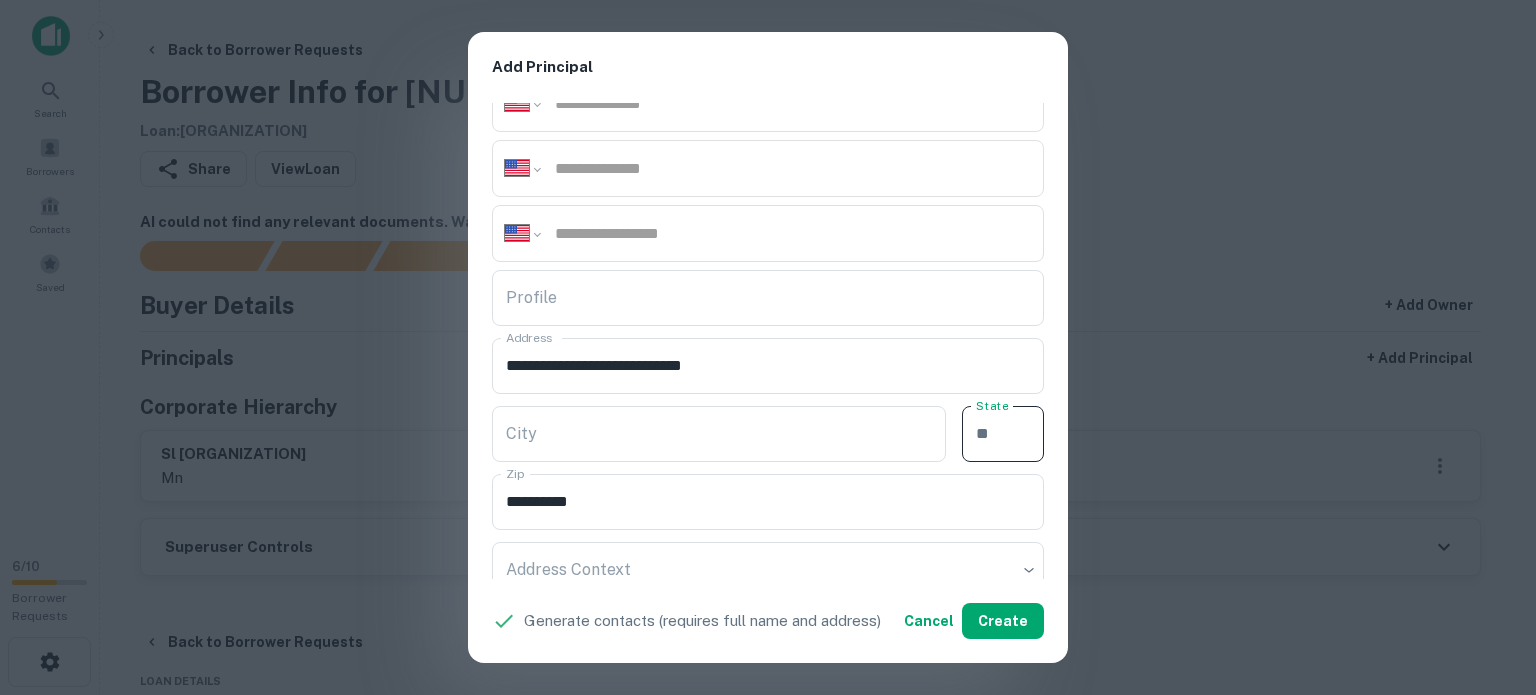 click on "State" at bounding box center [1003, 434] 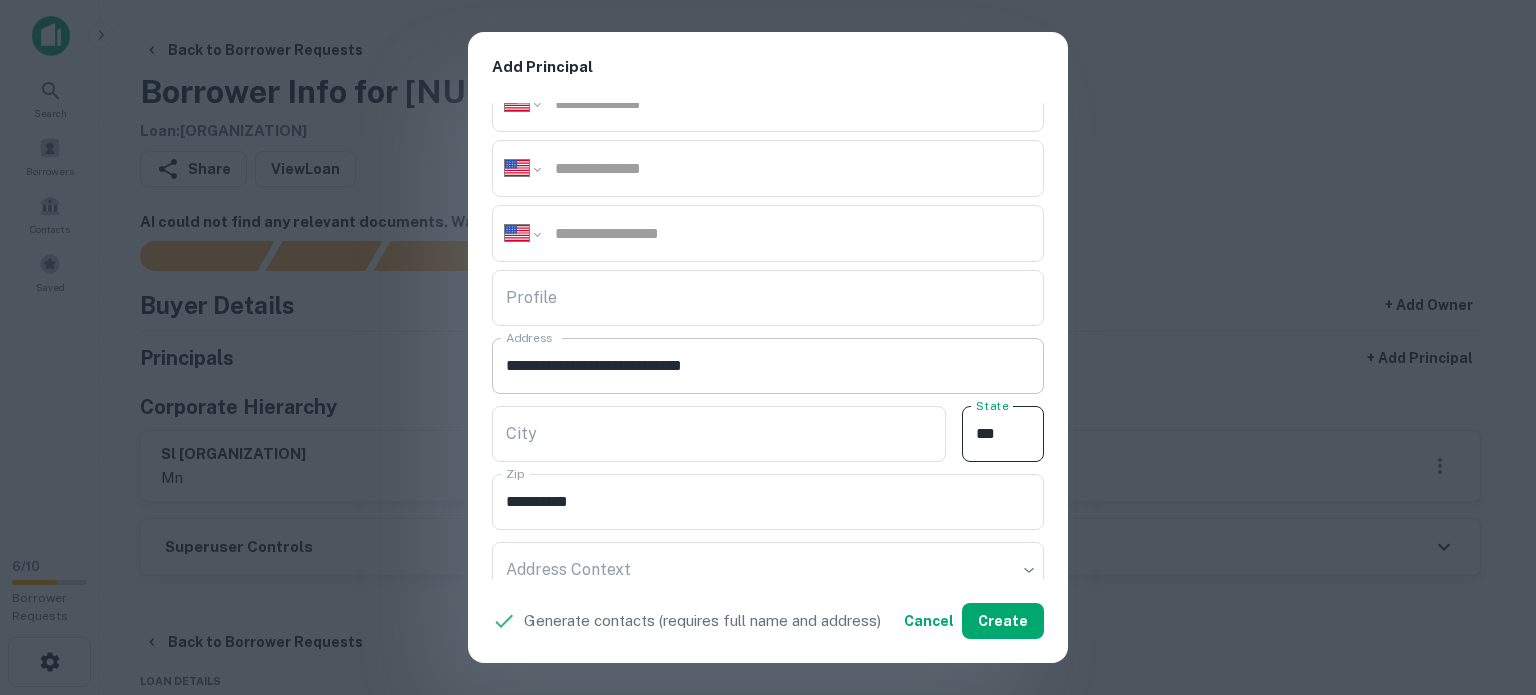 drag, startPoint x: 959, startPoint y: 427, endPoint x: 852, endPoint y: 387, distance: 114.232216 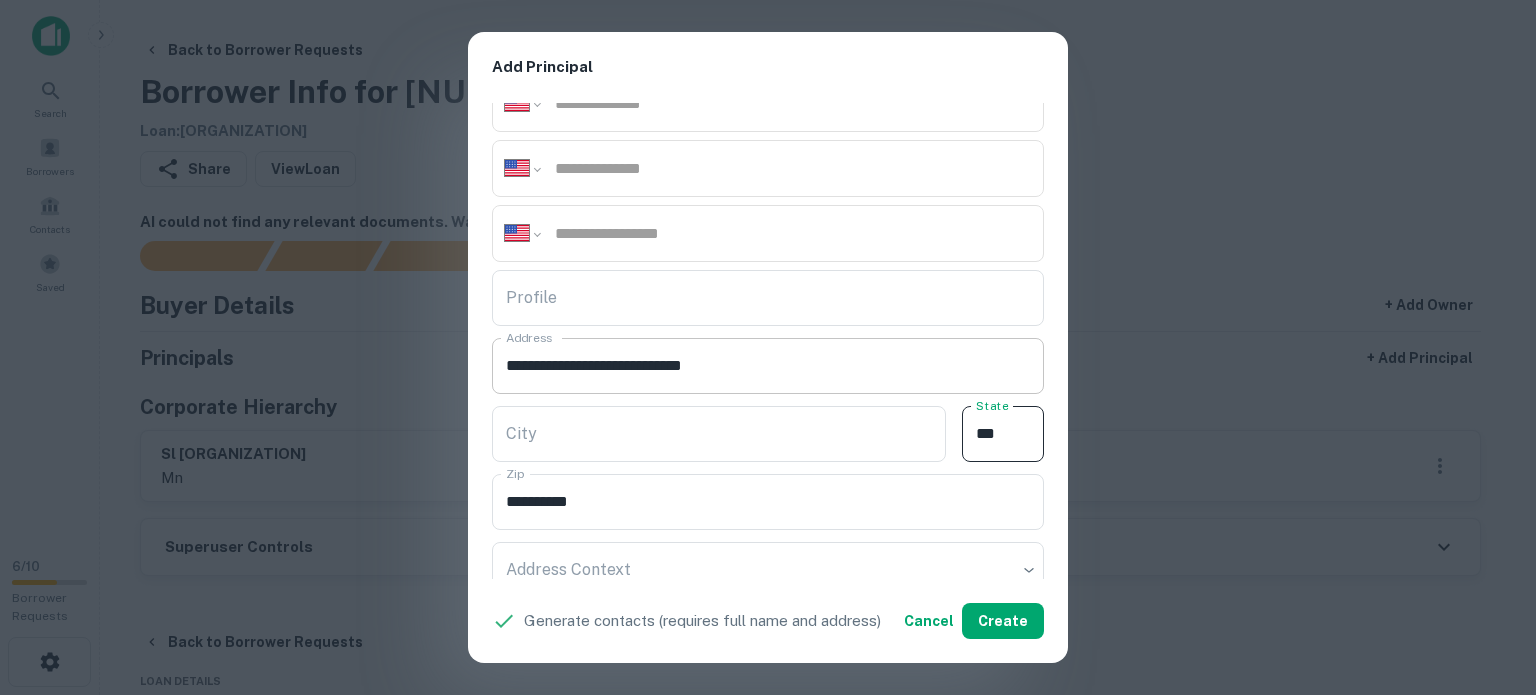 type on "**" 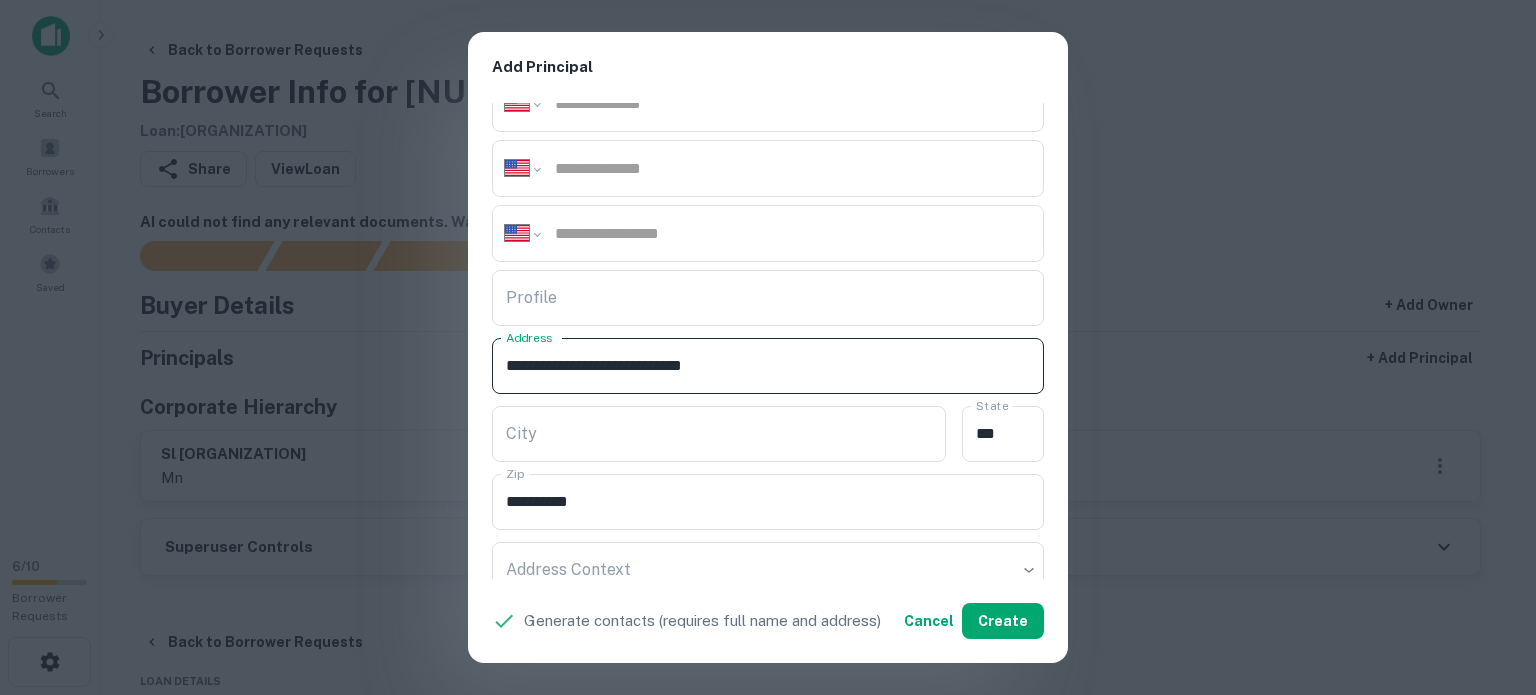 drag, startPoint x: 643, startPoint y: 361, endPoint x: 716, endPoint y: 370, distance: 73.552704 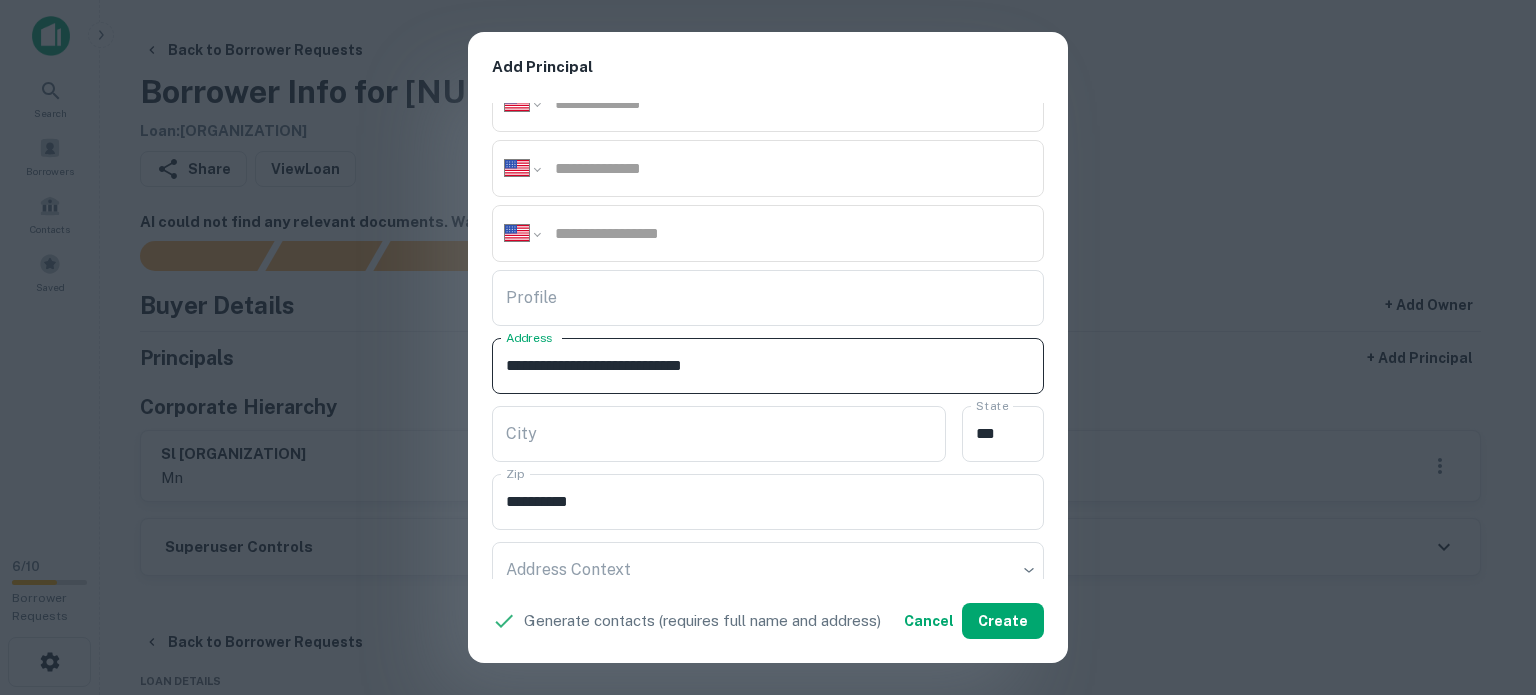 click on "**********" at bounding box center [768, 366] 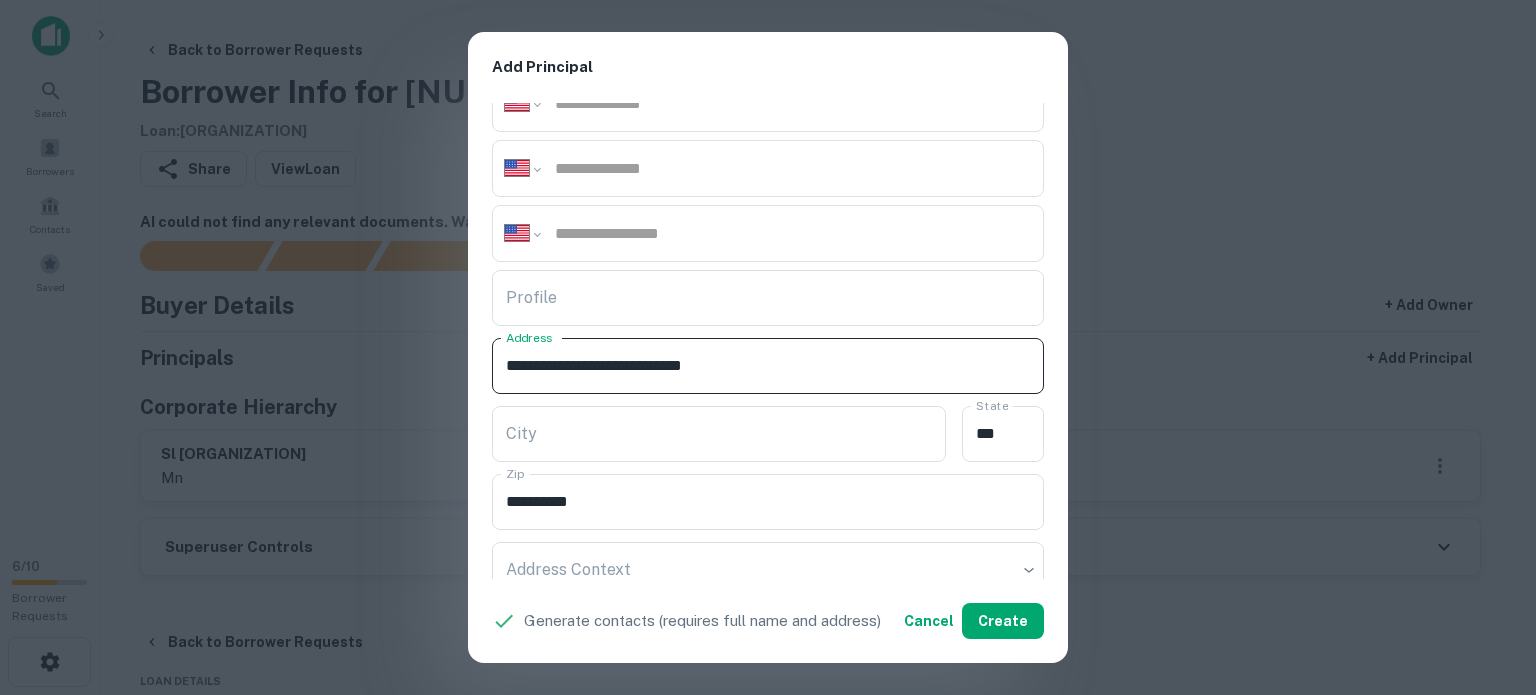 paste 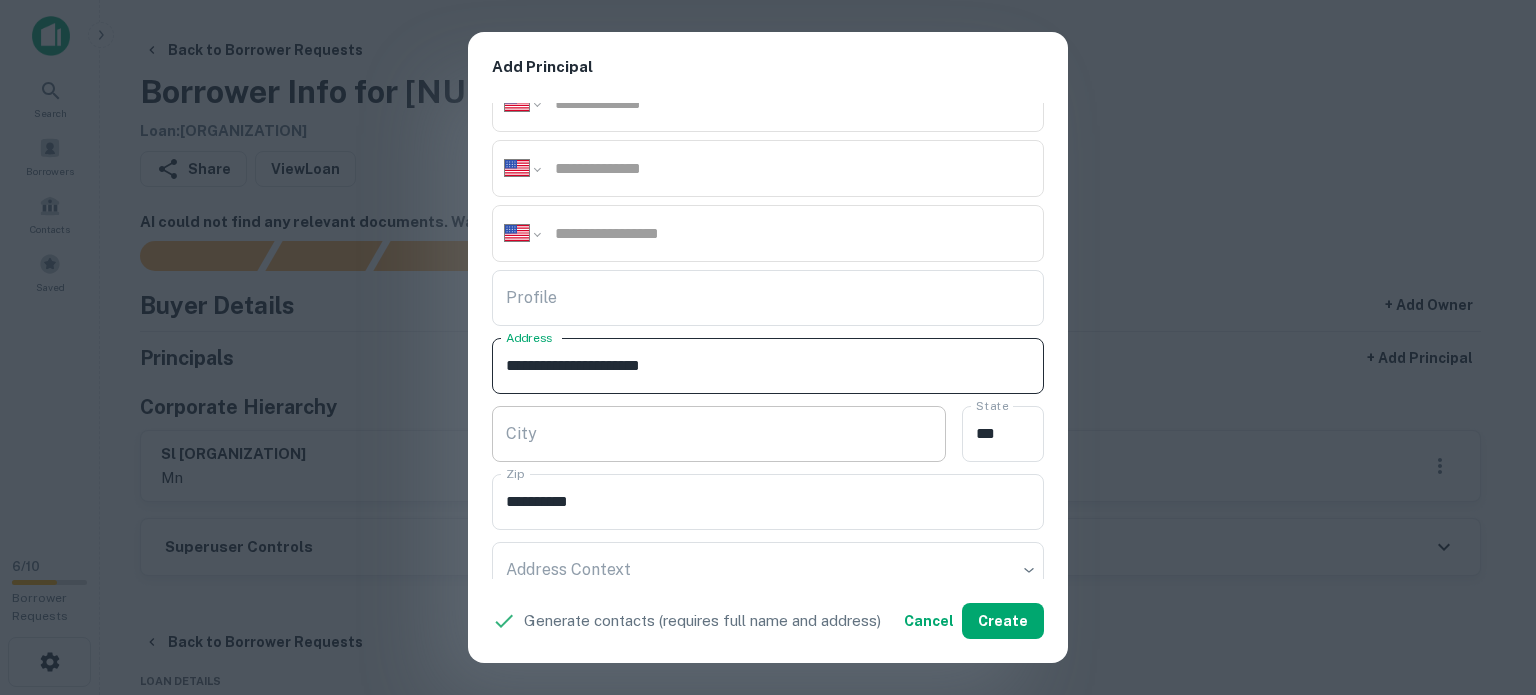 type on "**********" 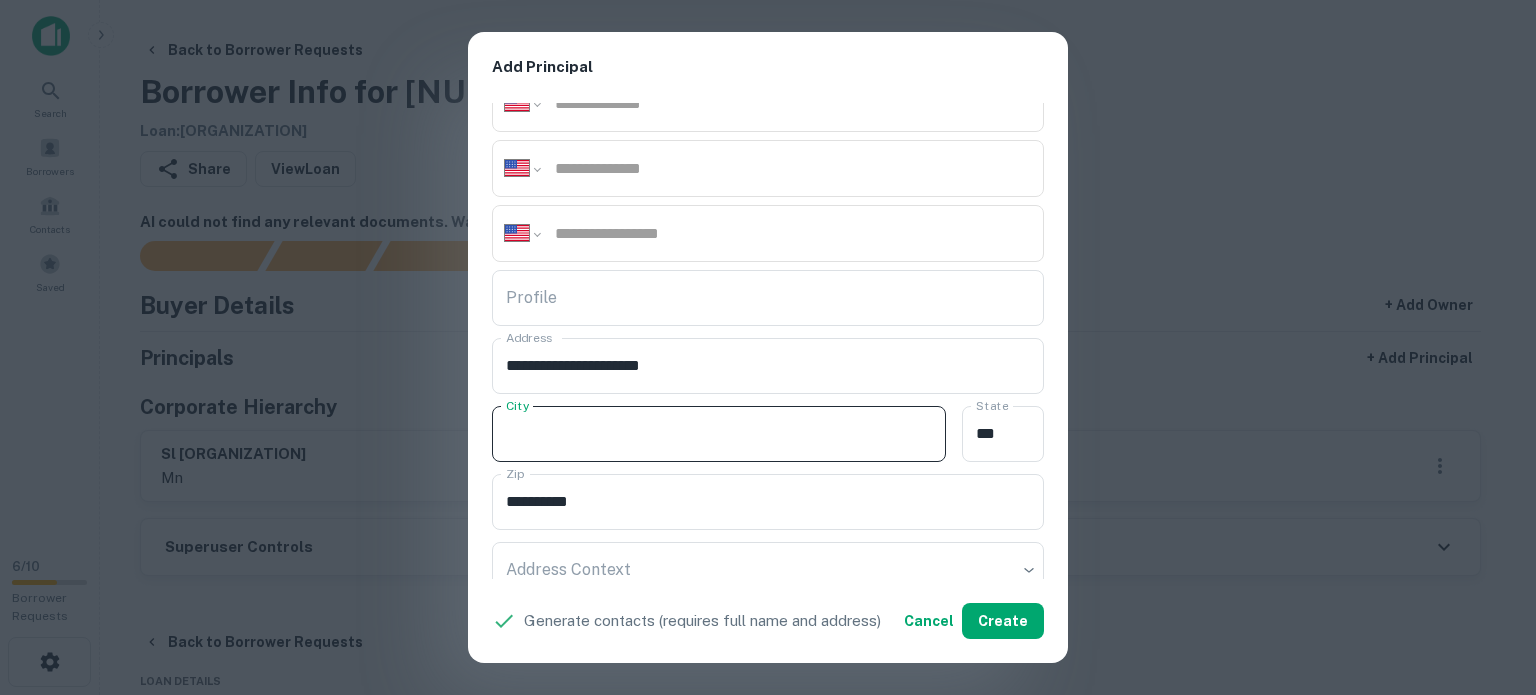 click on "City" at bounding box center (719, 434) 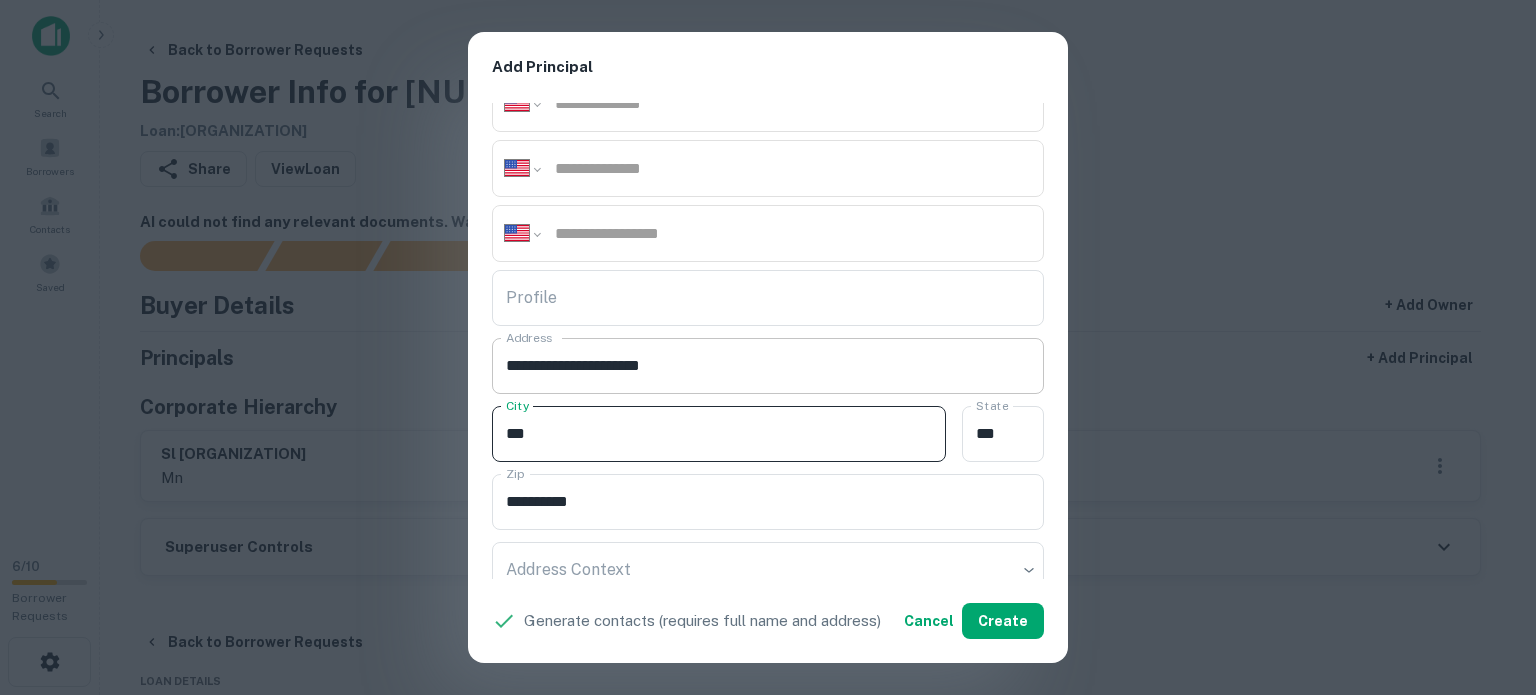 type on "**" 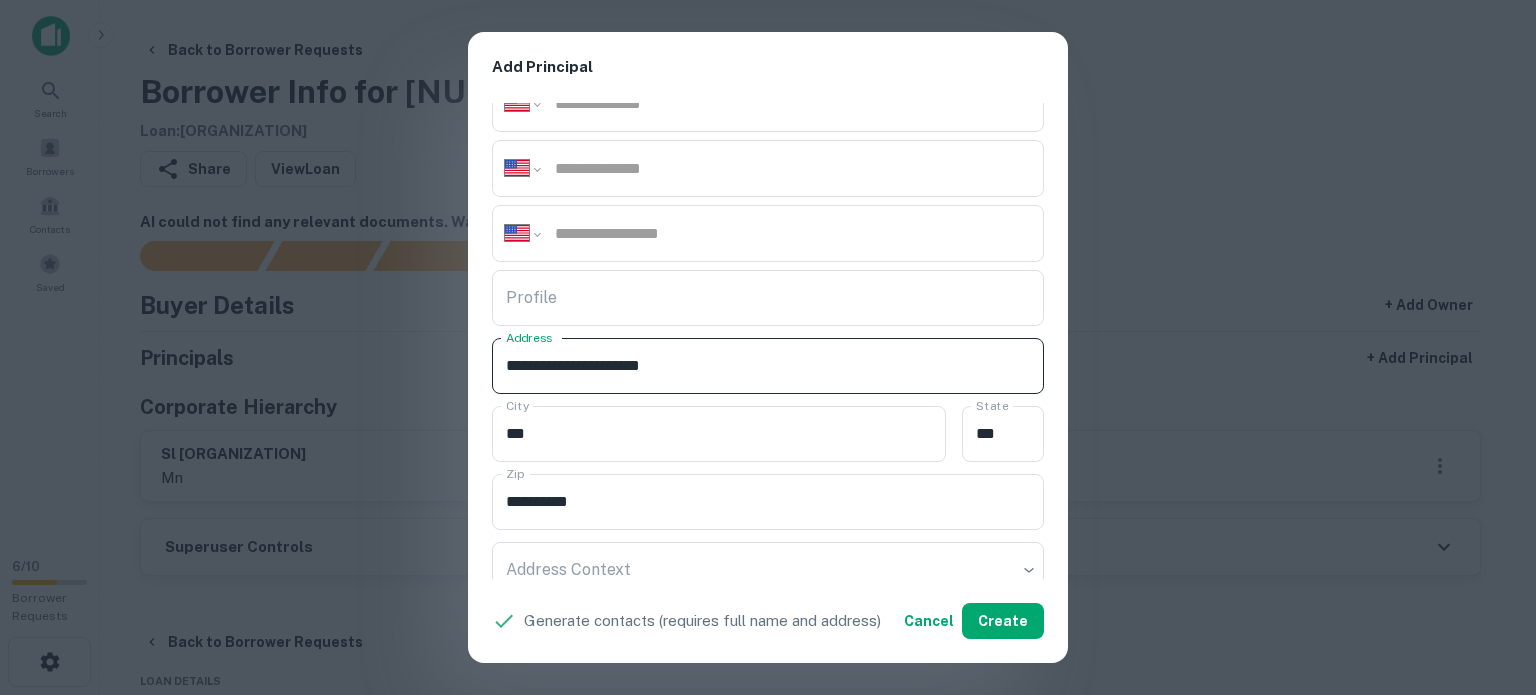 drag, startPoint x: 672, startPoint y: 359, endPoint x: 711, endPoint y: 366, distance: 39.623226 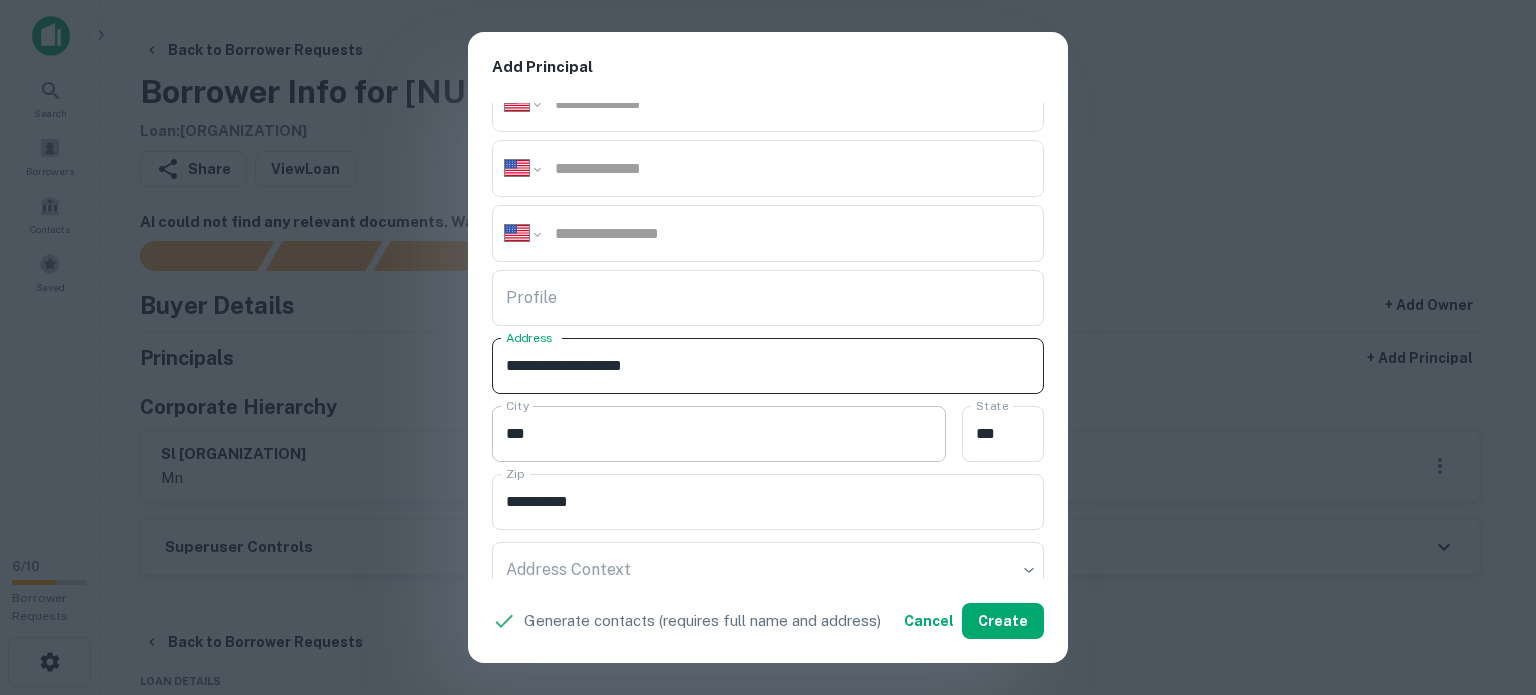 type on "**********" 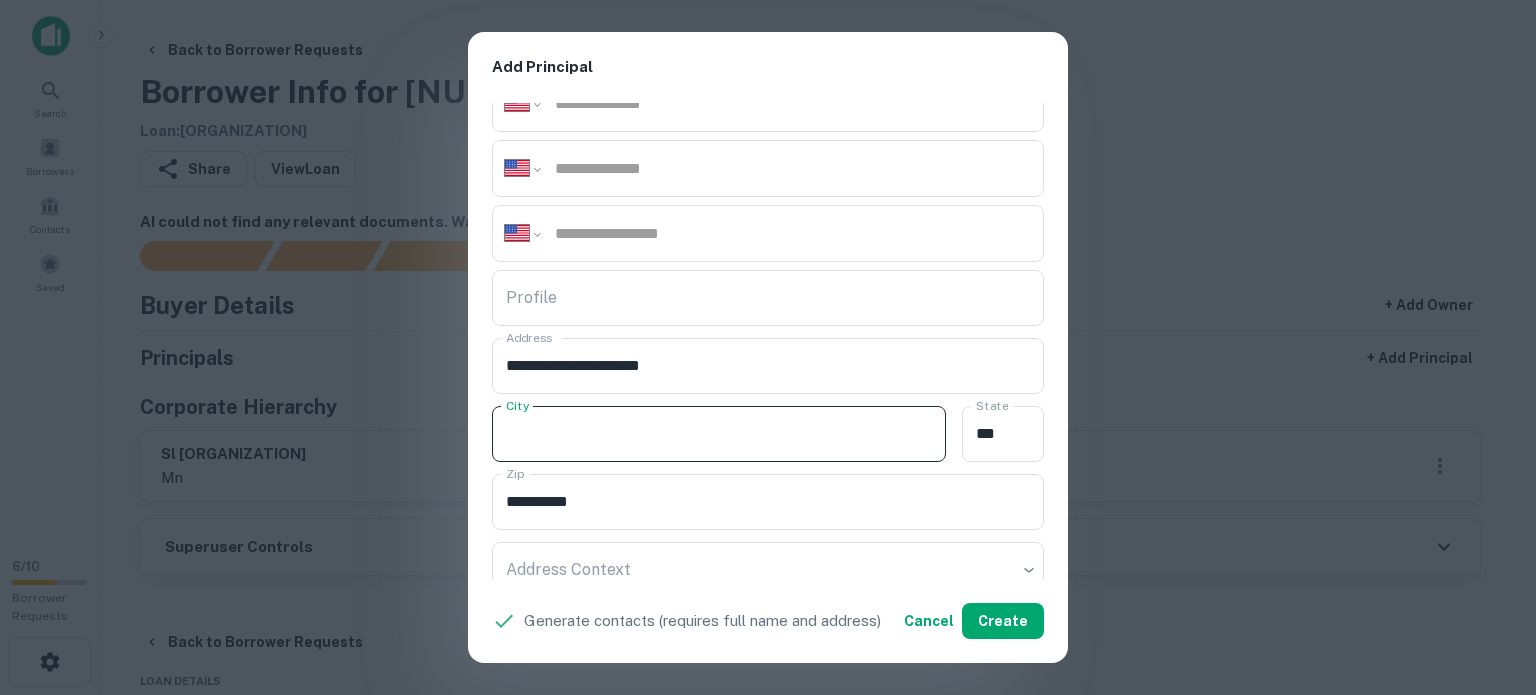 type 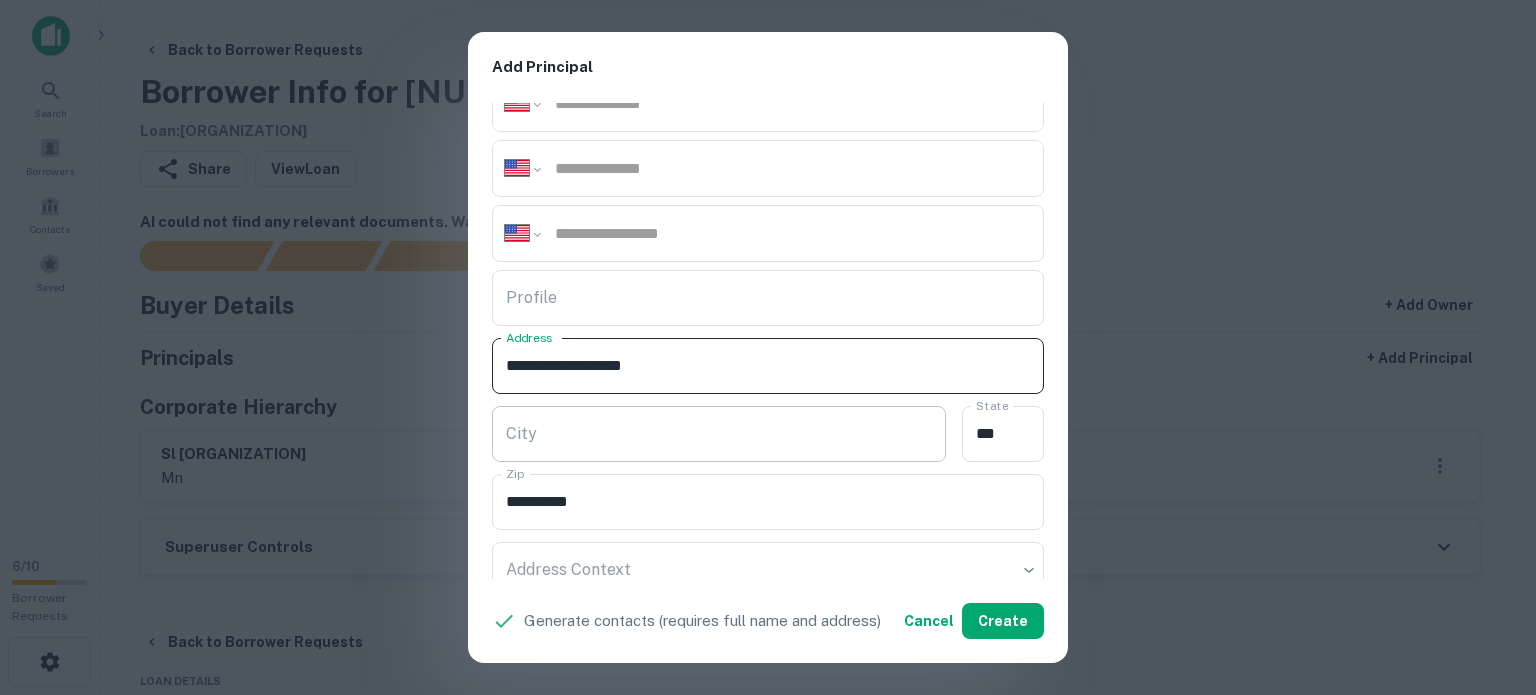 type on "**********" 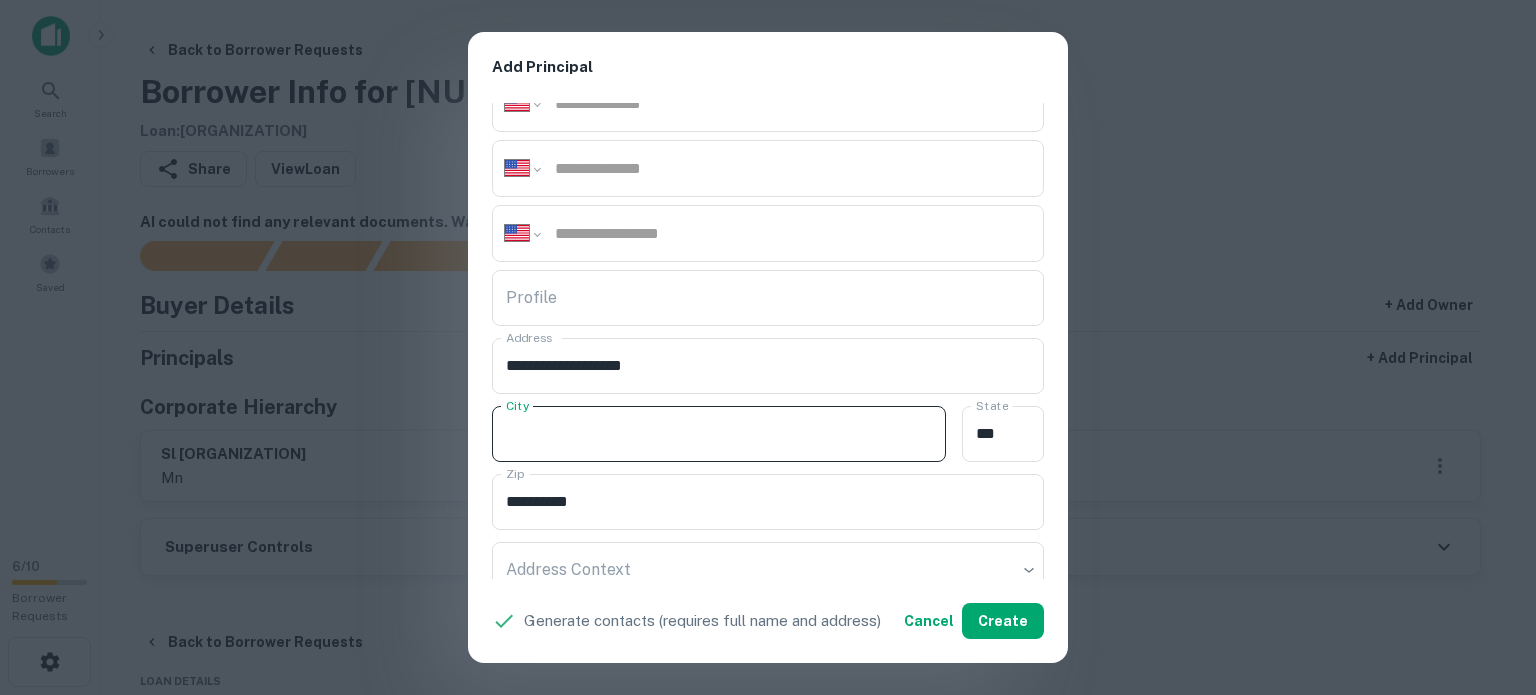 paste on "**********" 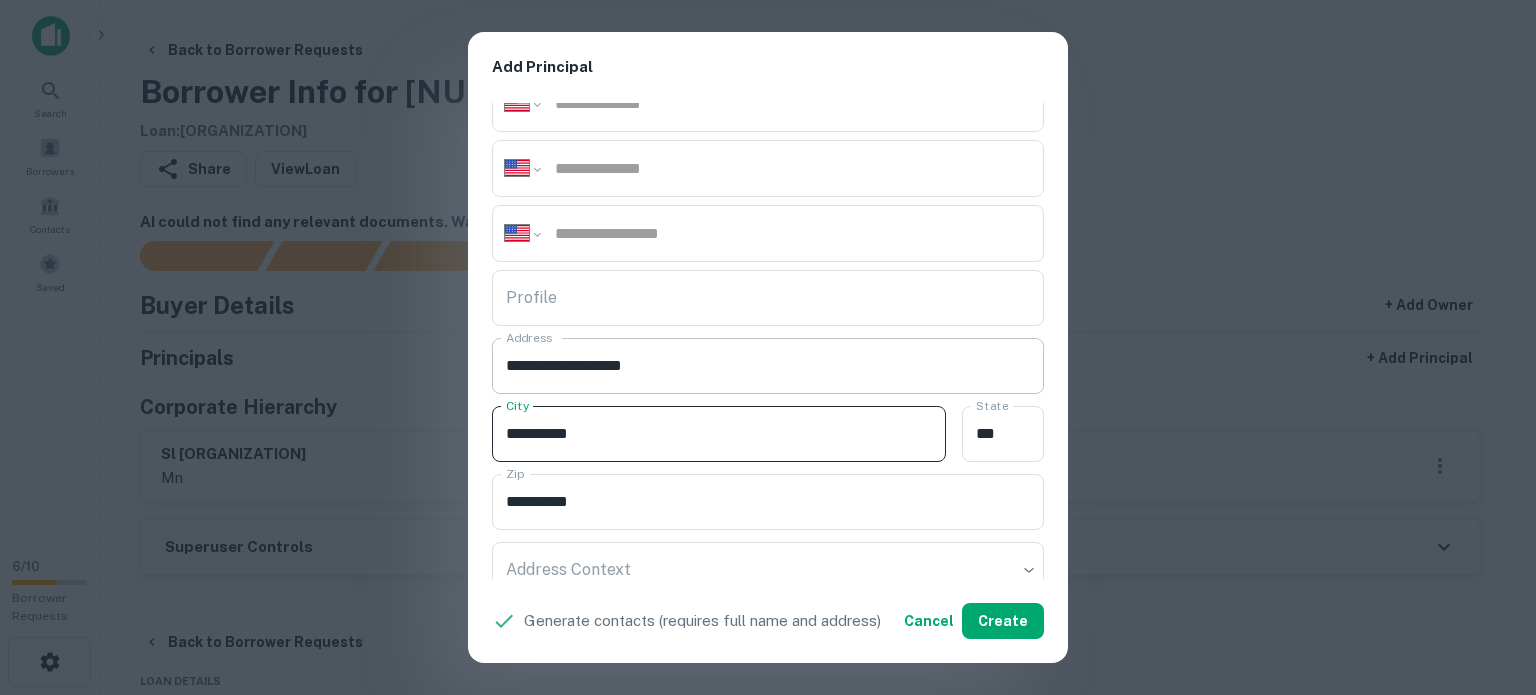 type on "**********" 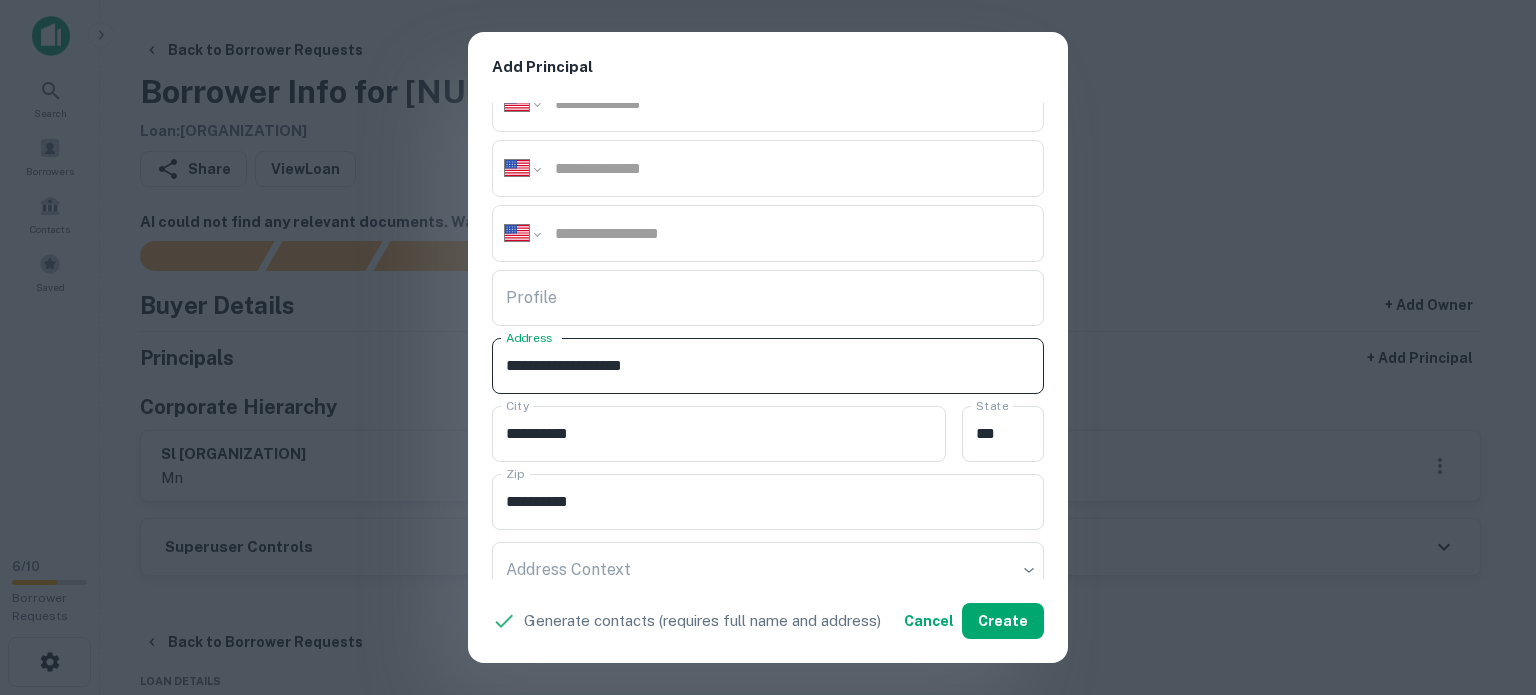 drag, startPoint x: 641, startPoint y: 360, endPoint x: 704, endPoint y: 365, distance: 63.1981 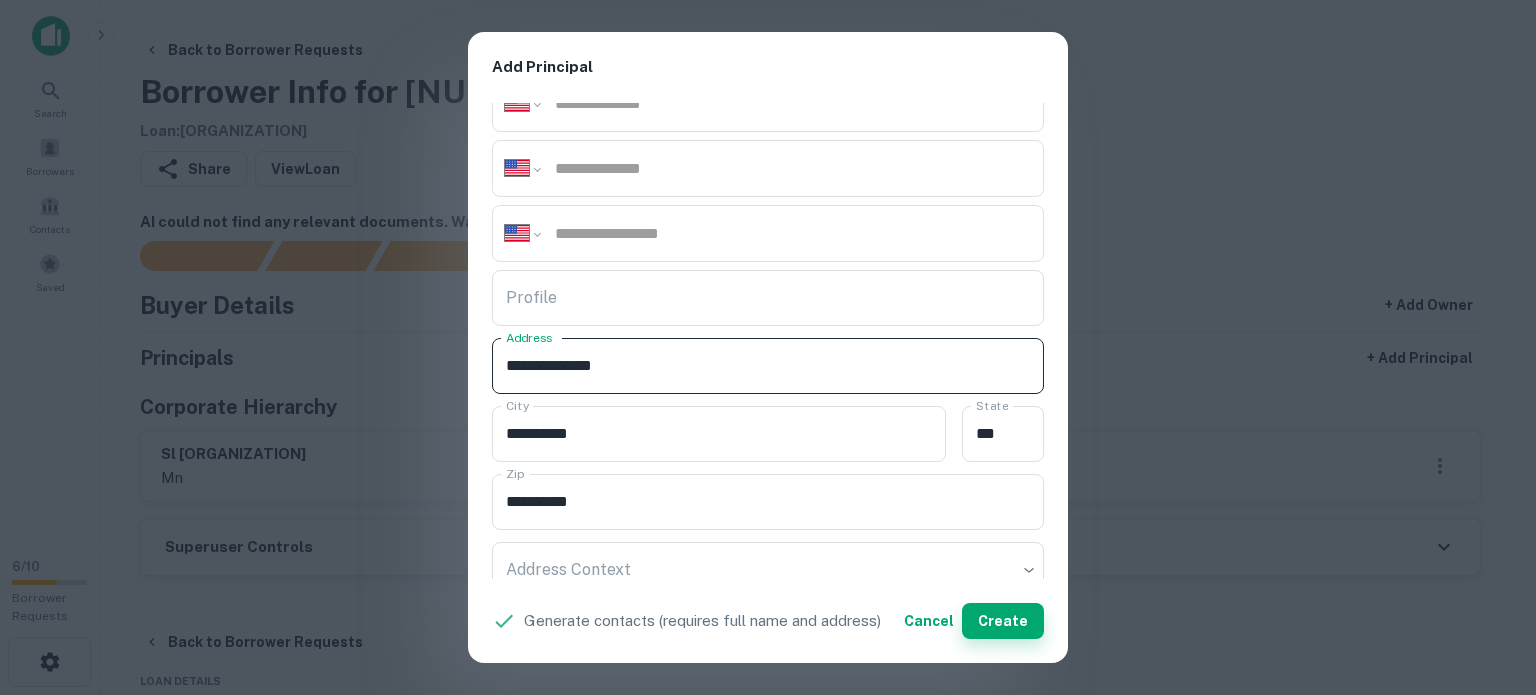type on "**********" 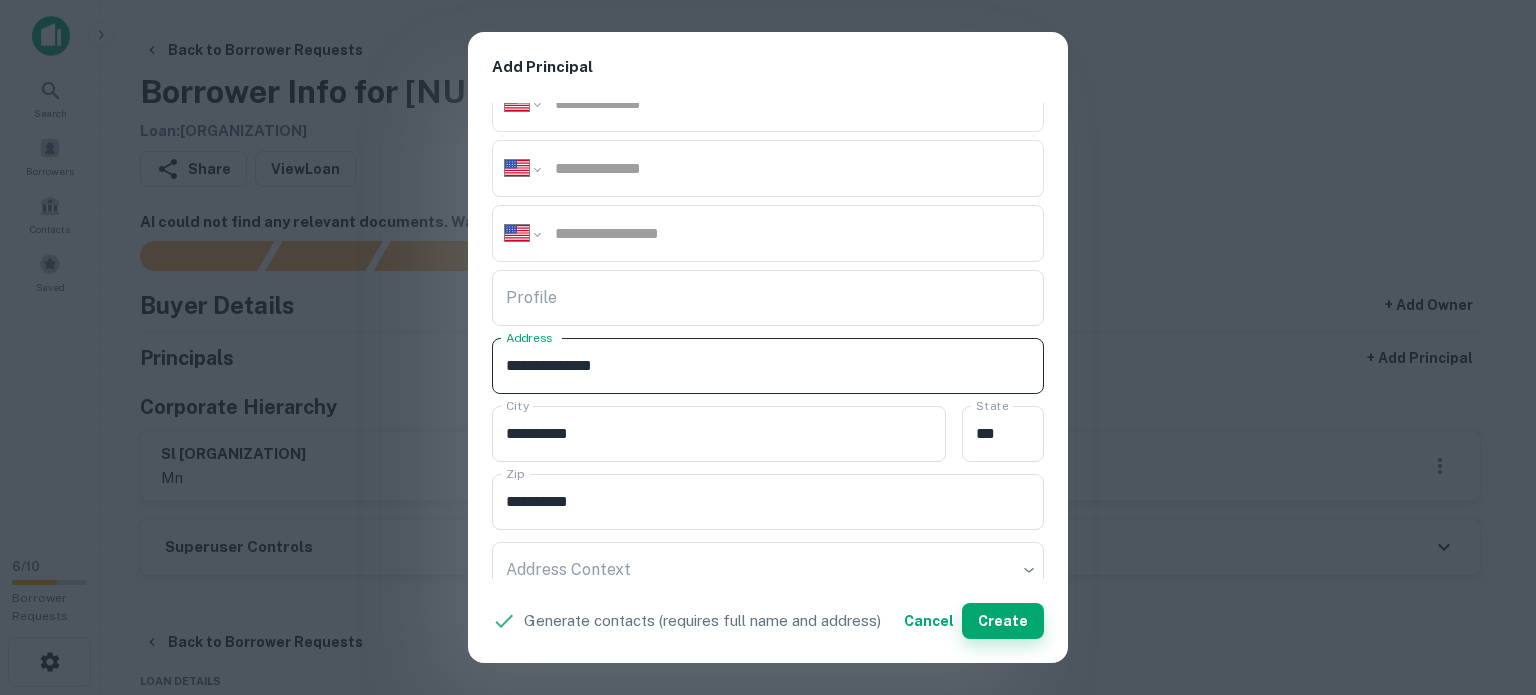click on "Create" at bounding box center (1003, 621) 